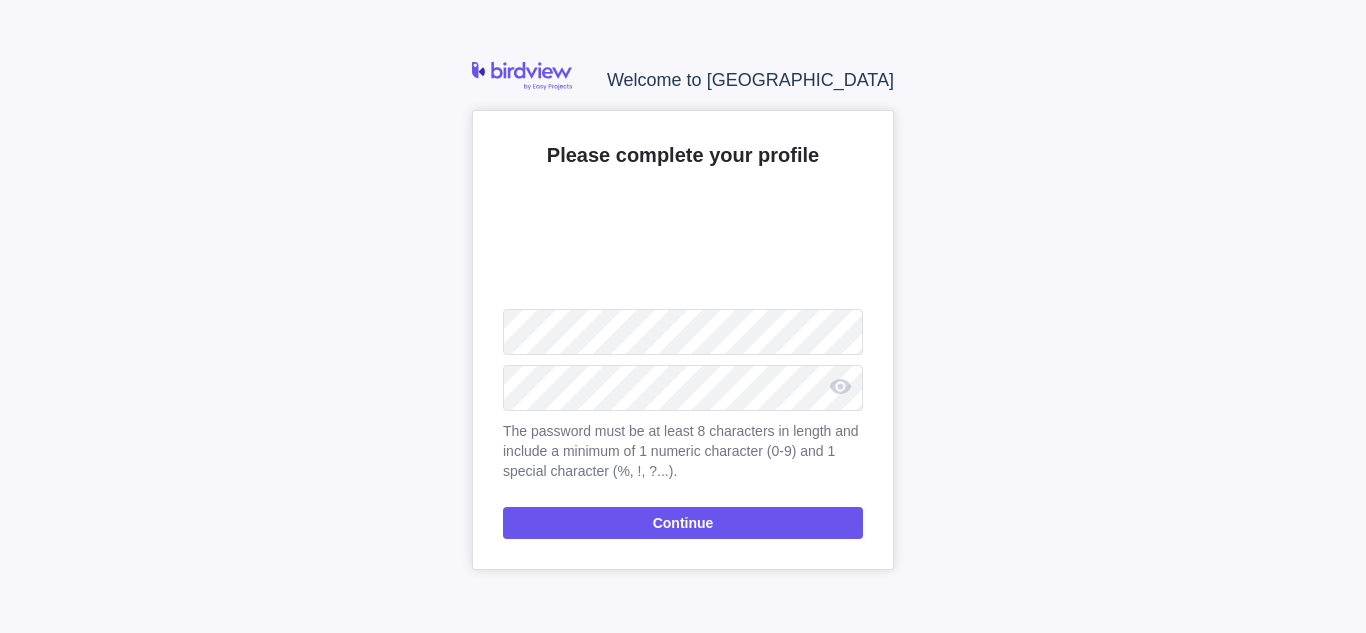scroll, scrollTop: 0, scrollLeft: 0, axis: both 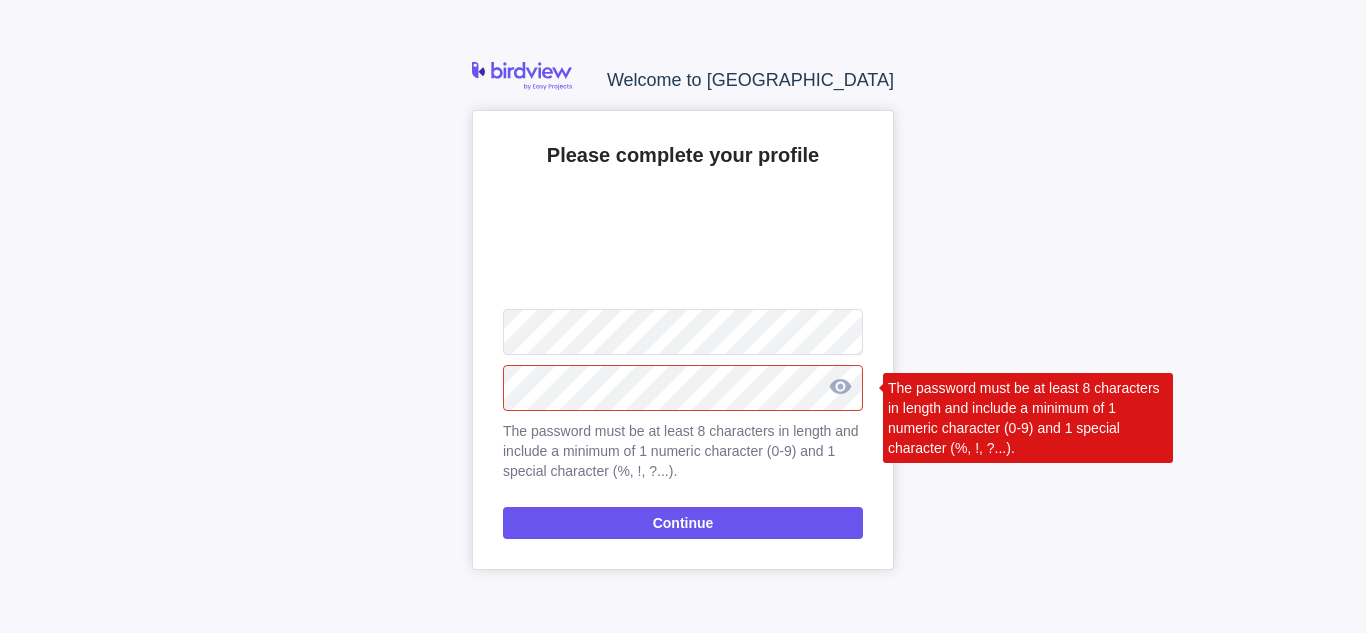 click at bounding box center (840, 386) 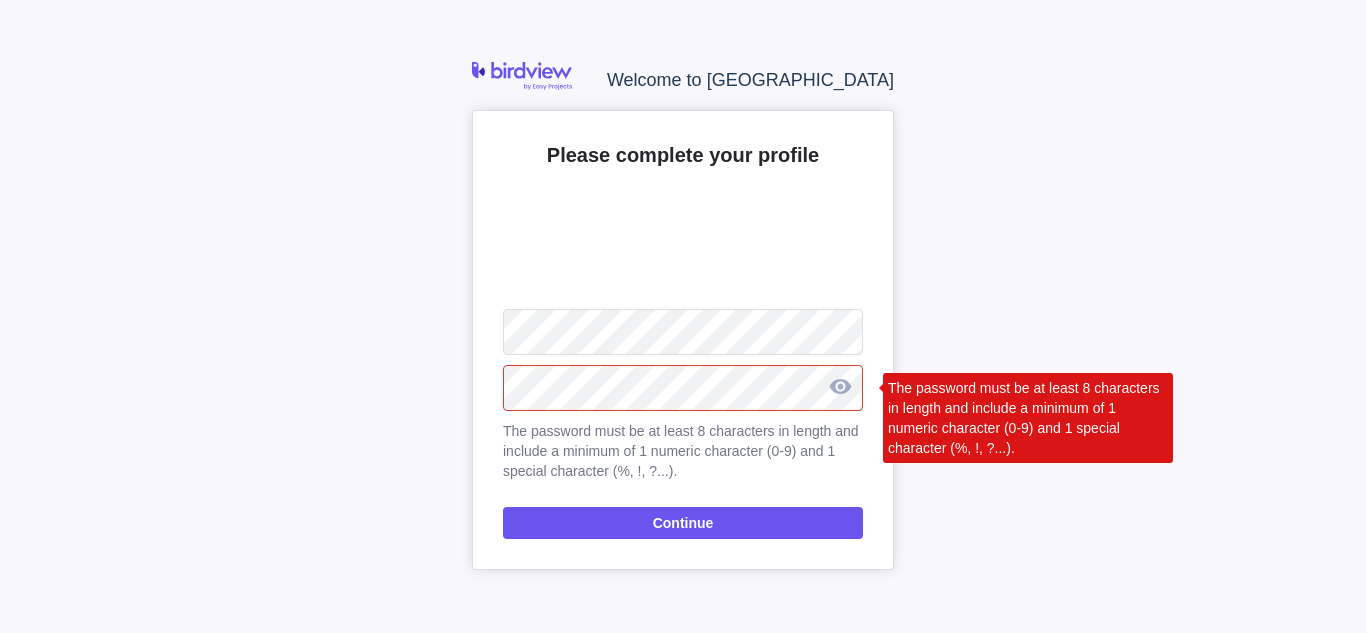 click at bounding box center (840, 386) 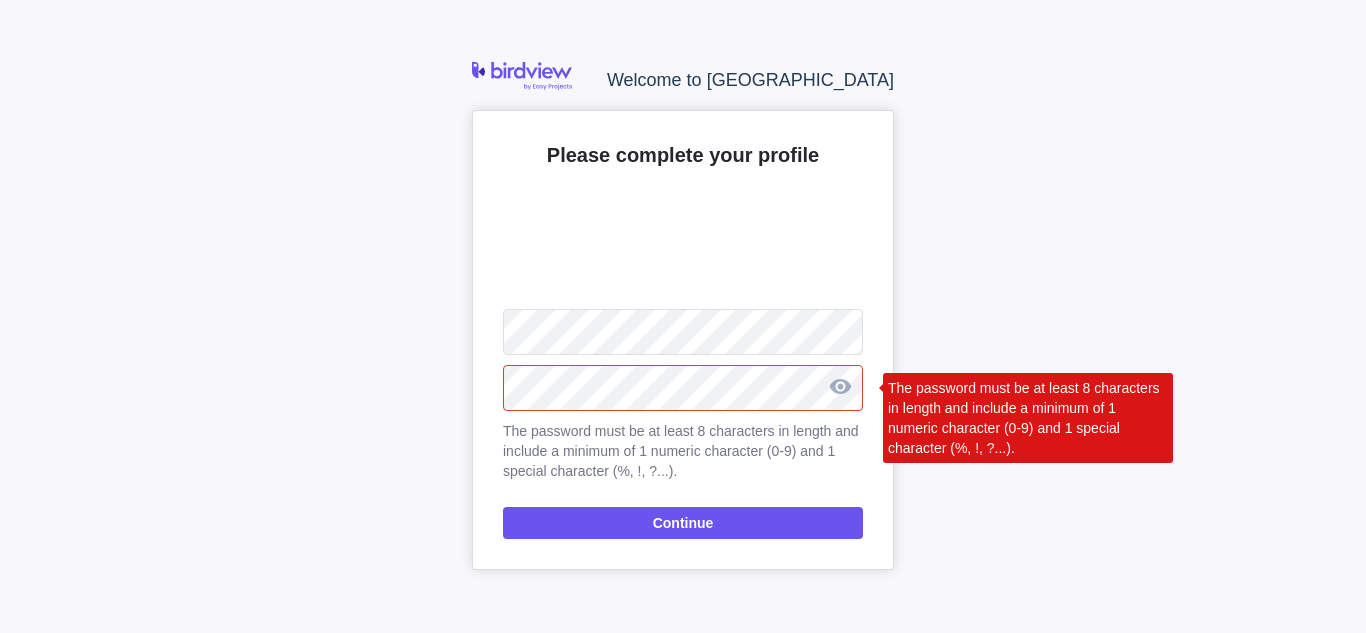 click on "The password must be at least 8 characters in length and include a minimum of 1 numeric character (0-9) and 1 special character (%, !, ?...)." at bounding box center (683, 388) 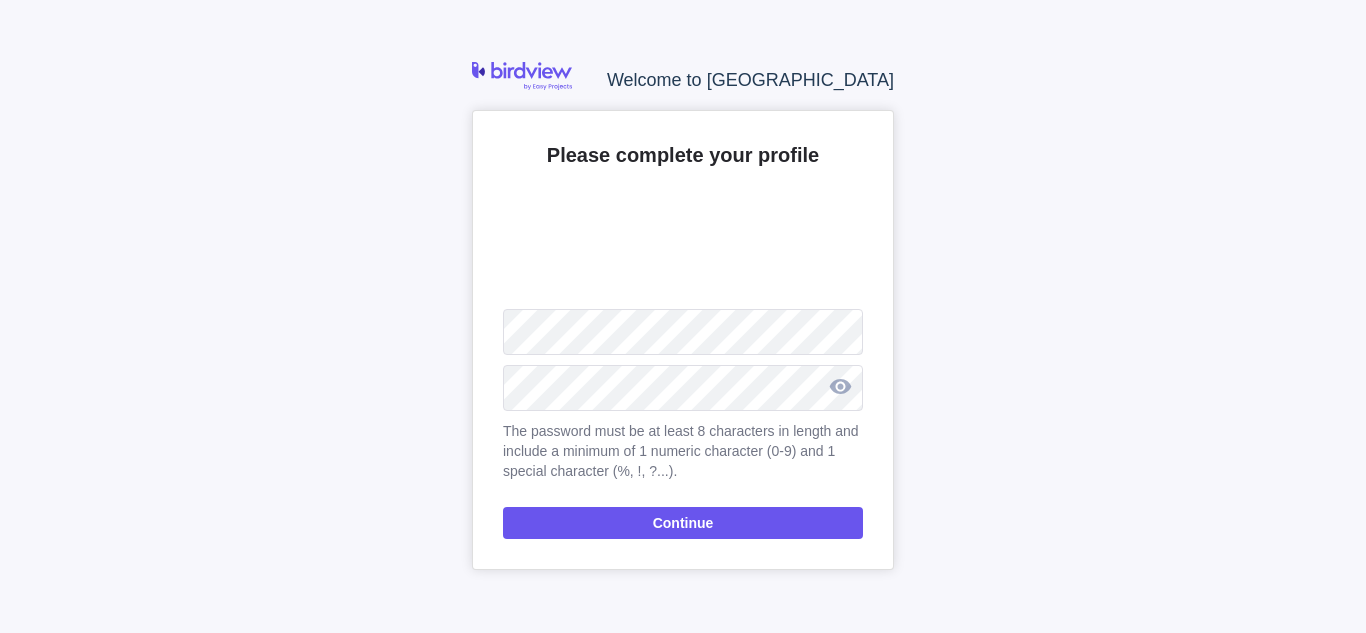 click at bounding box center (840, 386) 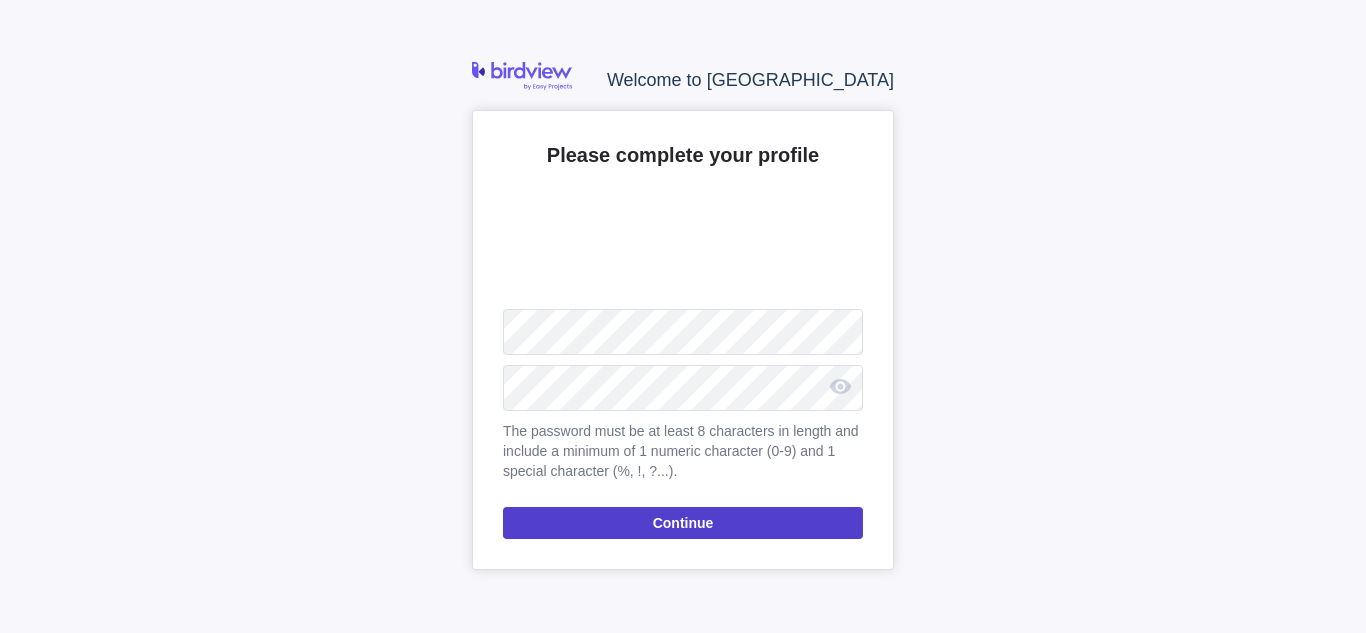 click on "Continue" at bounding box center (683, 523) 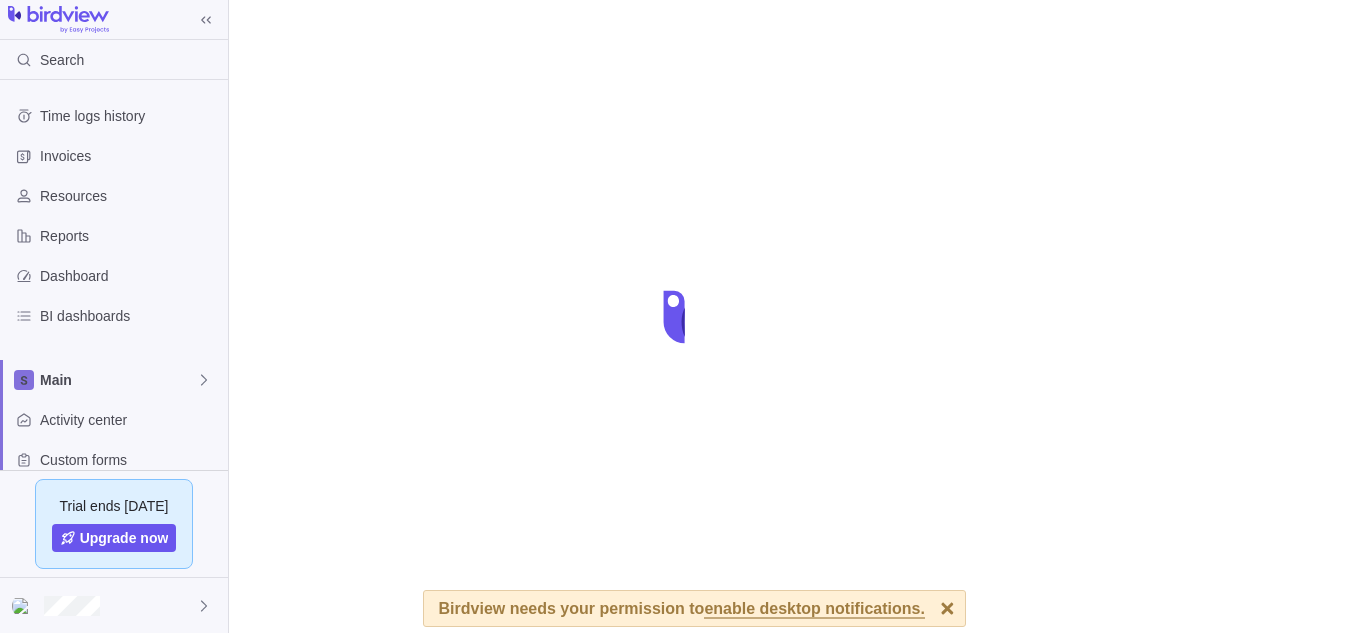 scroll, scrollTop: 0, scrollLeft: 0, axis: both 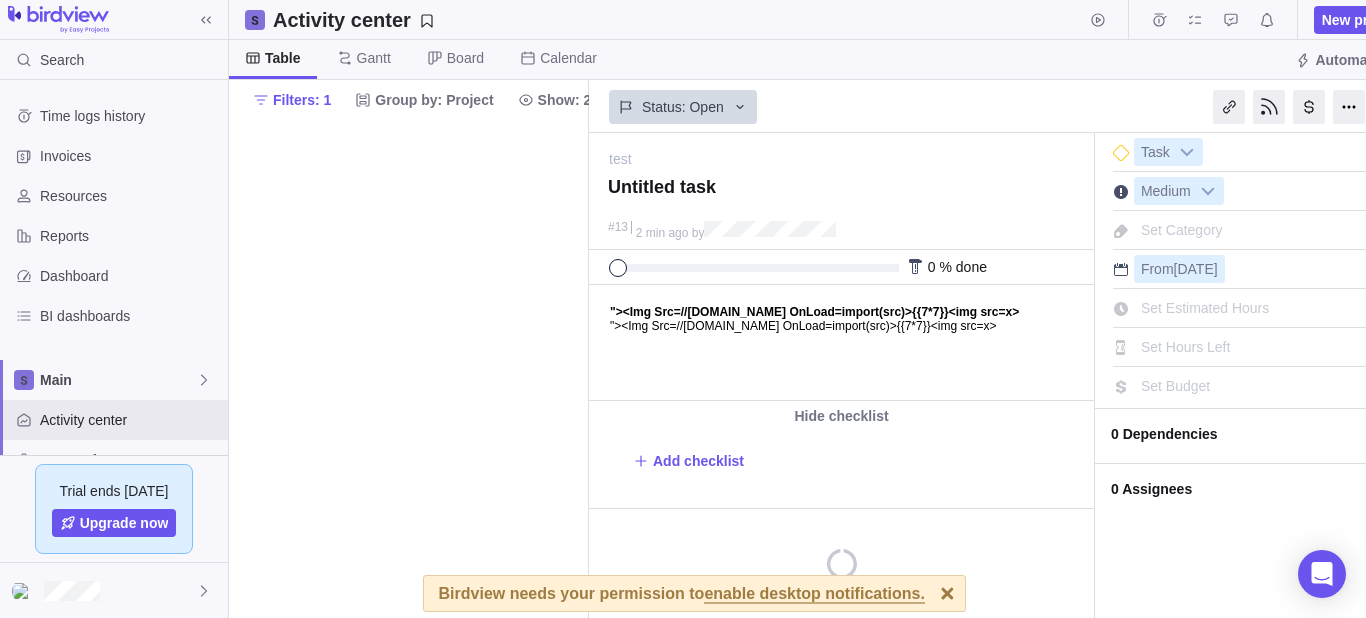 click at bounding box center (947, 593) 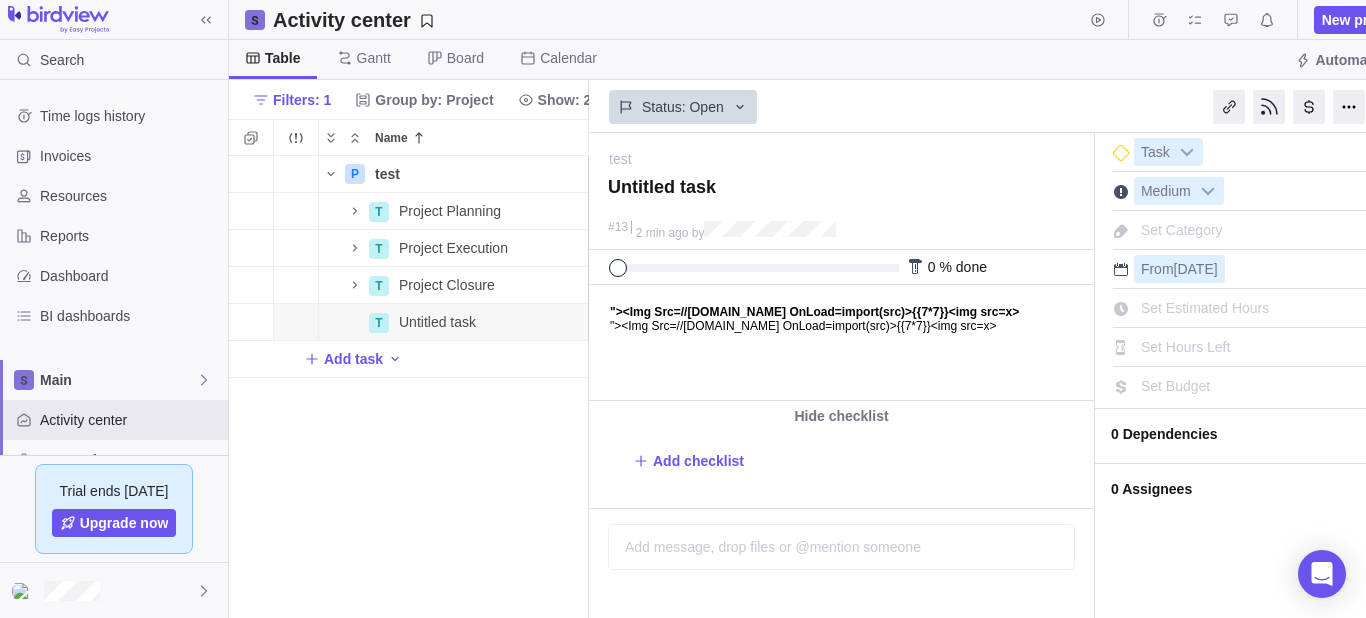 scroll, scrollTop: 106, scrollLeft: 0, axis: vertical 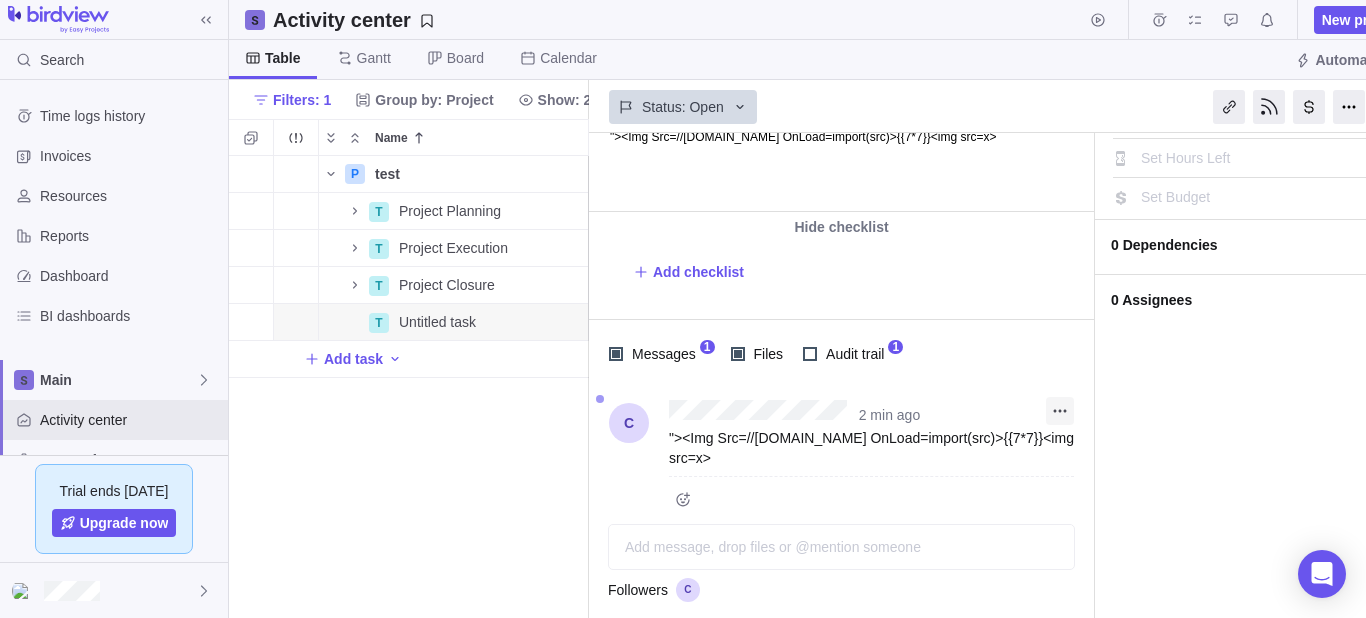 click at bounding box center (1060, 411) 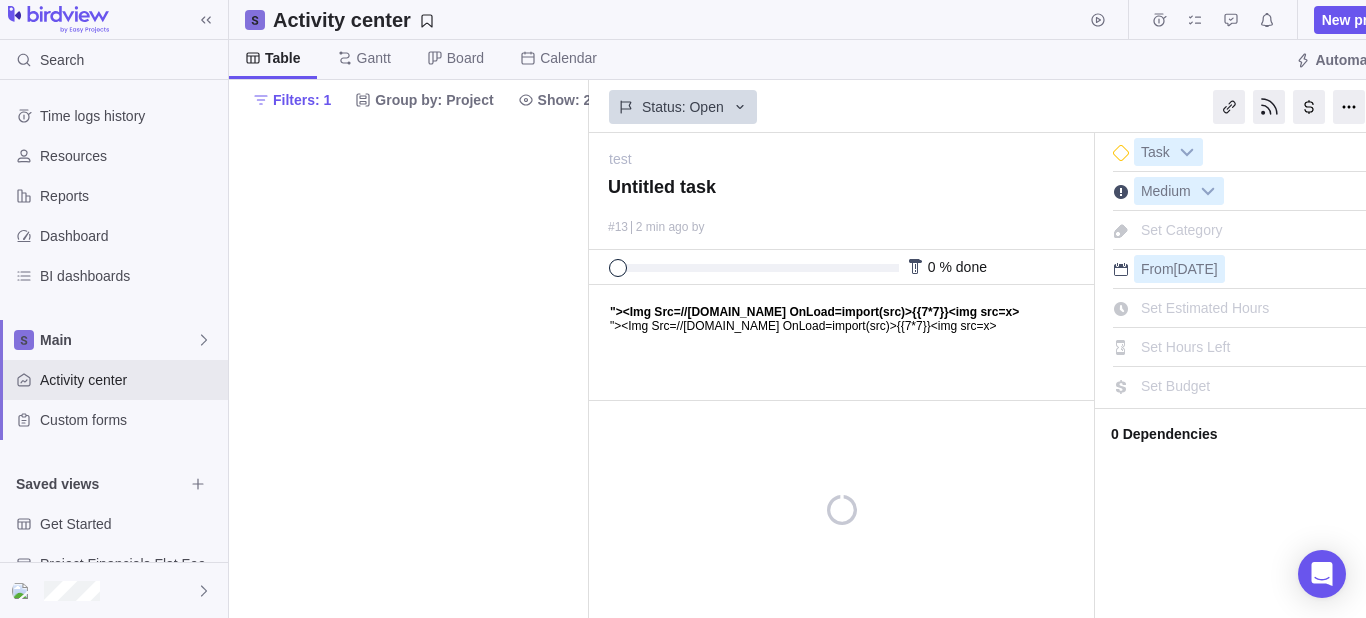 scroll, scrollTop: 0, scrollLeft: 0, axis: both 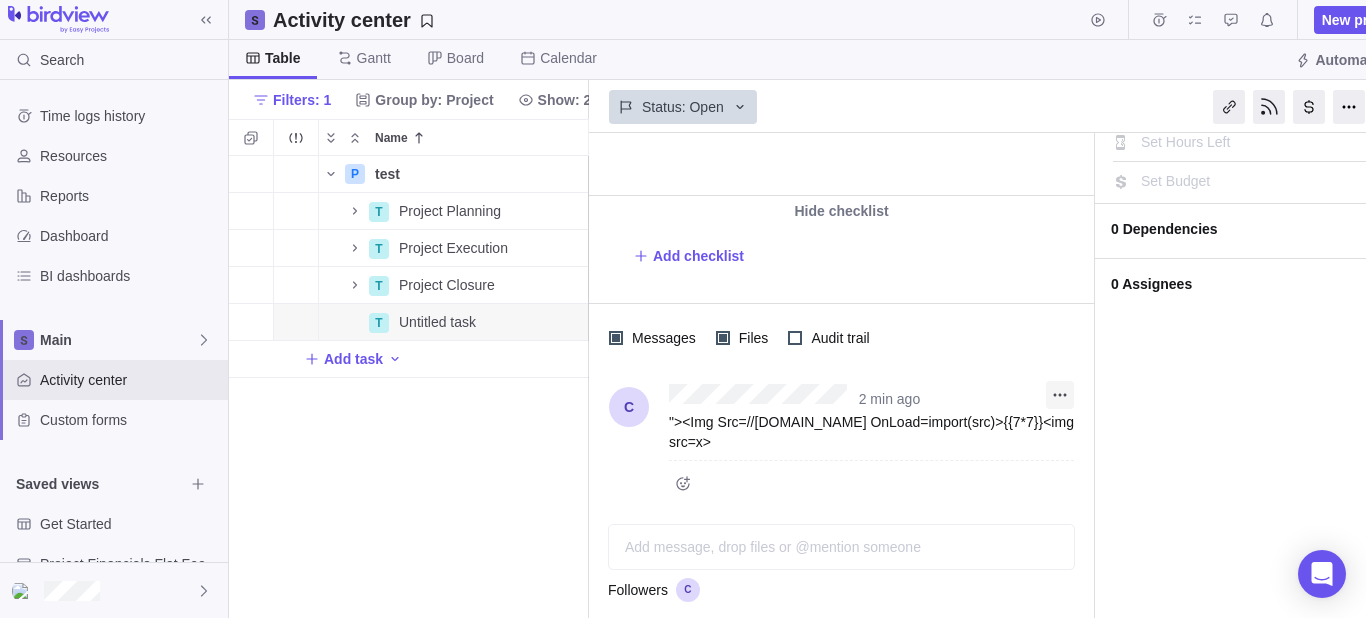 click 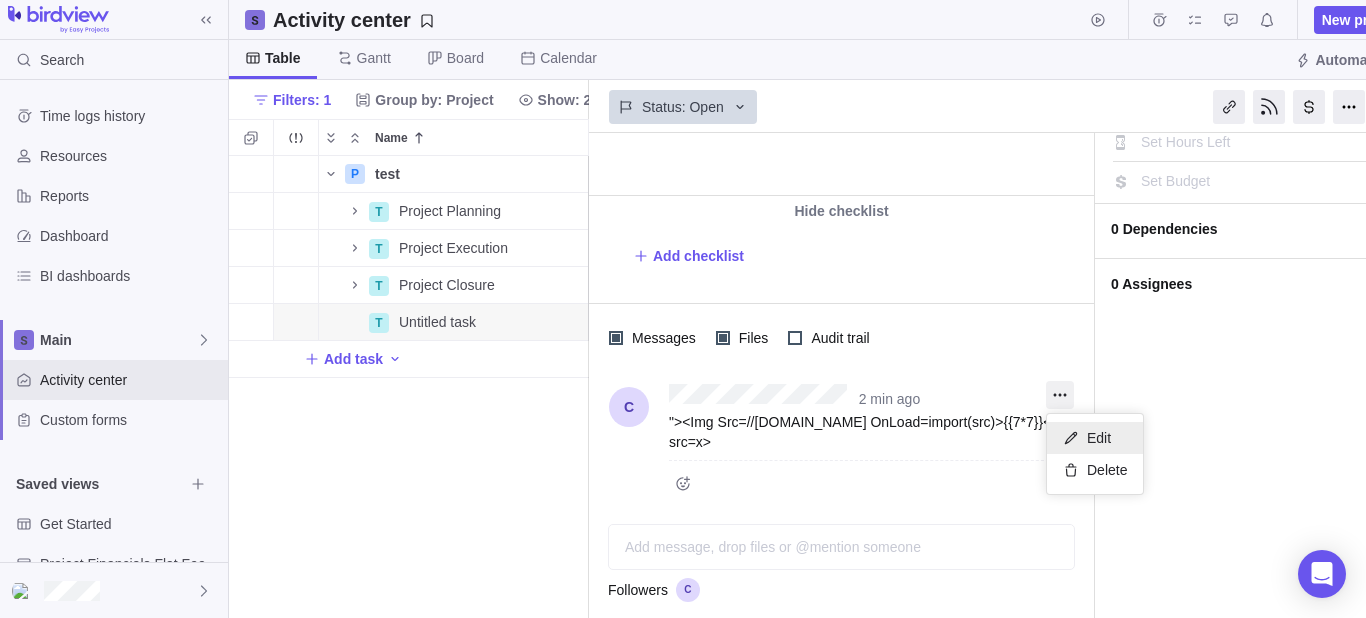 click on "Edit" at bounding box center (1095, 438) 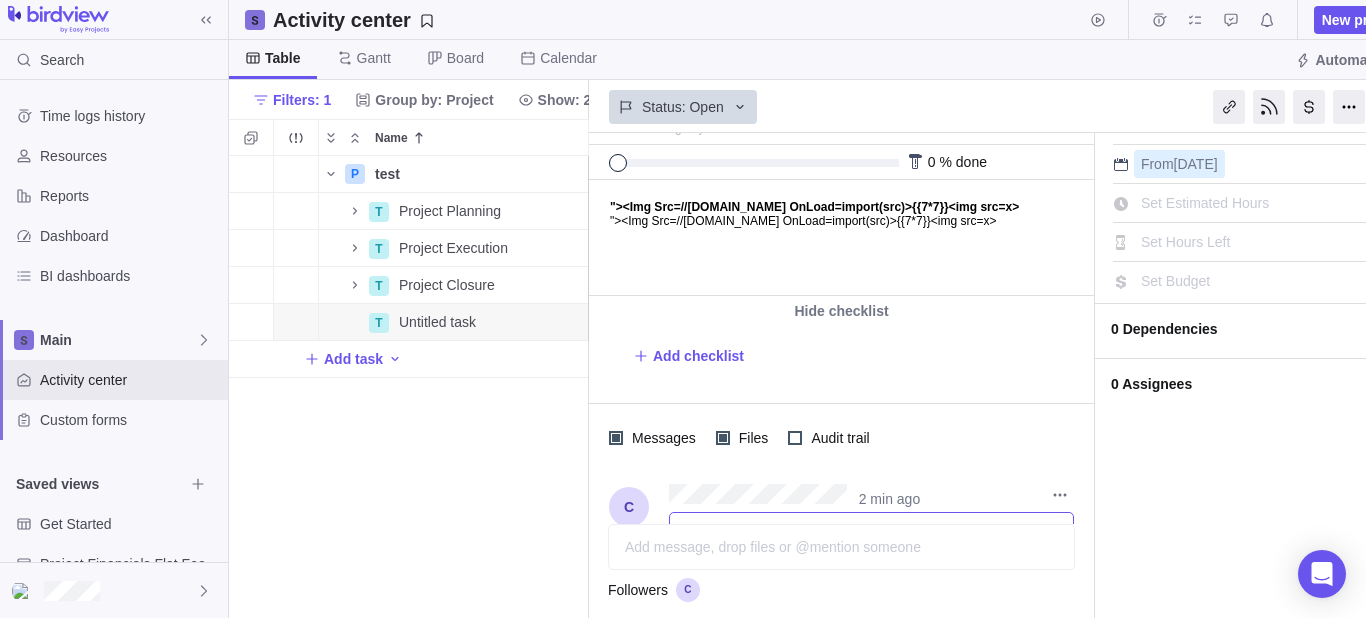 scroll, scrollTop: 321, scrollLeft: 0, axis: vertical 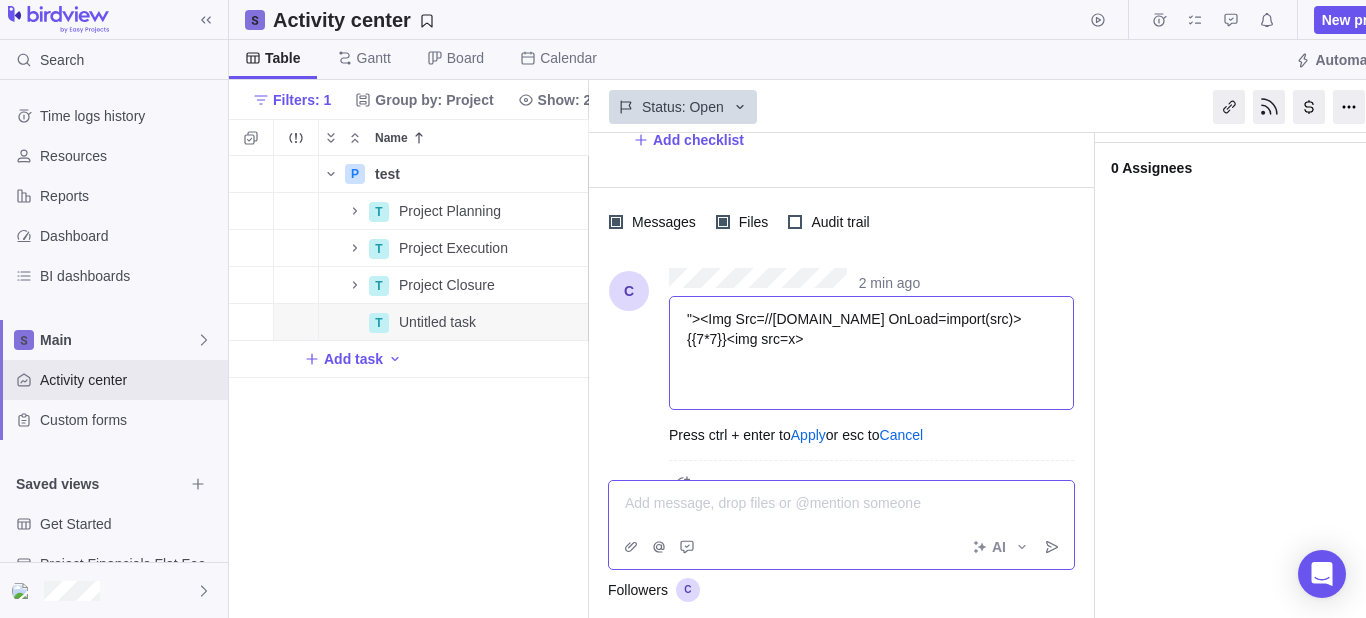 click on "Add message, drop files or @mention someone AI" at bounding box center [841, 525] 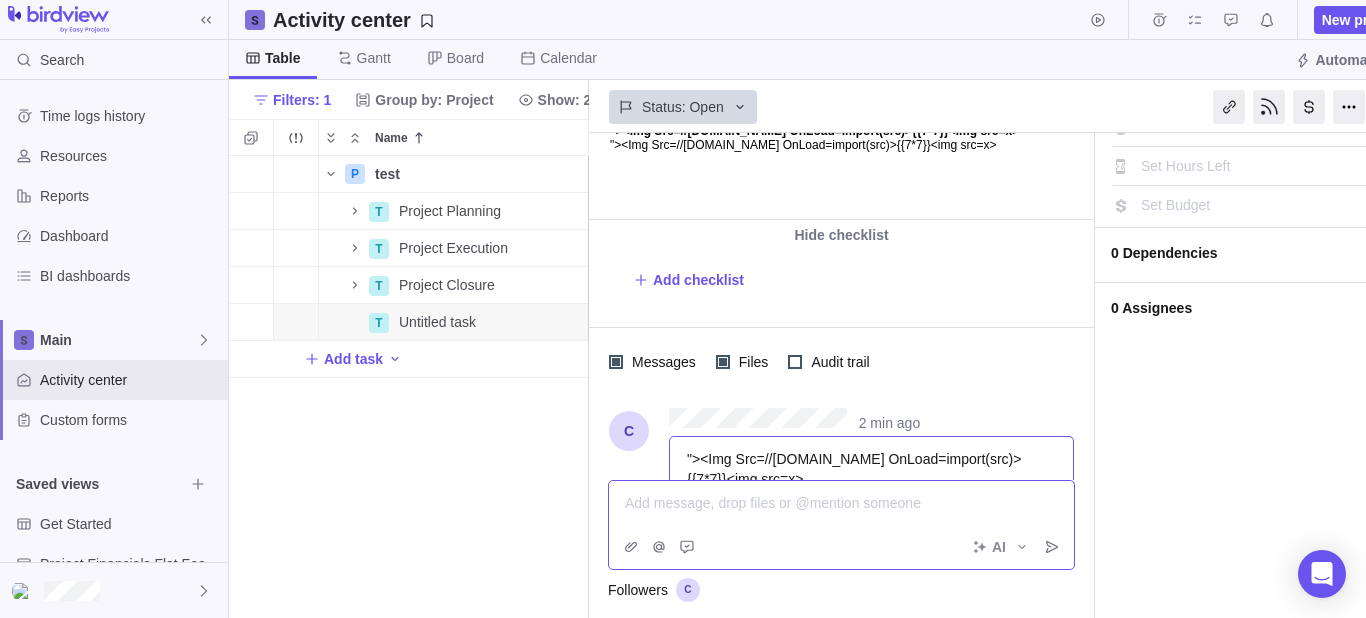 scroll, scrollTop: 365, scrollLeft: 0, axis: vertical 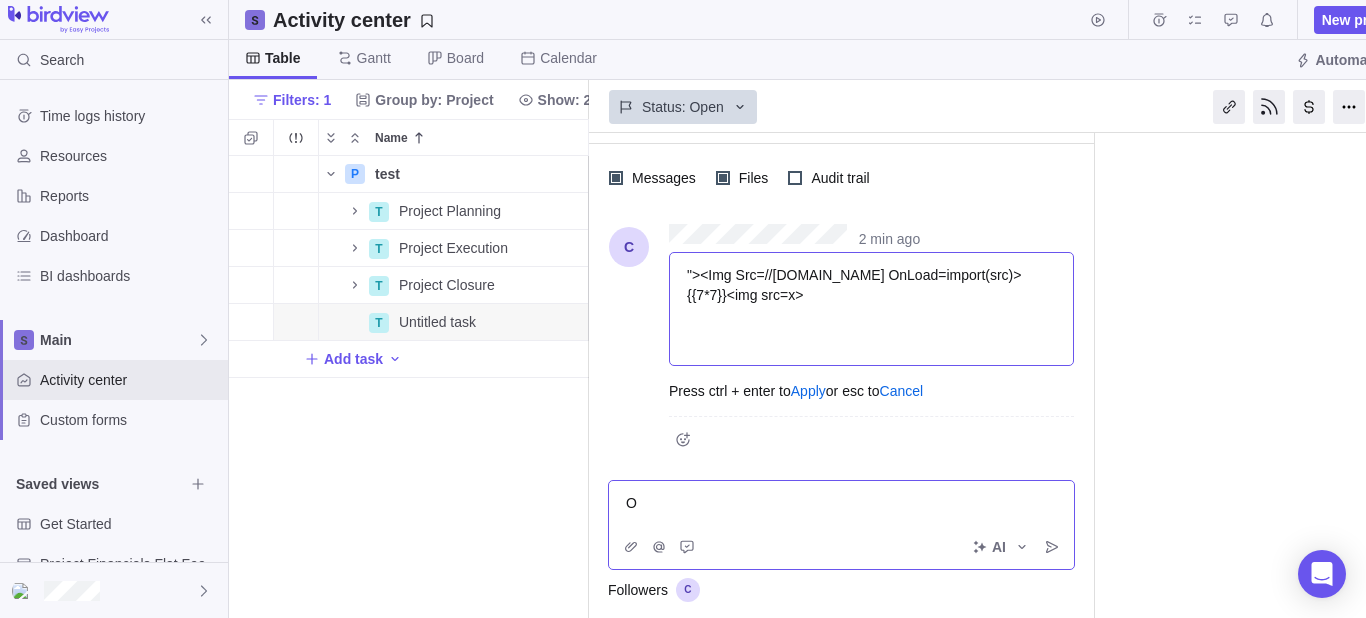 type 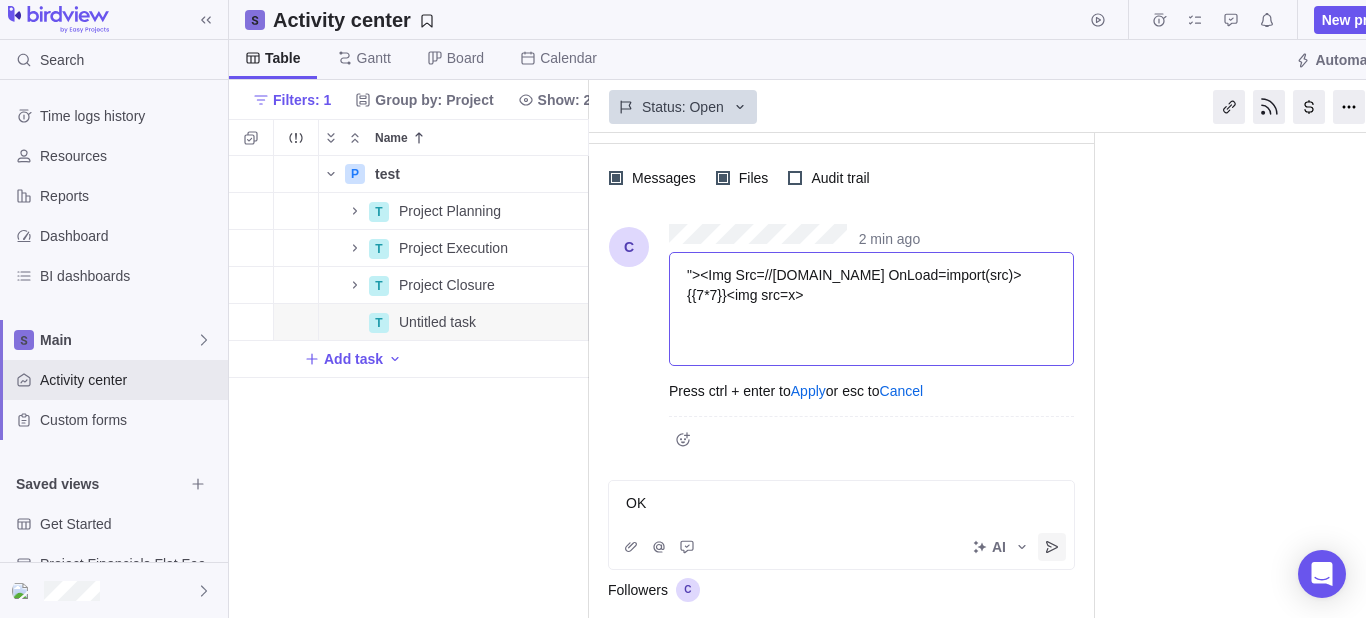 click at bounding box center [1052, 547] 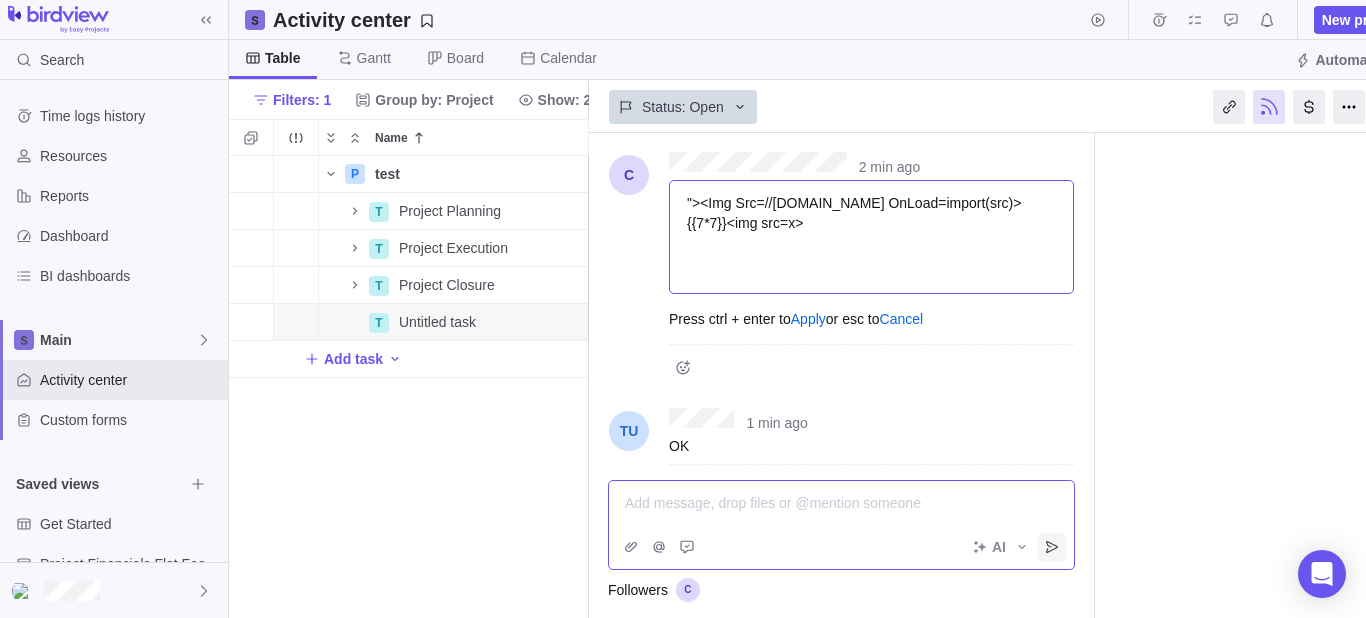 scroll, scrollTop: 465, scrollLeft: 0, axis: vertical 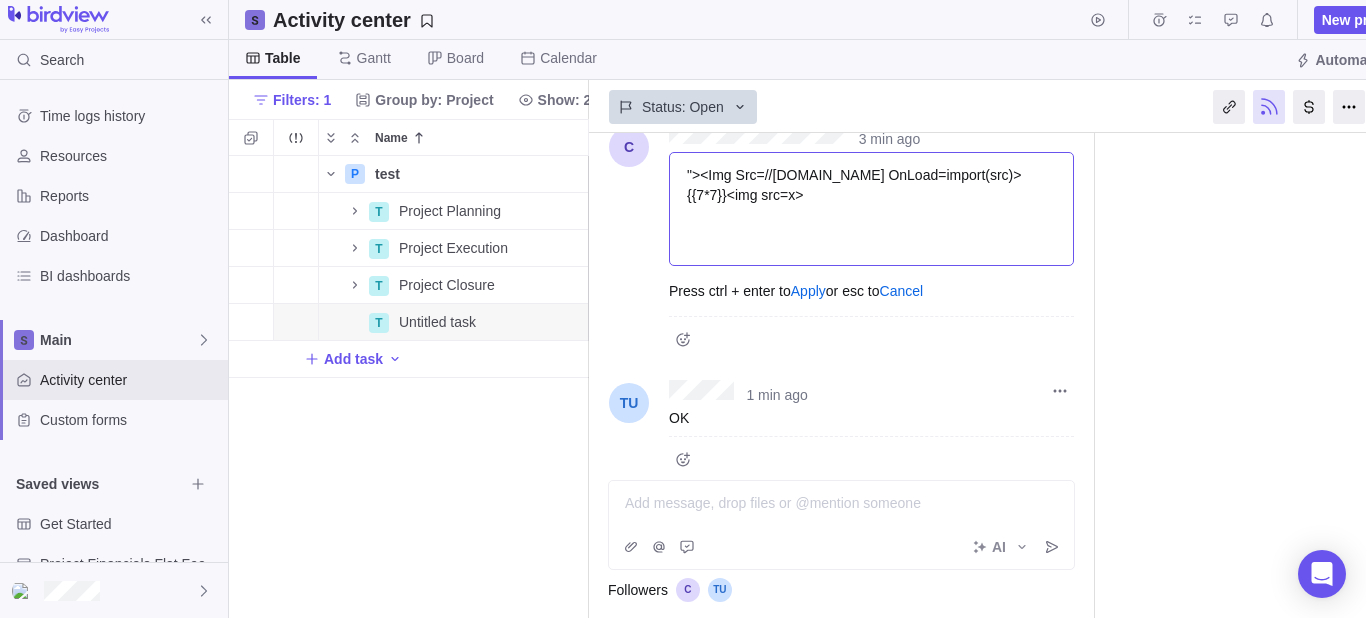 click at bounding box center (871, 454) 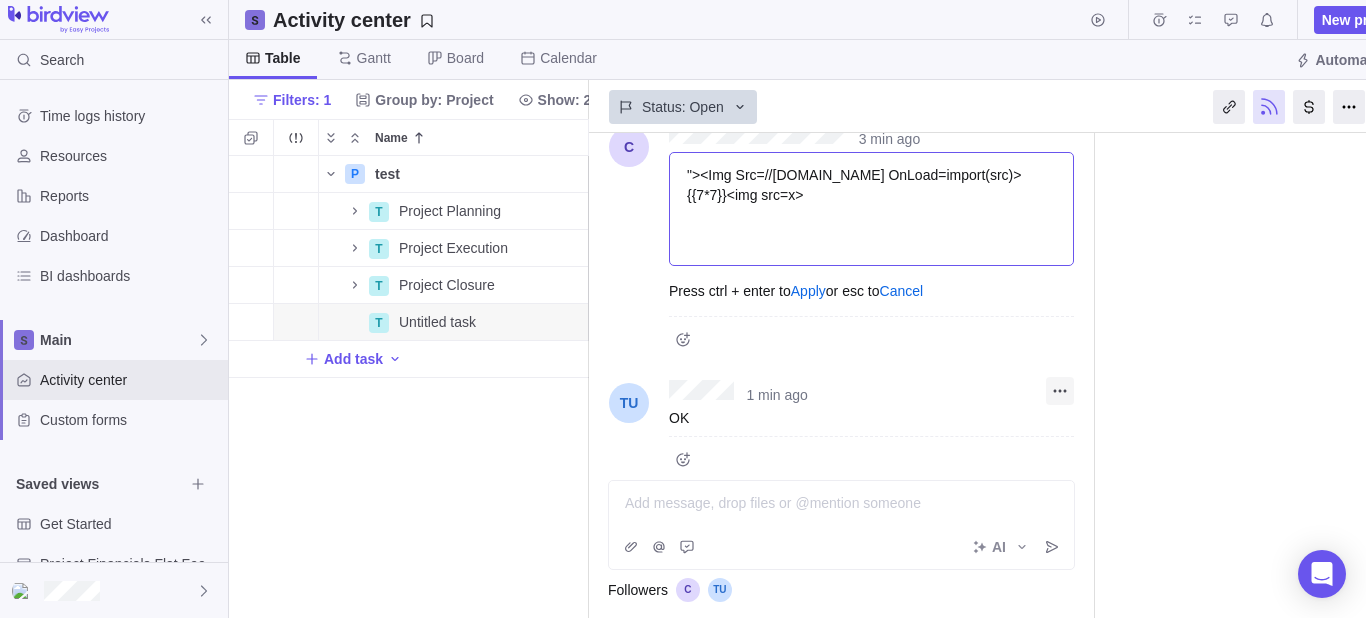 click 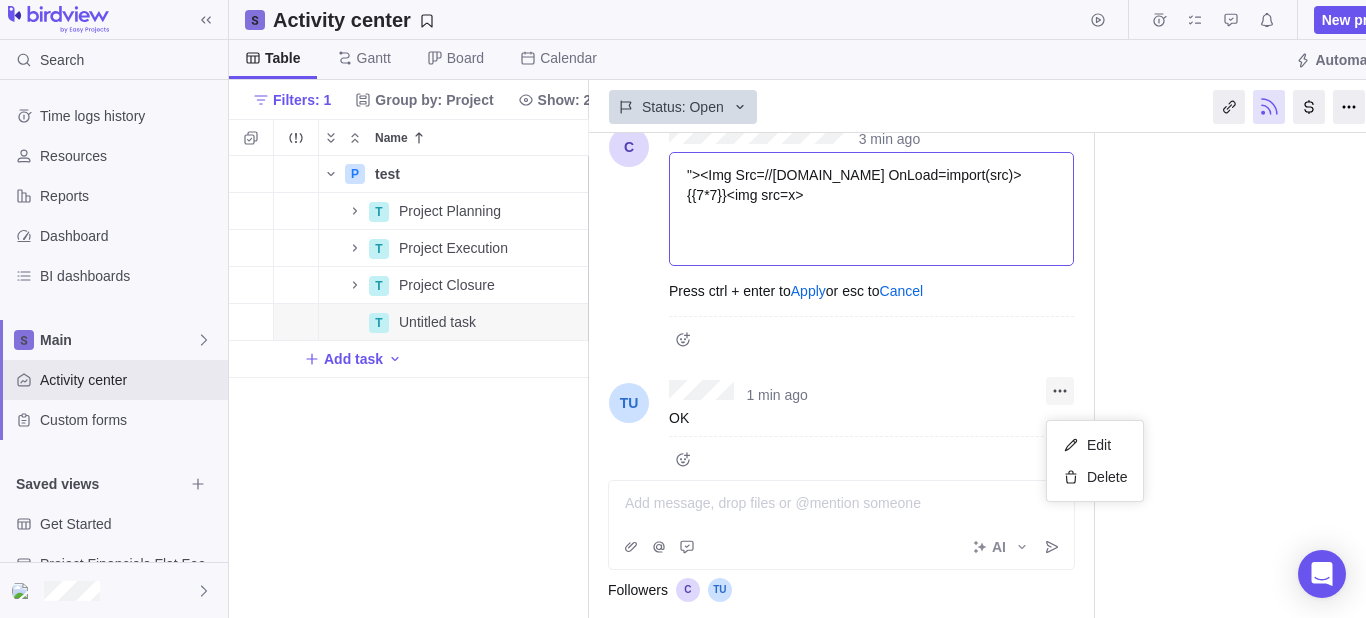 scroll, scrollTop: 265, scrollLeft: 0, axis: vertical 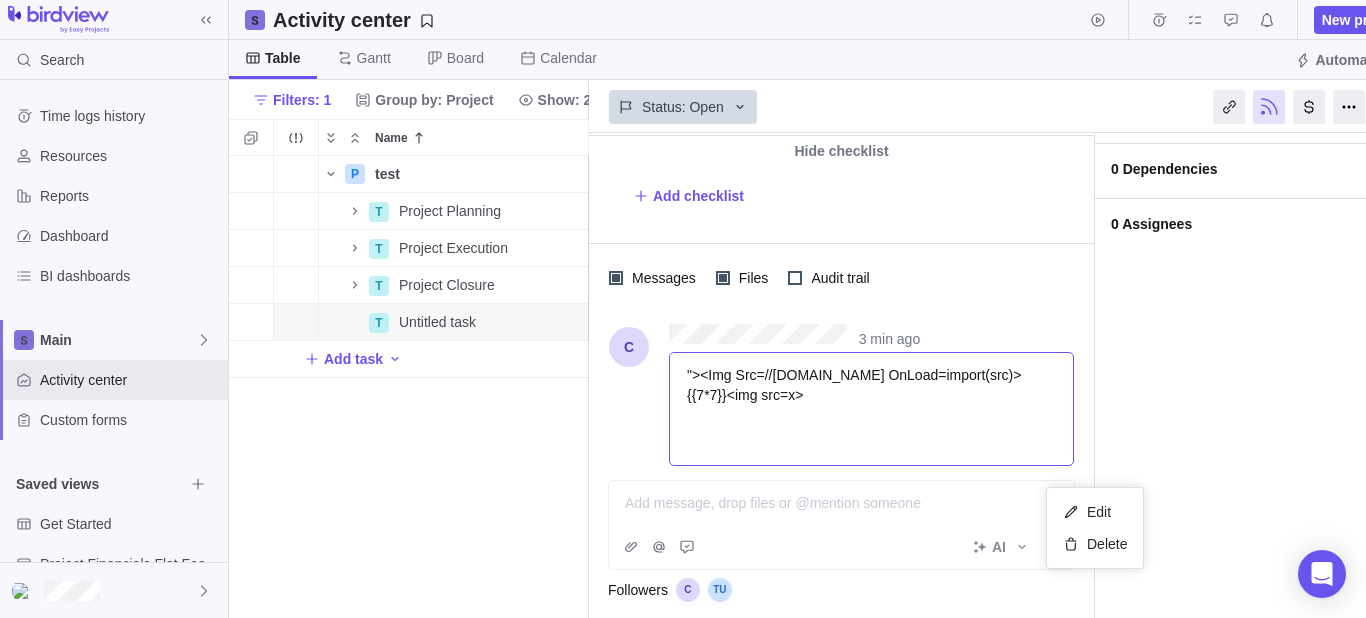 click on "3 min ago "><Img Src=//X55.is OnLoad=import(src)>{{7*7}}<img src=x> Press ctrl + enter to  Apply  or esc to  Cancel 1 min ago OK" at bounding box center (841, 500) 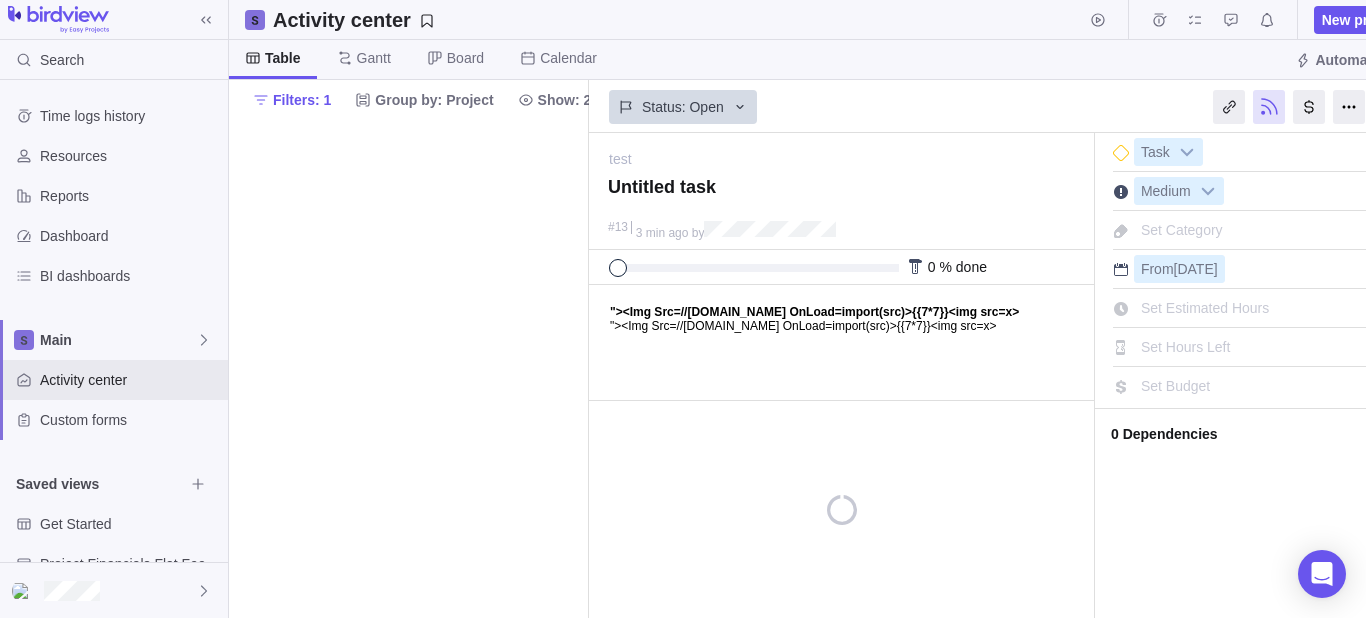 scroll, scrollTop: 0, scrollLeft: 0, axis: both 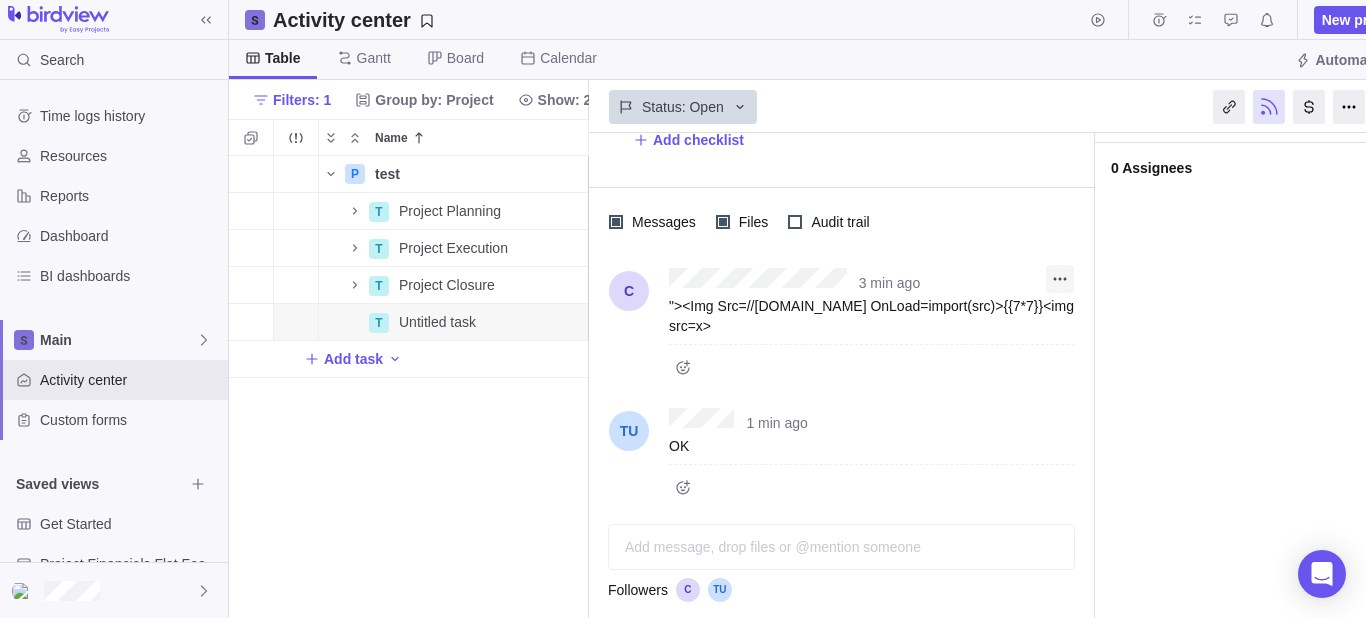 click at bounding box center [1060, 279] 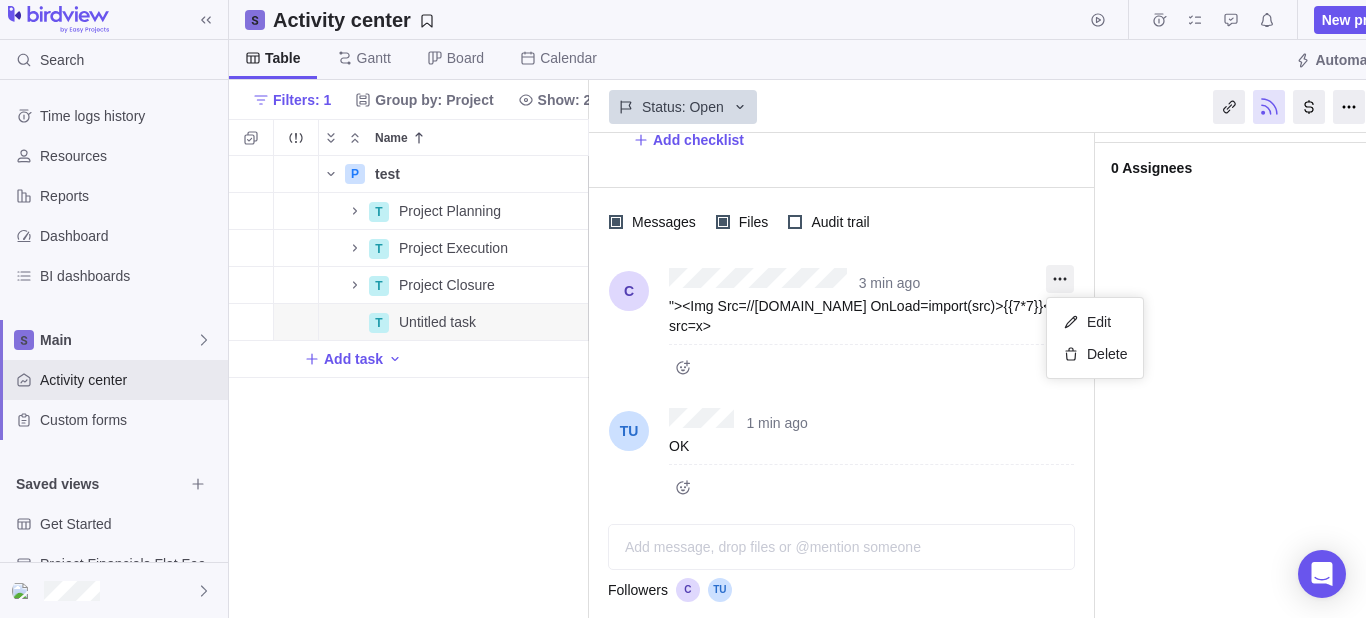 click on "Search Time logs history Resources Reports Dashboard BI dashboards Main Activity center Custom forms Saved views Get Started Project Financials Flat Fee Project Financials T&M Upcoming Milestones Activity center New project Table Gantt Board Calendar Automations Filters: 1 Group by: Project Show: 2 items Sort Columns Name Start date End date Duration Status ID Dependency Assignees P test Details Open 1 T Project Planning Details Open 1 T Project Execution Details Open 5 T Project Closure Details Open 9 T Untitled task Details 07/28/2025 Open 13 Add task Filters Activity status Default Workflow Project status Default Workflow Activity priority Activity assignees Project start date Previous year Previous month Previous week Yesterday Today This week This month This year Next week Next month Filter by period Project end date Previous year Previous month Previous week Yesterday Today This week This month This year Next week Next month Filter by period Projects" at bounding box center [683, 309] 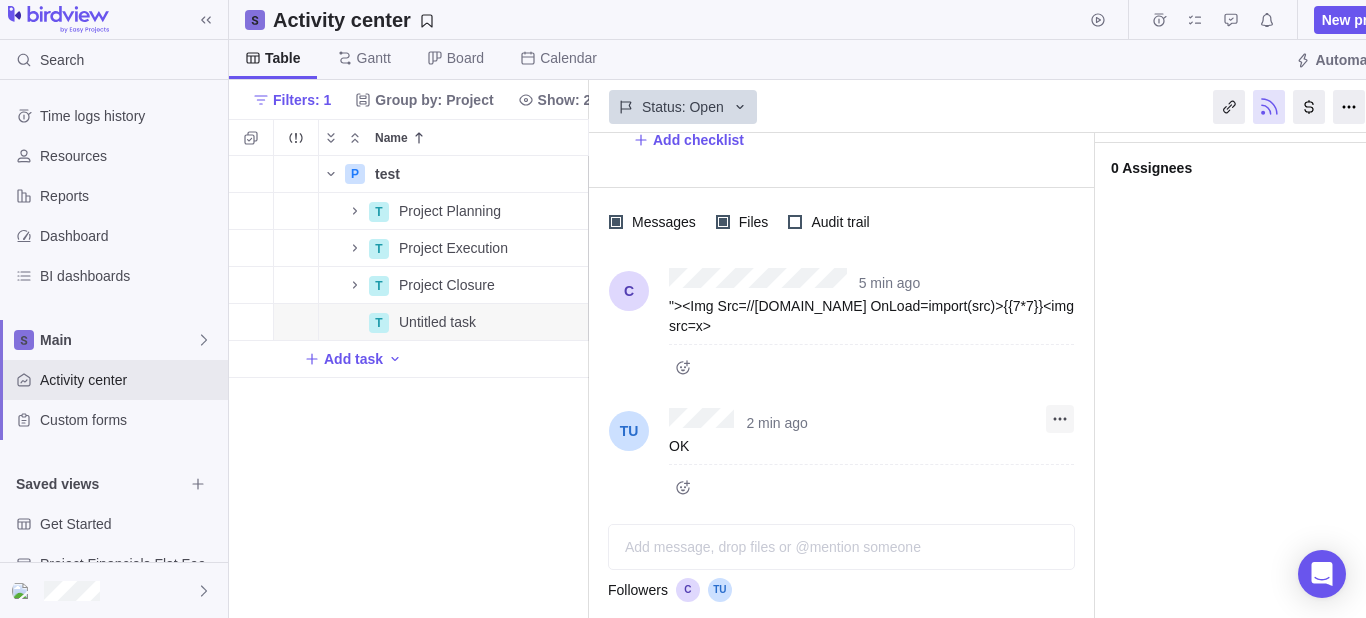 click 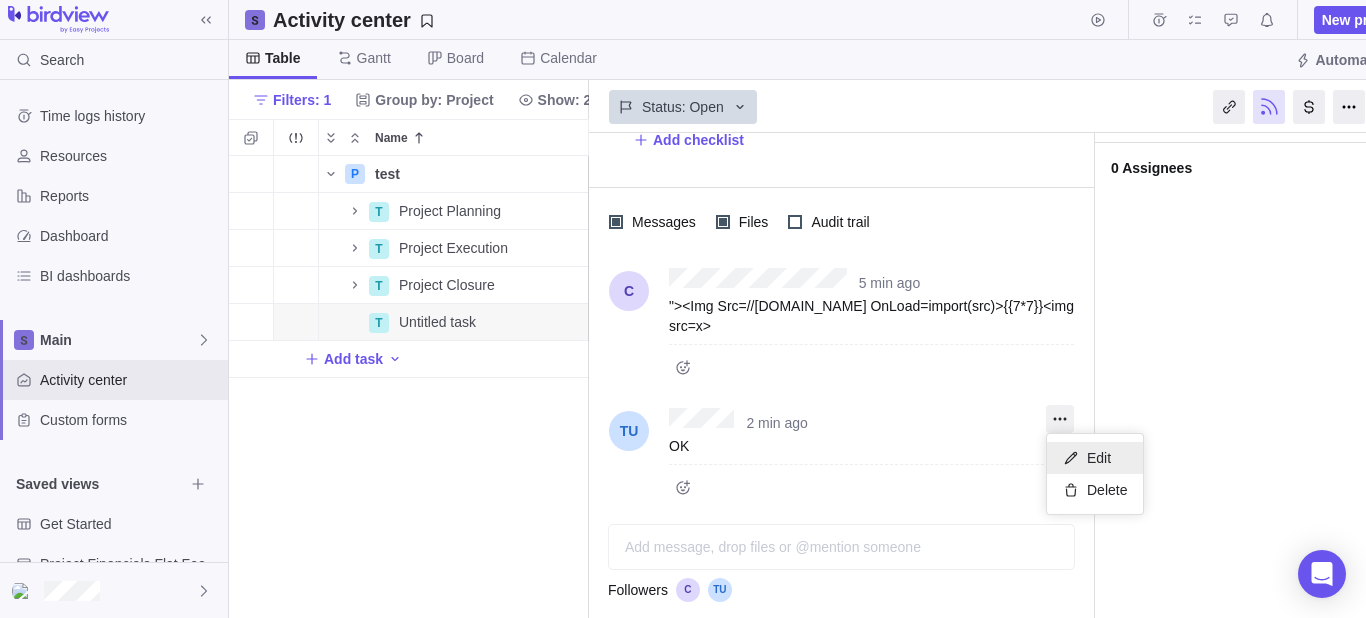 click on "Edit" at bounding box center (1095, 458) 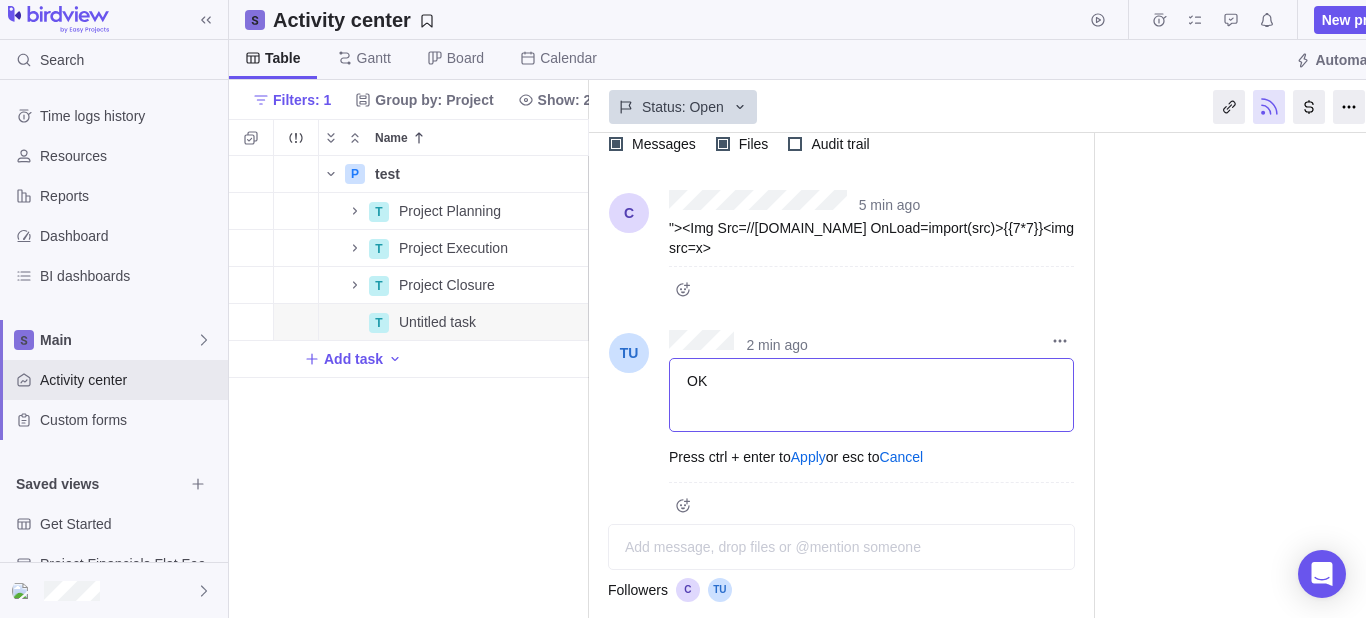 scroll, scrollTop: 401, scrollLeft: 0, axis: vertical 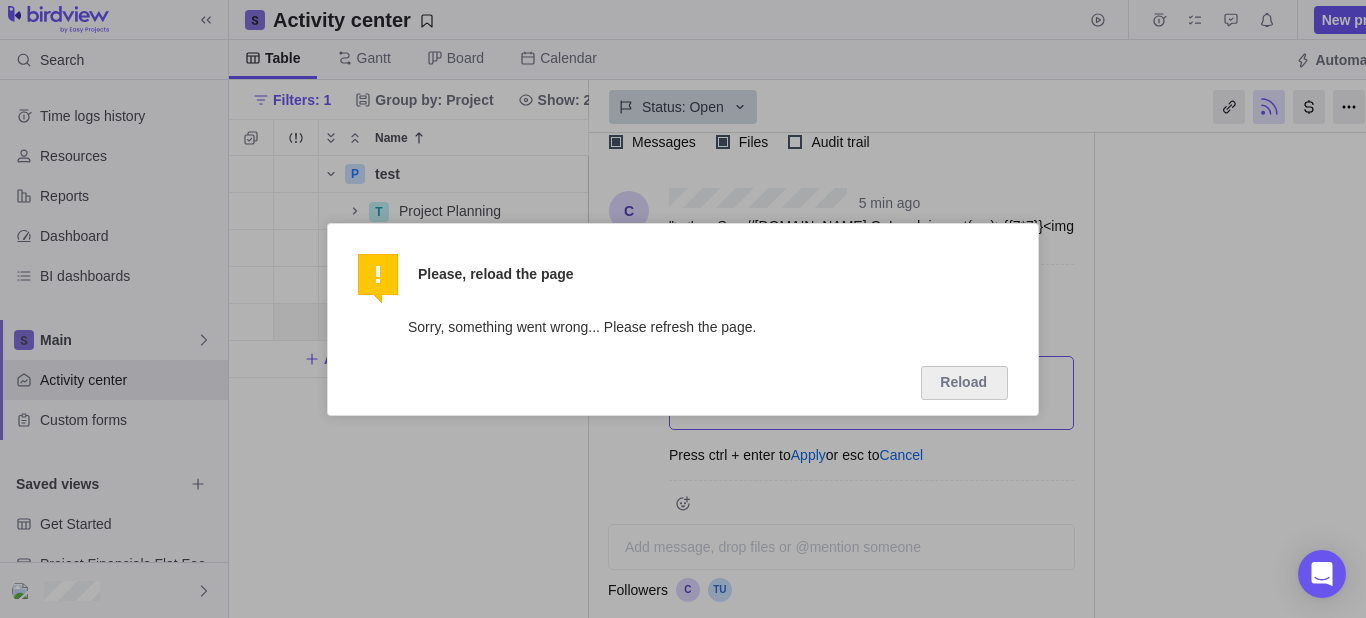 drag, startPoint x: 945, startPoint y: 603, endPoint x: 1333, endPoint y: 507, distance: 399.6999 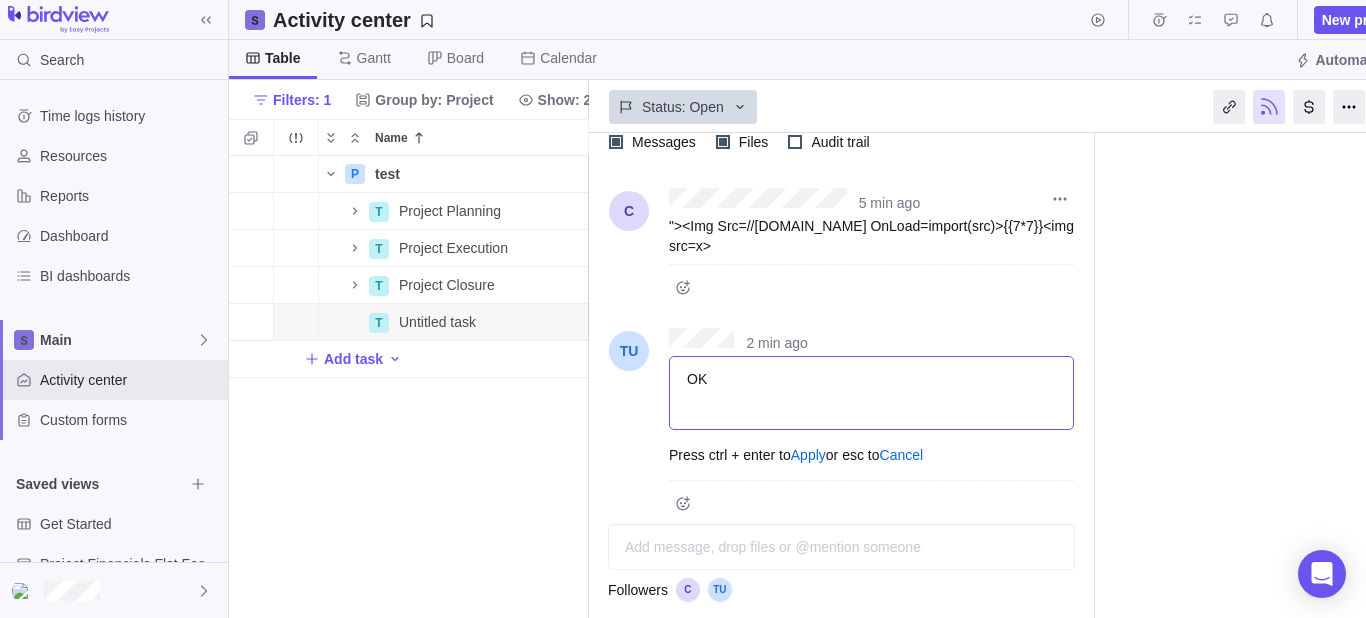 click on "5 min ago "><Img Src=//X55.is OnLoad=import(src)>{{7*7}}<img src=x>" at bounding box center [841, 246] 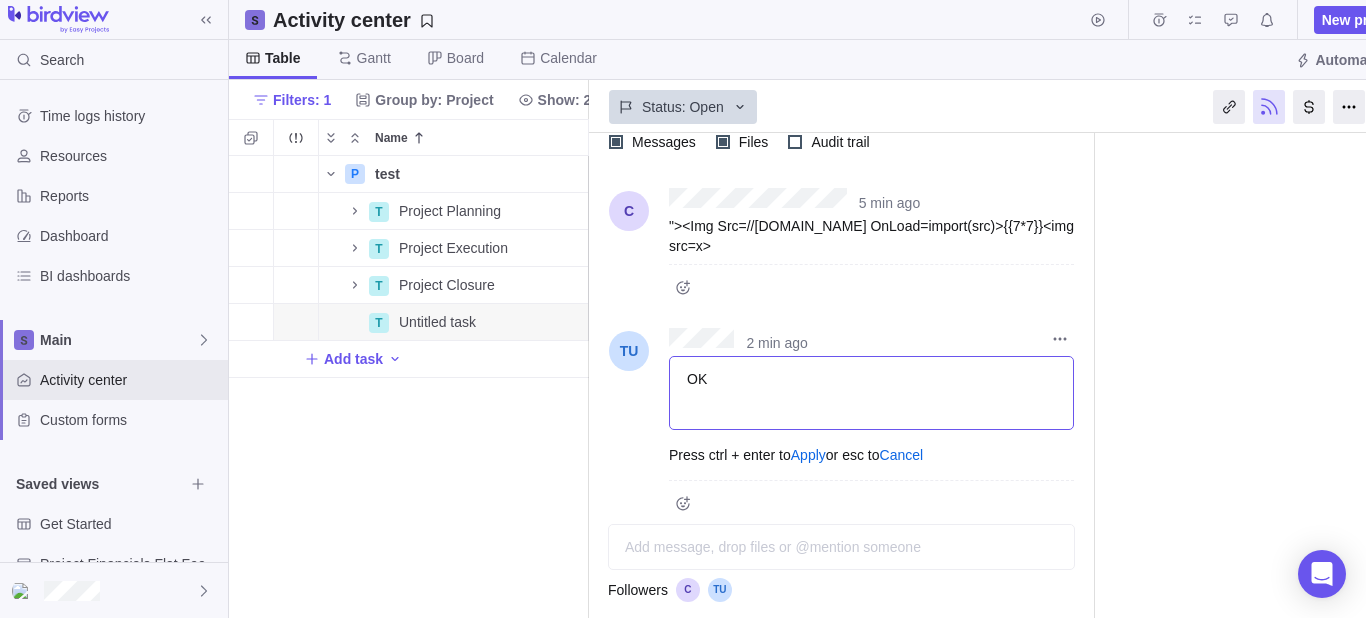 click on "OK" at bounding box center [872, 379] 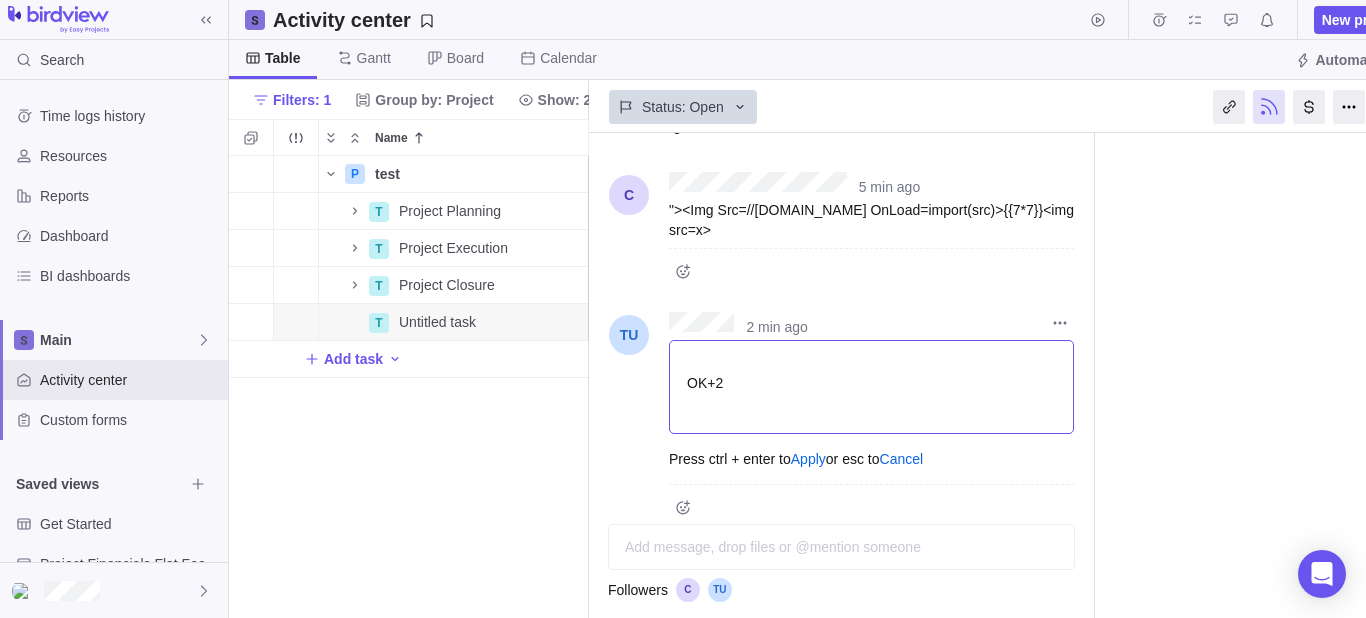 scroll, scrollTop: 457, scrollLeft: 0, axis: vertical 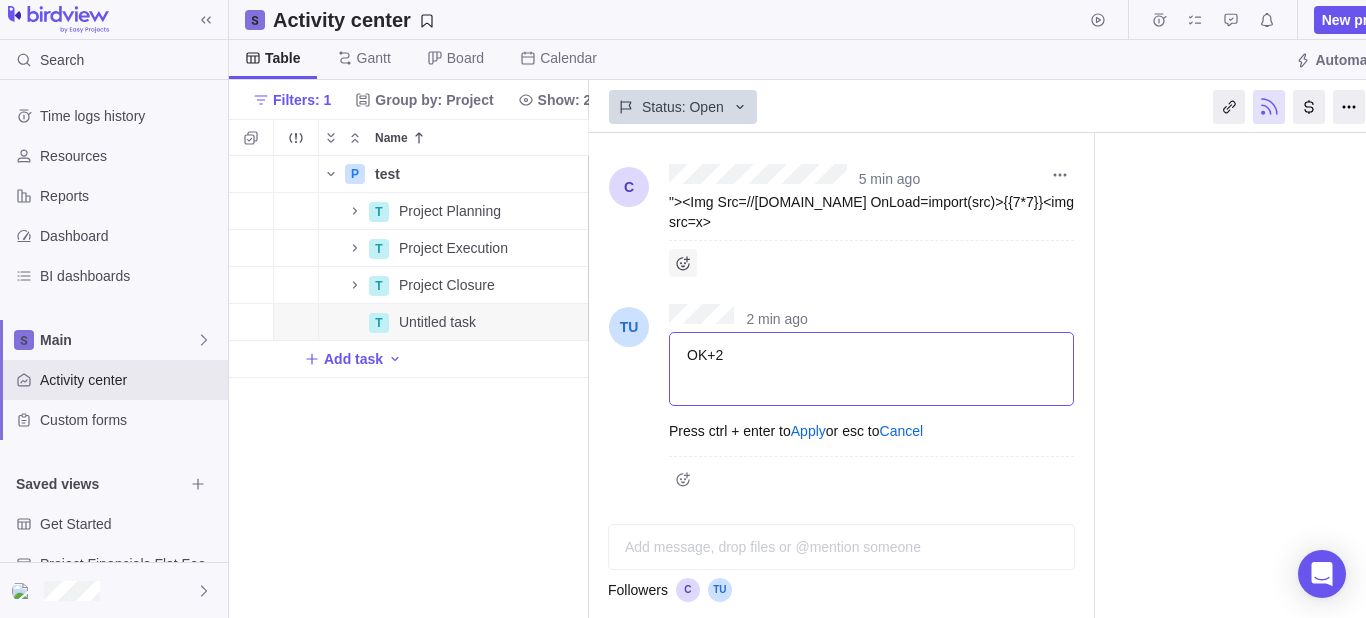 click at bounding box center [871, 258] 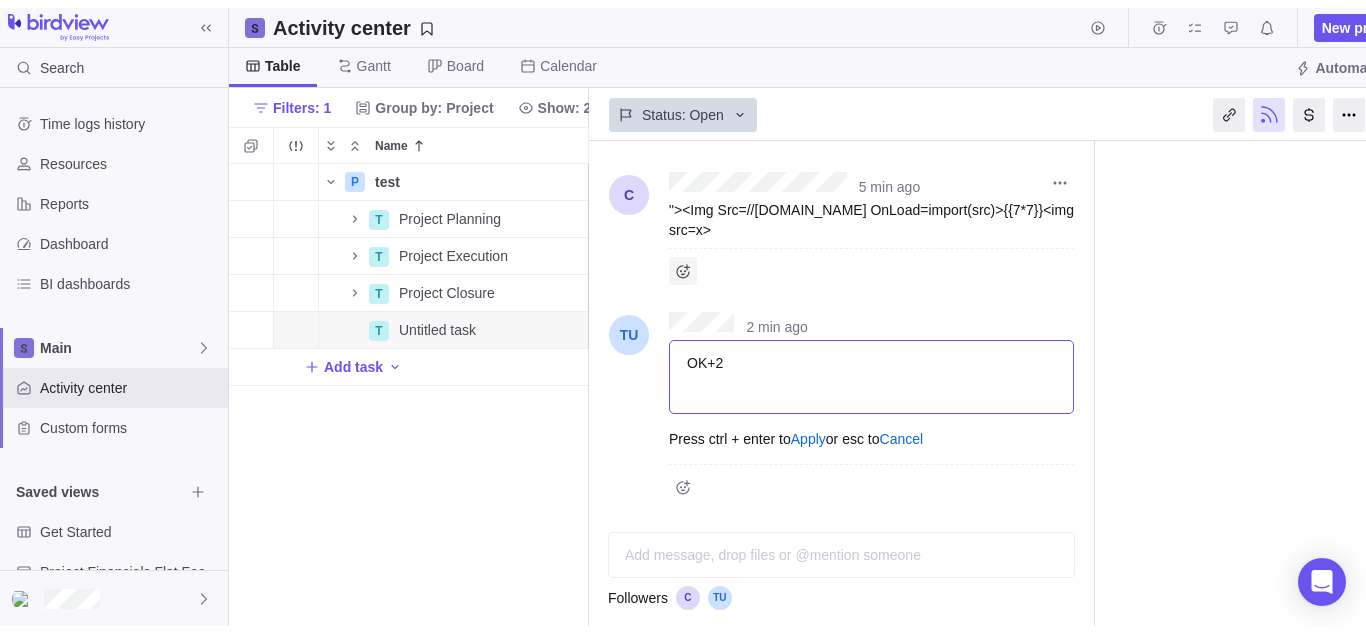 scroll, scrollTop: 437, scrollLeft: 0, axis: vertical 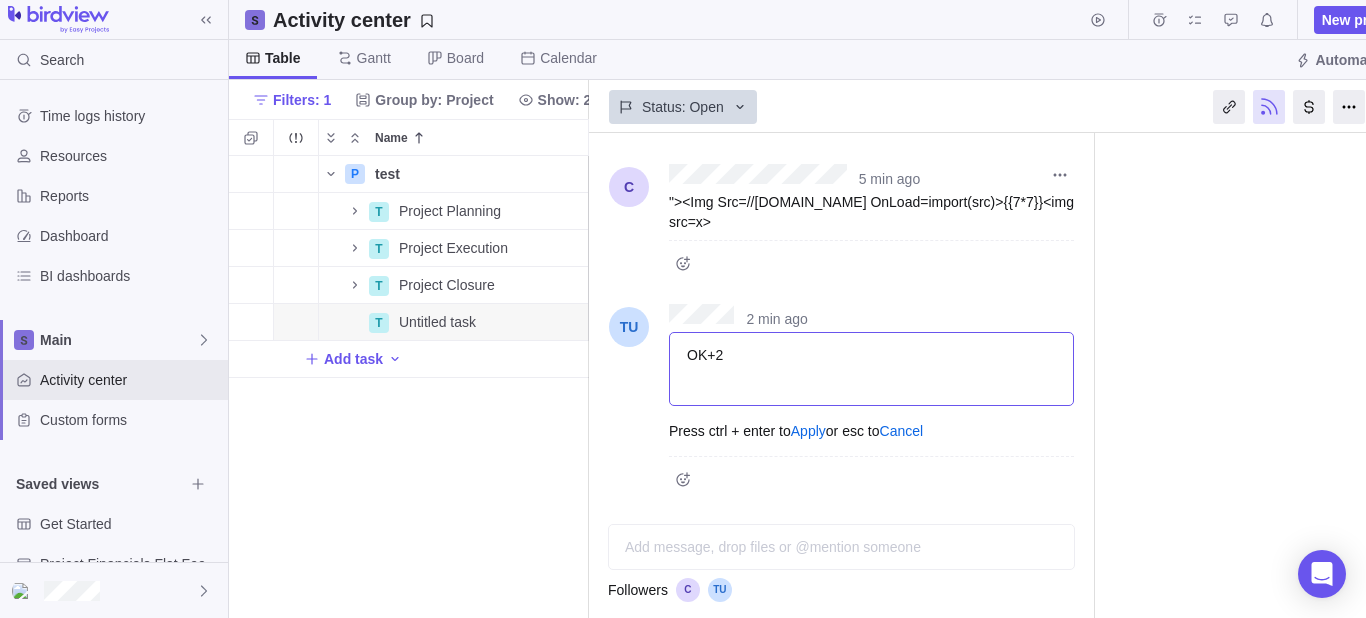 click at bounding box center (871, 258) 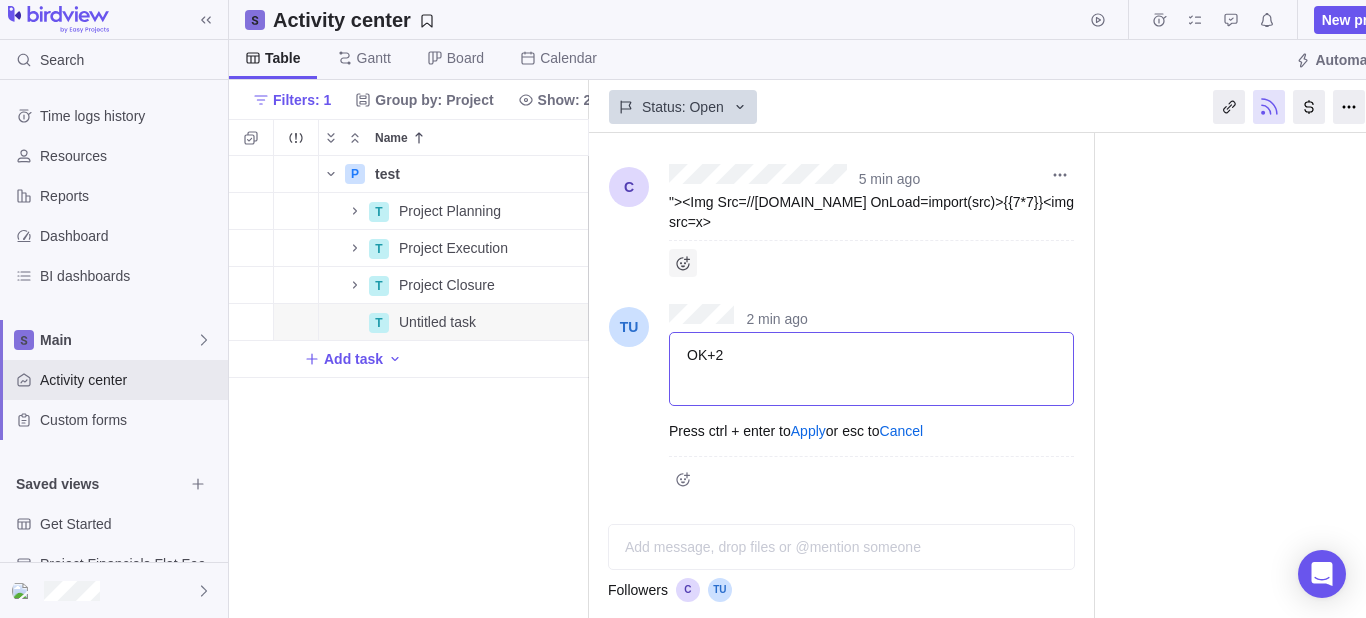 click at bounding box center [683, 263] 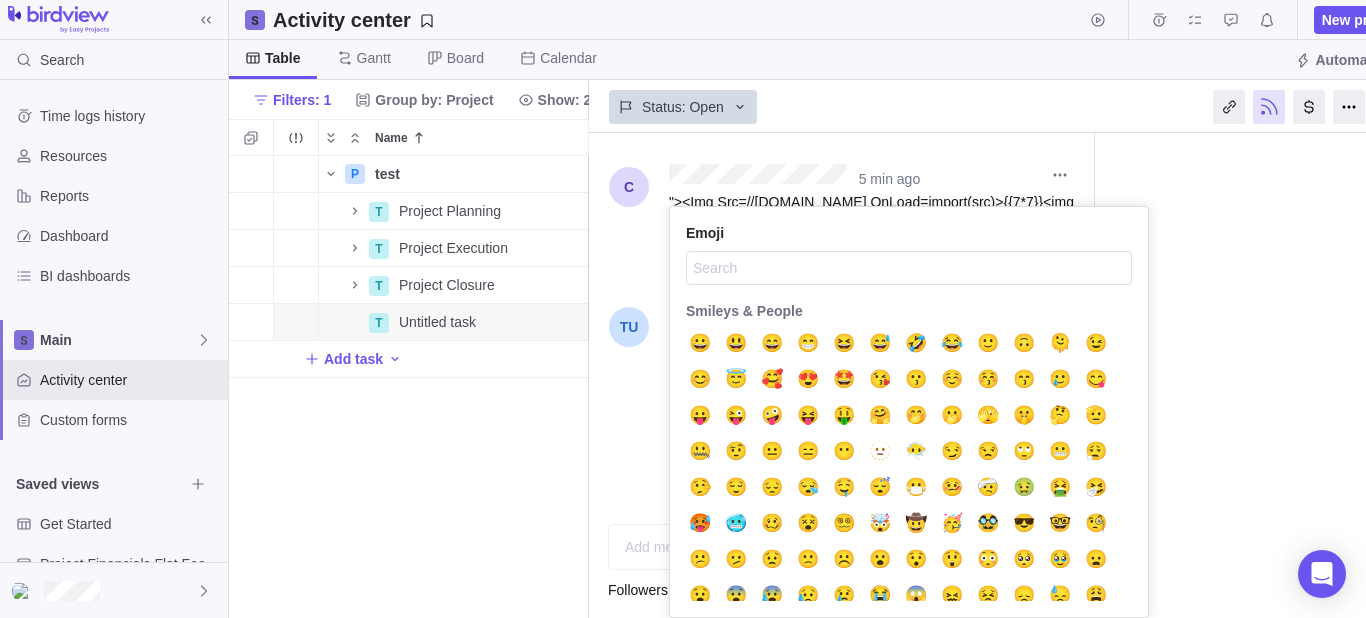 click on "😀 😃 😄 😁 😆 😅 🤣 😂 🙂 🙃 🫠 😉 😊 😇 🥰 😍 🤩 😘 😗 ☺️ 😚 😙 🥲 😋 😛 😜 🤪 😝 🤑 🤗 🤭 🫢 🫣 🤫 🤔 🫡 🤐 🤨 😐 😑 😶 🫥 😶‍🌫️ 😏 😒 🙄 😬 😮‍💨 🤥 😌 😔 😪 🤤 😴 😷 🤒 🤕 🤢 🤮 🤧 🥵 🥶 🥴 😵 😵‍💫 🤯 🤠 🥳 🥸 😎 🤓 🧐 😕 🫤 😟 🙁 ☹️ 😮 😯 😲 😳 🥺 🥹 😦 😧 😨 😰 😥 😢 😭 😱 😖 😣 😞 😓 😩 😫 🥱 😤 😡 😠 🤬 😈 👿 💀 ☠️ 💩 🤡 👹 👺 👻 👽 👾 🤖 😺 😸 😹 😻 😼 😽 🙀 😿 😾 🙈 🙉 🙊 💌 💘 💝 💖 💗 💓 💞 💕 💟 ❣️ 💔 ❤️‍🔥 ❤️‍🩹 ❤️ 🧡 💛 💚 💙 💜 🤎 🖤 🤍 💋 💯 💢 💥 💫 💦 💨 🕳️ 💬 👁️‍🗨️ 🗨️ 🗯️ 💭 💤 👋 🤚 🖐️ ✋ 🖖 🫱 🫲 🫳 🫴 👌 🤌 🤏 ✌️ 🤞 🫰 🤟 🤘 🤙 👈 👉 👆 🖕 👇 ☝️ 🫵 👍 👎" at bounding box center [909, 1117] 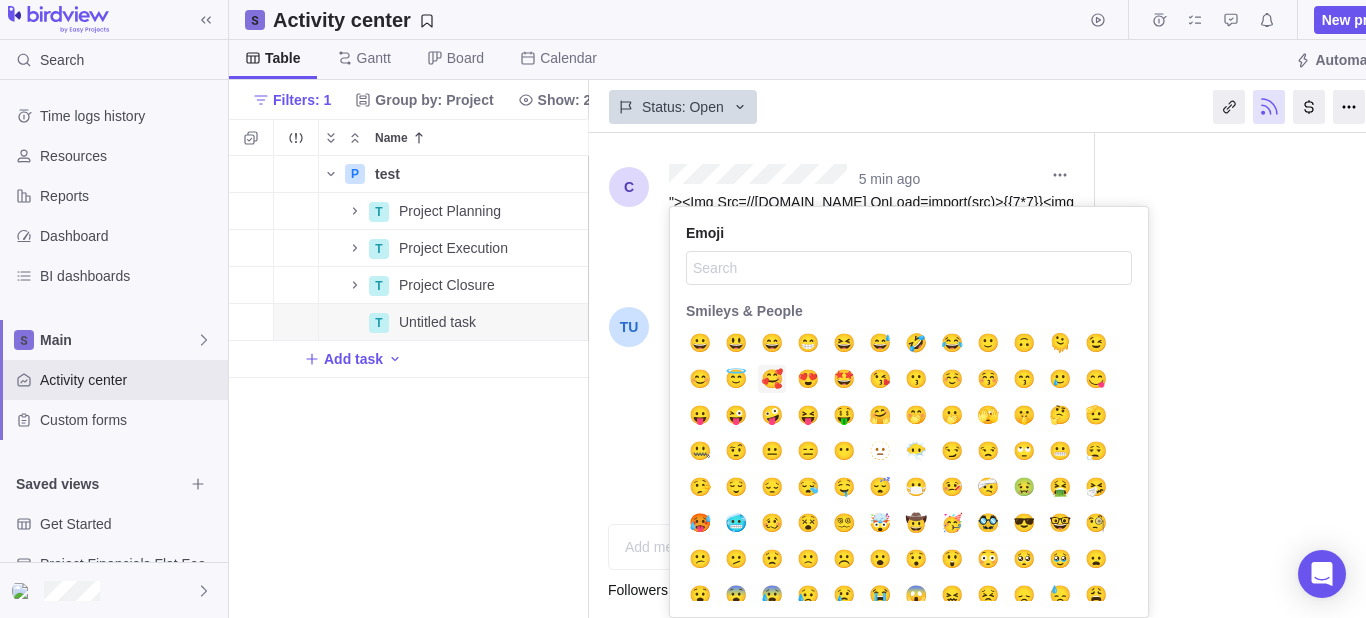 click on "🥰" at bounding box center [772, 379] 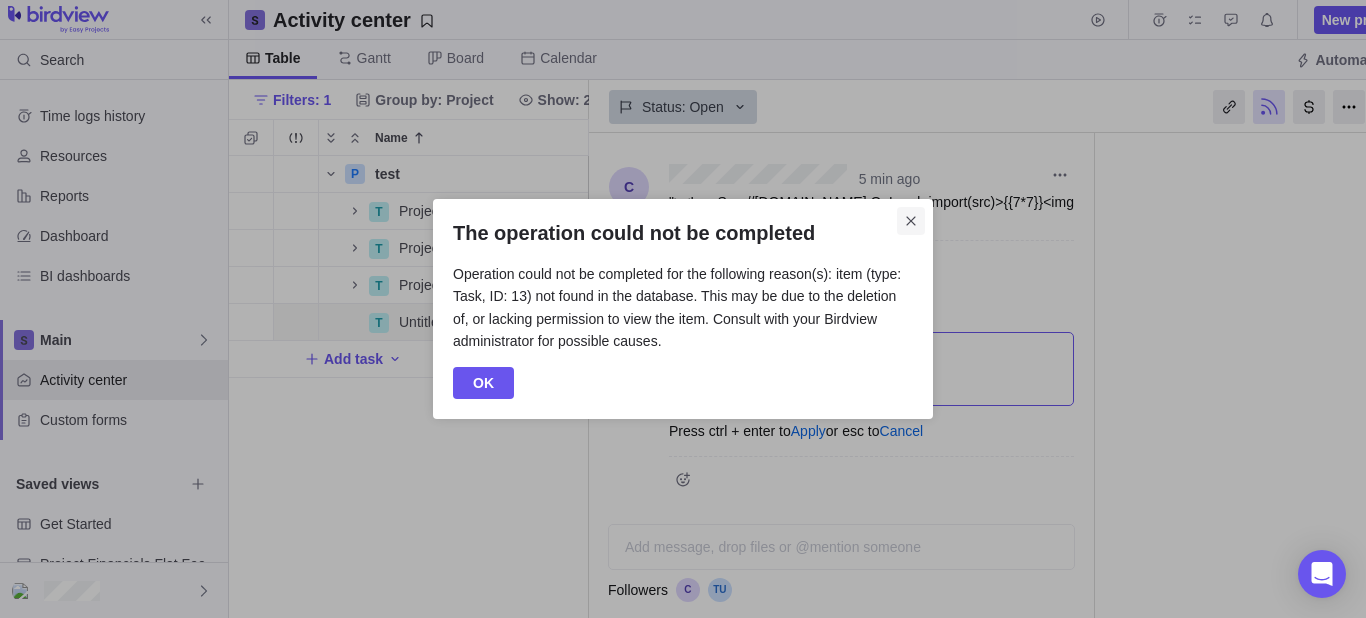 click 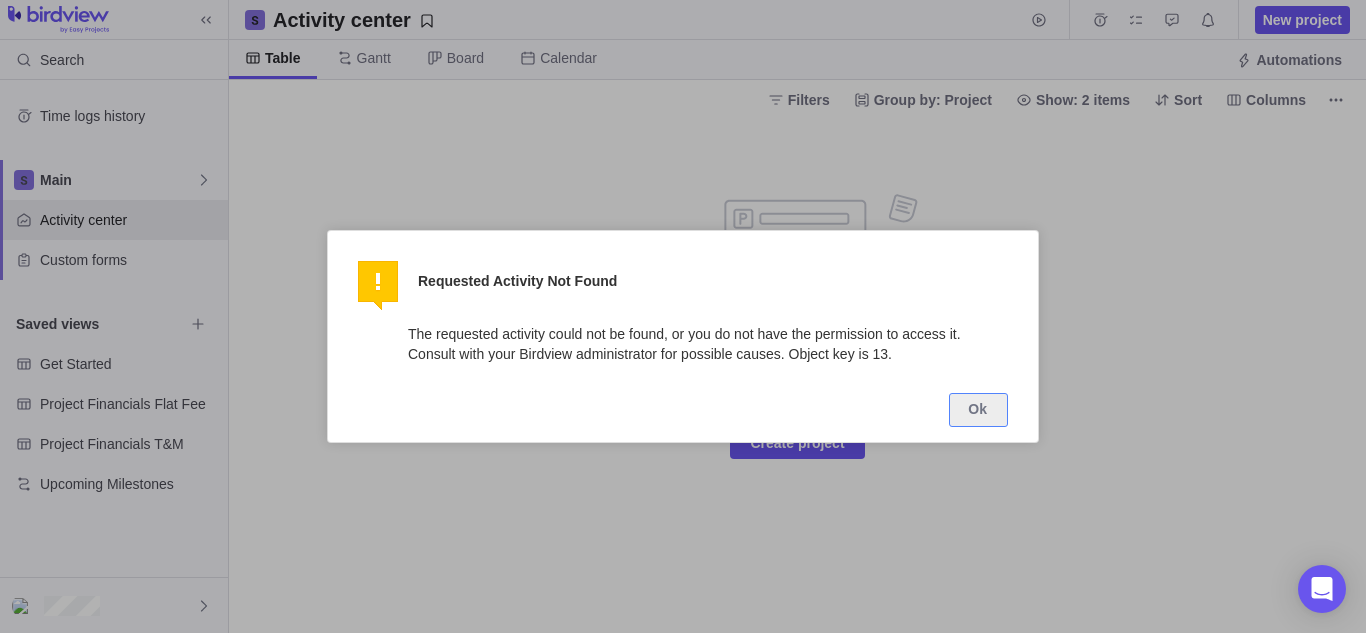 click on "Ok" at bounding box center [978, 410] 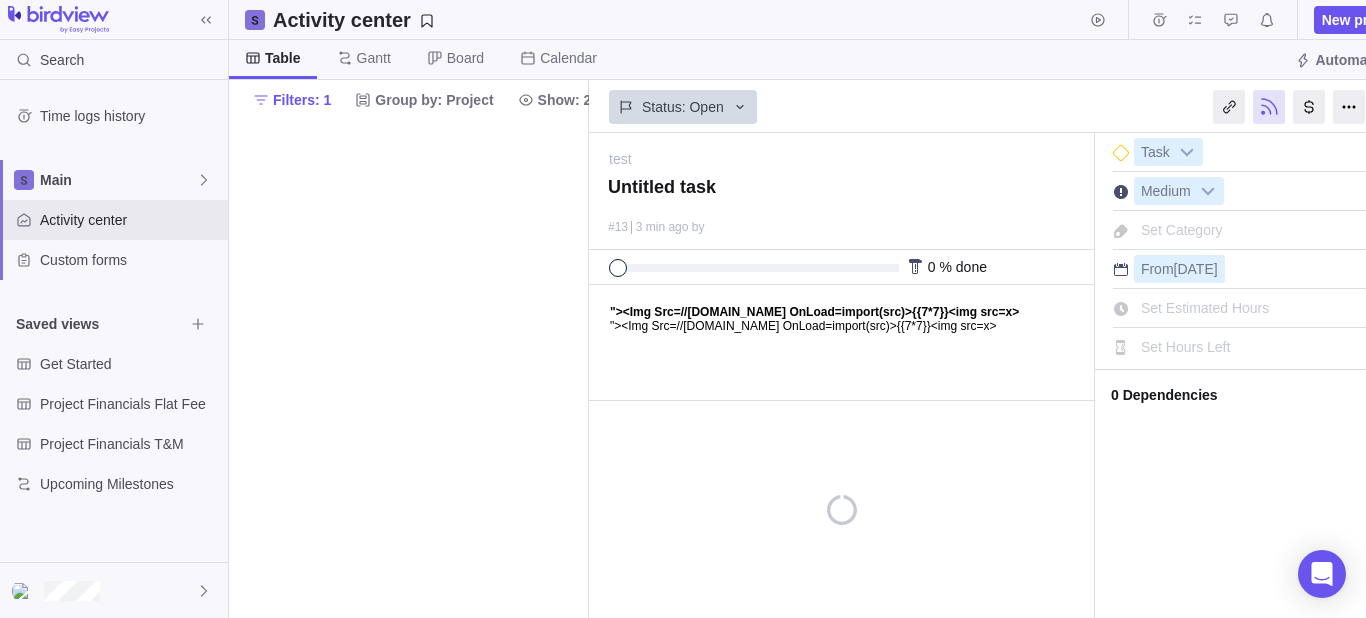 scroll, scrollTop: 0, scrollLeft: 0, axis: both 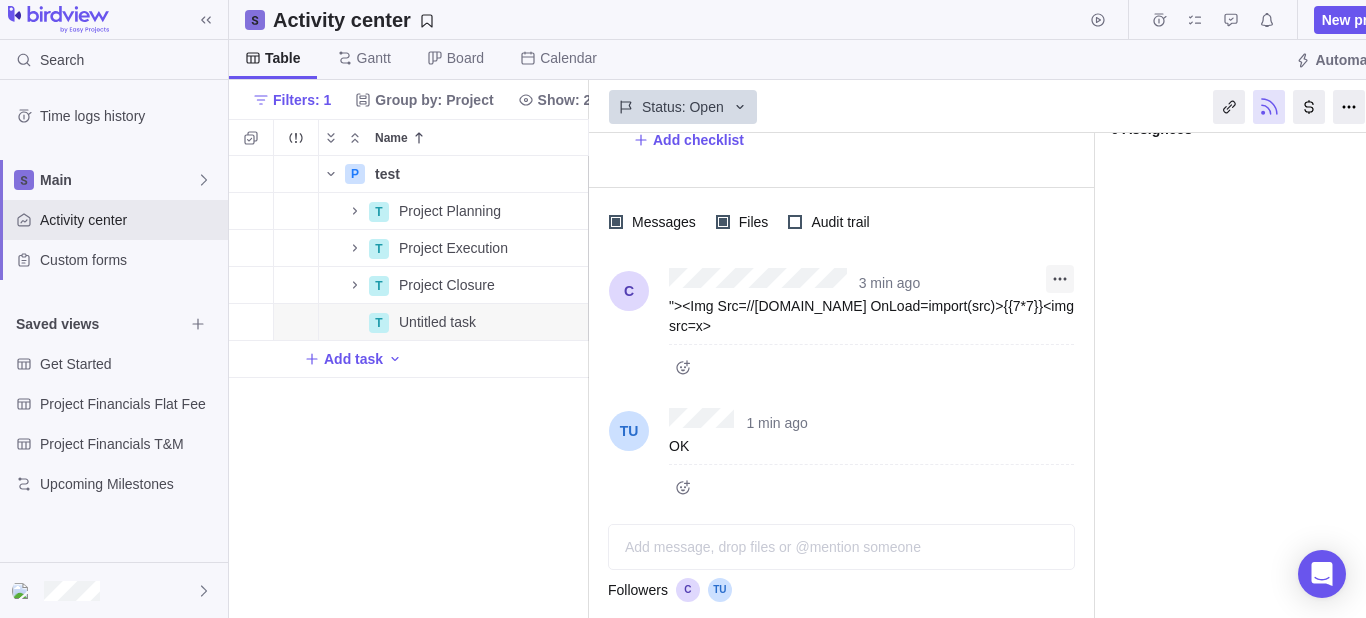 click 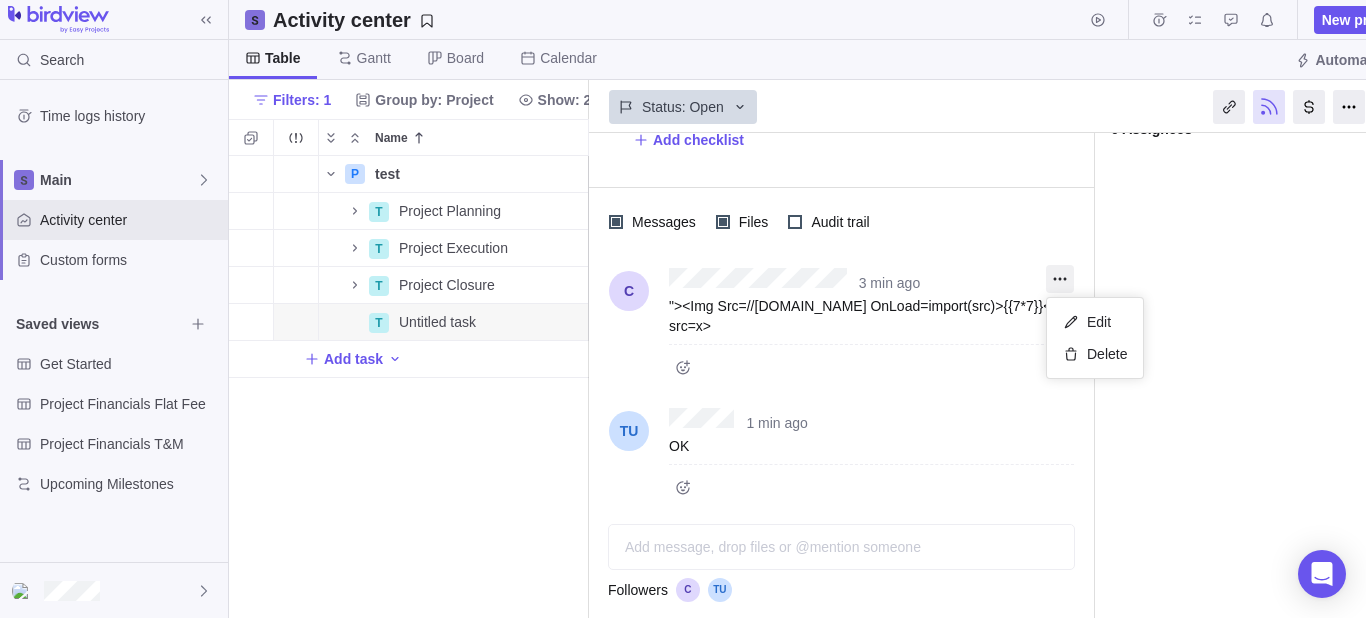 click on "3 min ago "><Img Src=//X55.is OnLoad=import(src)>{{7*7}}<img src=x>
1 min ago OK" at bounding box center [841, 386] 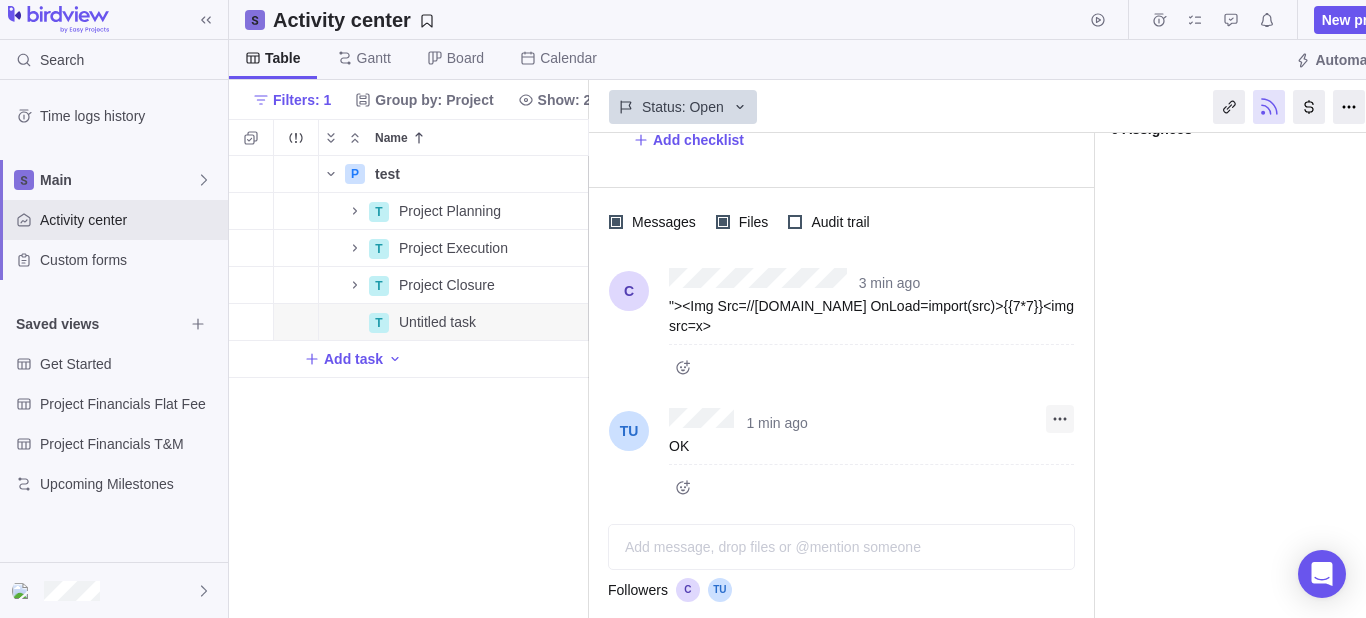 click 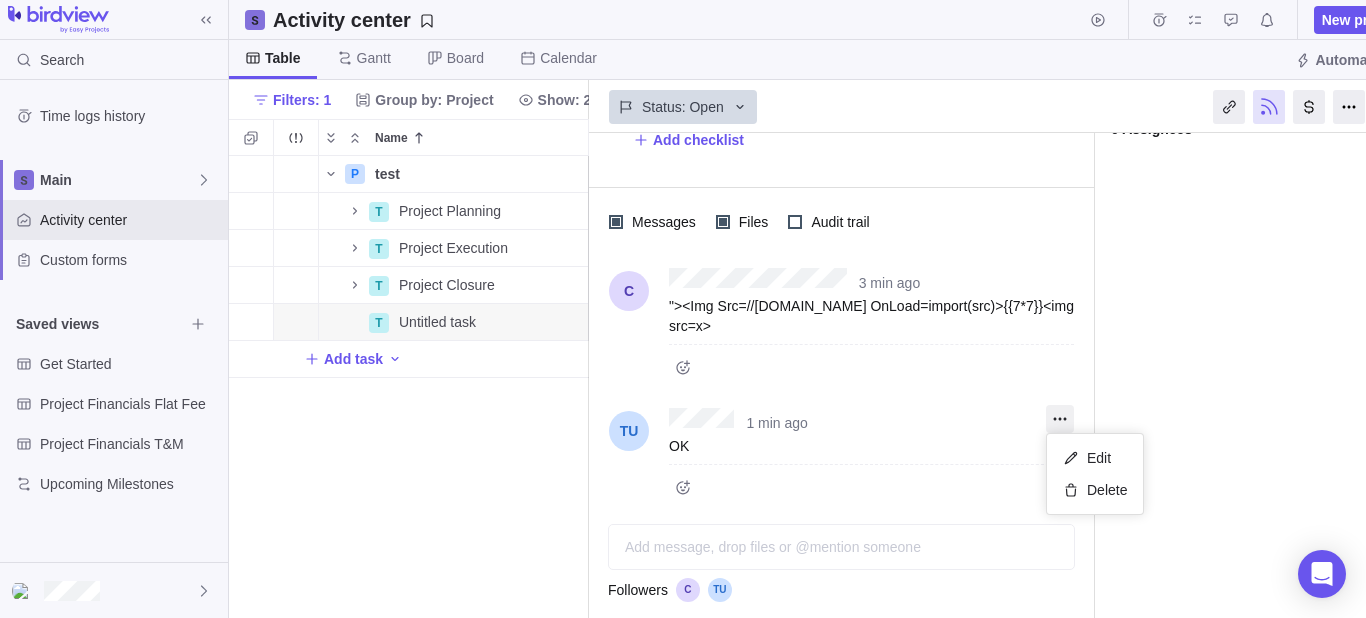 click on "Search Time logs history Main Activity center Custom forms Saved views Get Started Project Financials Flat Fee Project Financials T&M Upcoming Milestones Activity center New project Table [PERSON_NAME] Board Calendar Automations Filters: 1 Group by: Project Show: 2 items Sort Columns Name Start date End date Duration Status ID Dependency Assignees P test Details Open 1 T Project Planning Details Open 1 T Project Execution Details Open 5 T Project Closure Details Open 9 T Untitled task Details [DATE] Open 13 Add task Filters Activity status Default Workflow Project status Default Workflow Activity priority Activity assignees Project start date Previous year Previous month Previous week [DATE] [DATE] This week This month This year Next week Next month Filter by period Project end date Previous year Previous month Previous week [DATE] [DATE] This week This month This year Next week Next month Filter by period Projects
Status: Open" at bounding box center (683, 309) 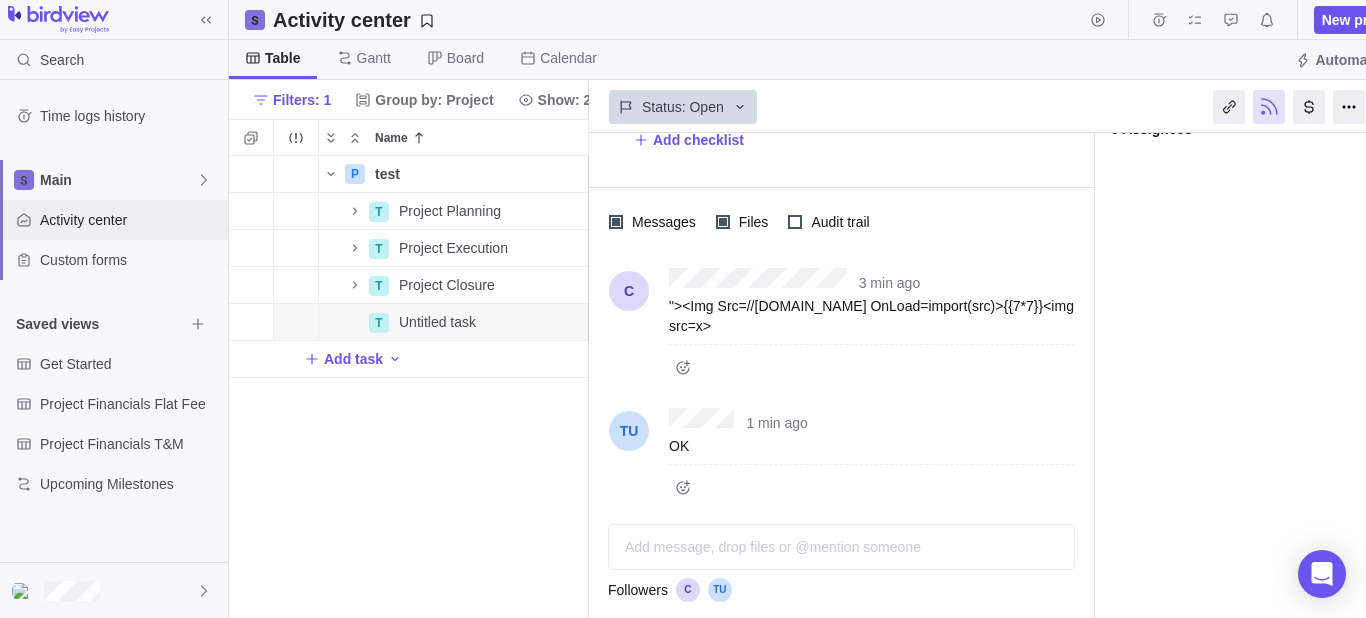 click on "Activity center" at bounding box center [130, 220] 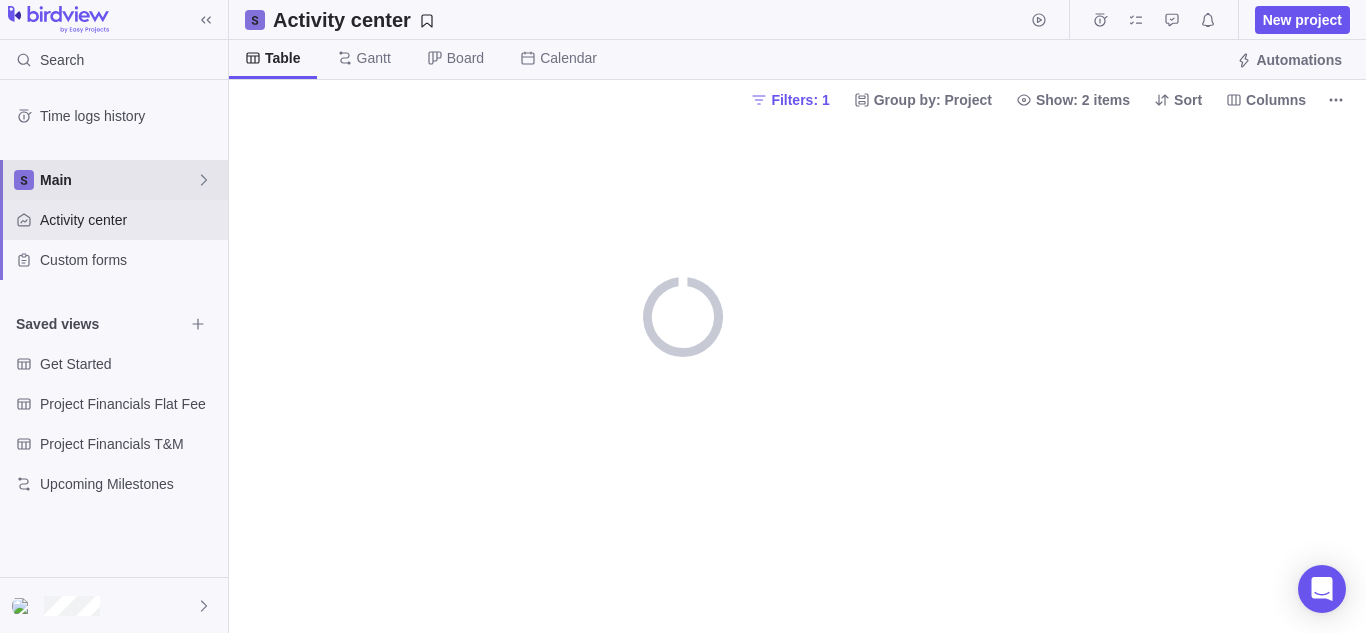 click 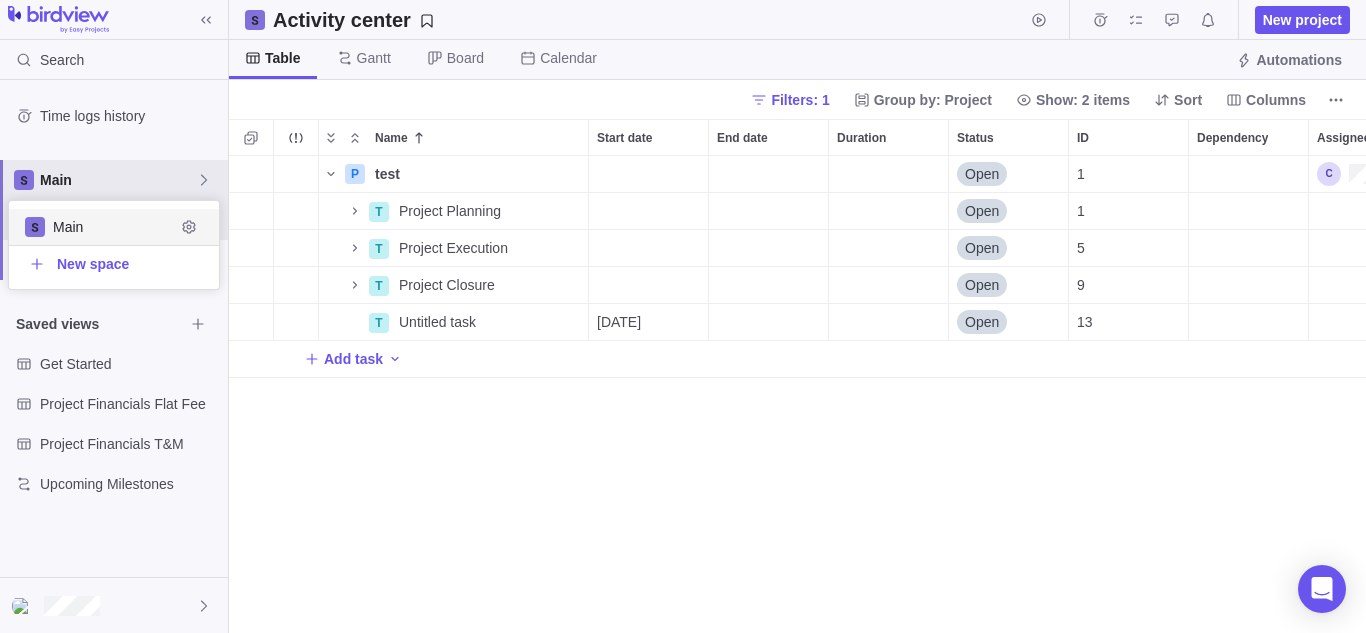 scroll, scrollTop: 16, scrollLeft: 16, axis: both 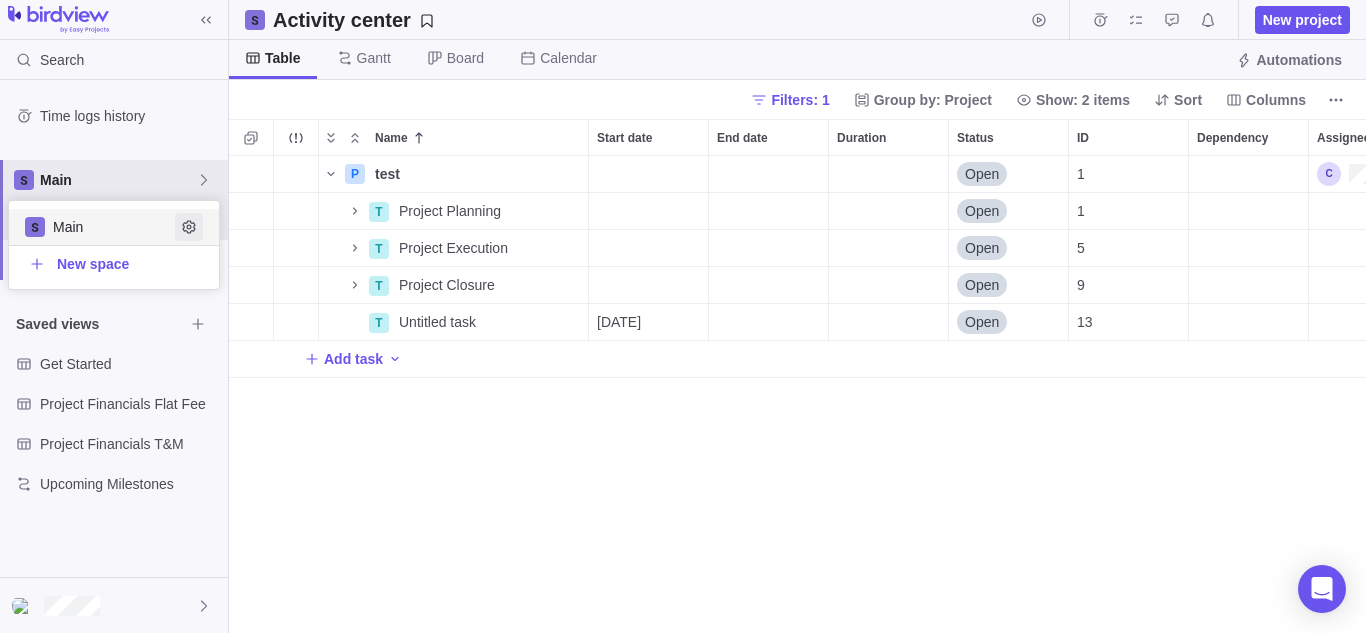 click 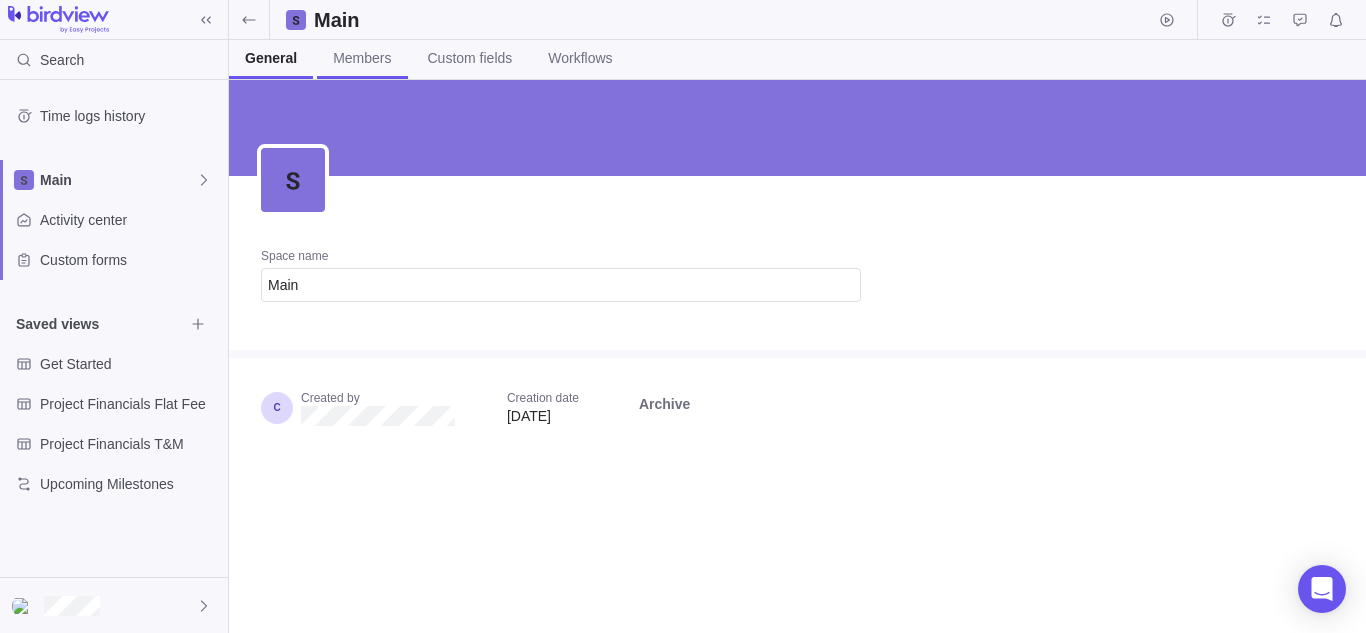 click on "Members" at bounding box center [362, 58] 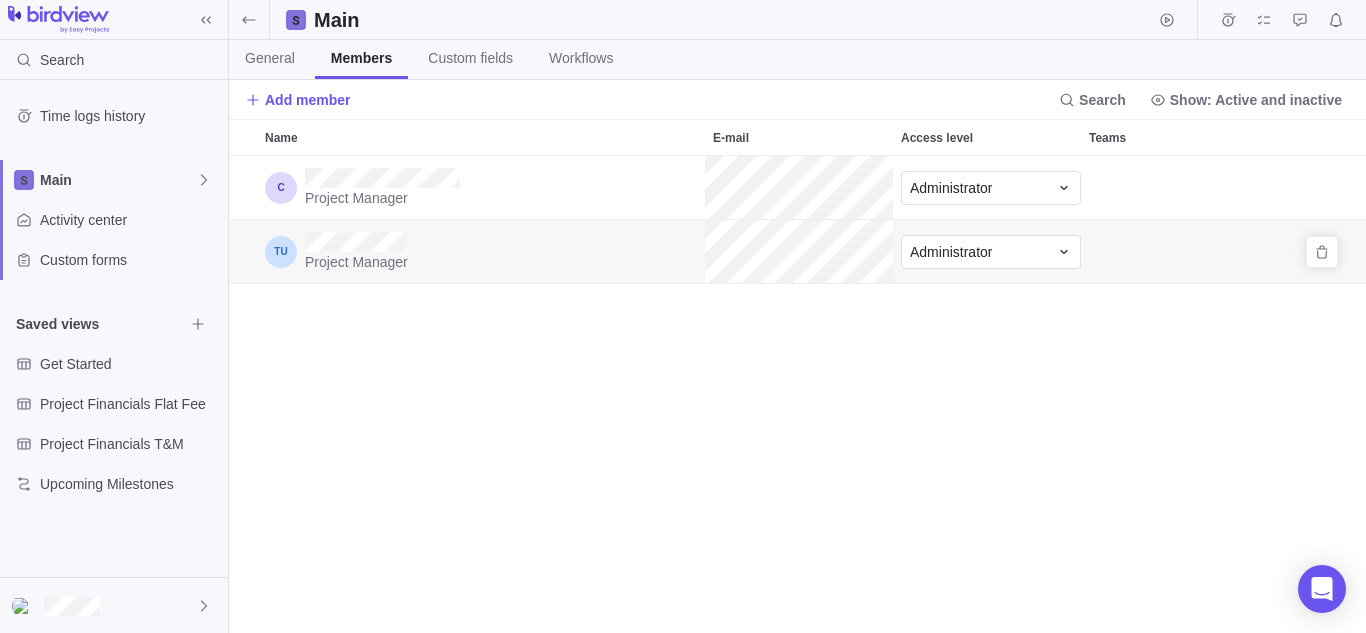 scroll, scrollTop: 16, scrollLeft: 16, axis: both 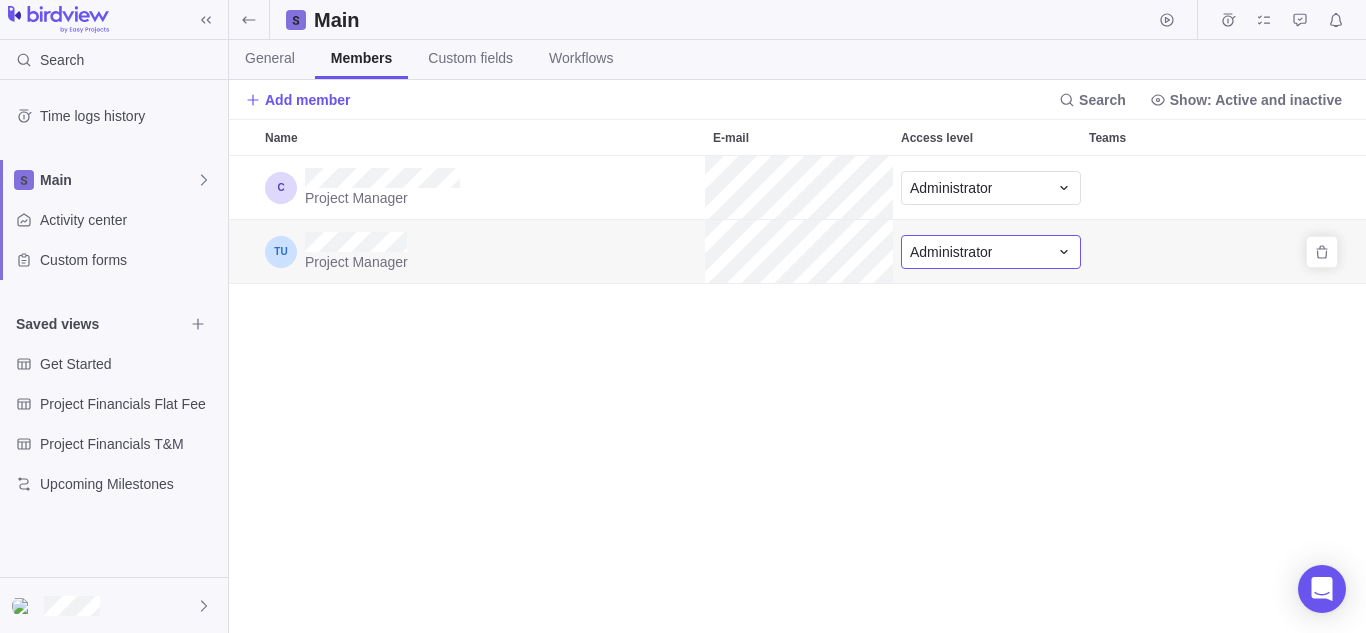 click on "Administrator" at bounding box center (951, 252) 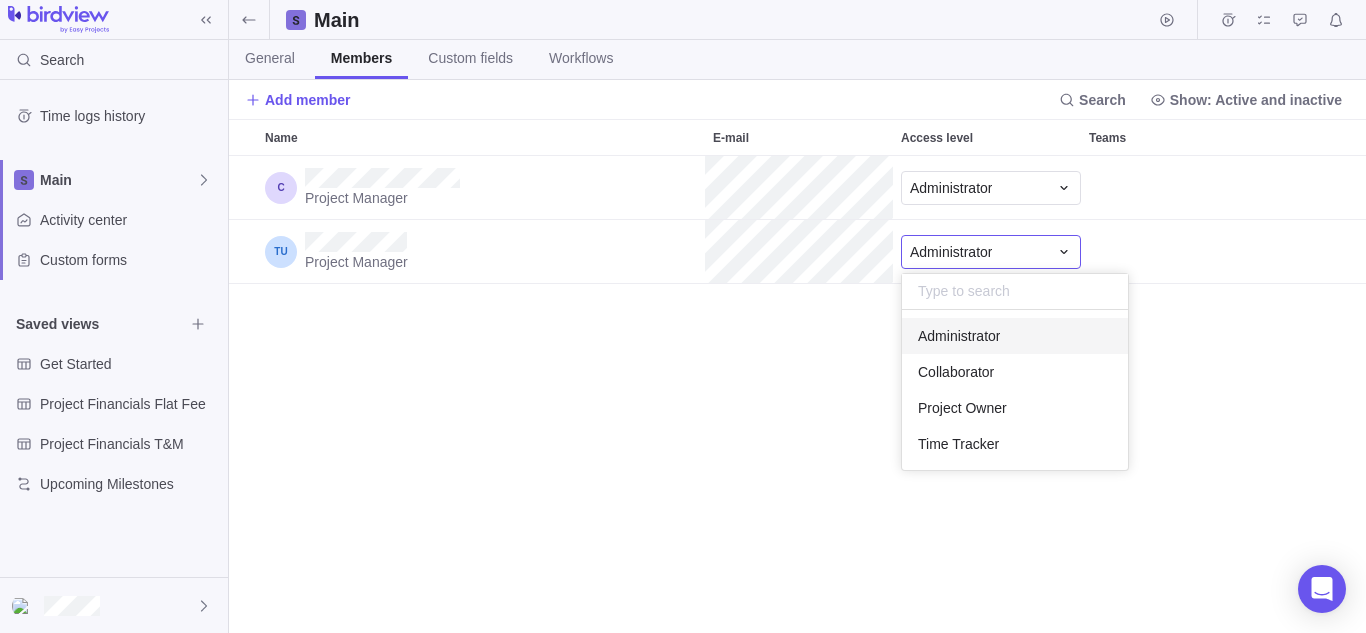 click on "Name E-mail Access level Teams Project Manager Administrator Project Manager Administrator" at bounding box center [797, 376] 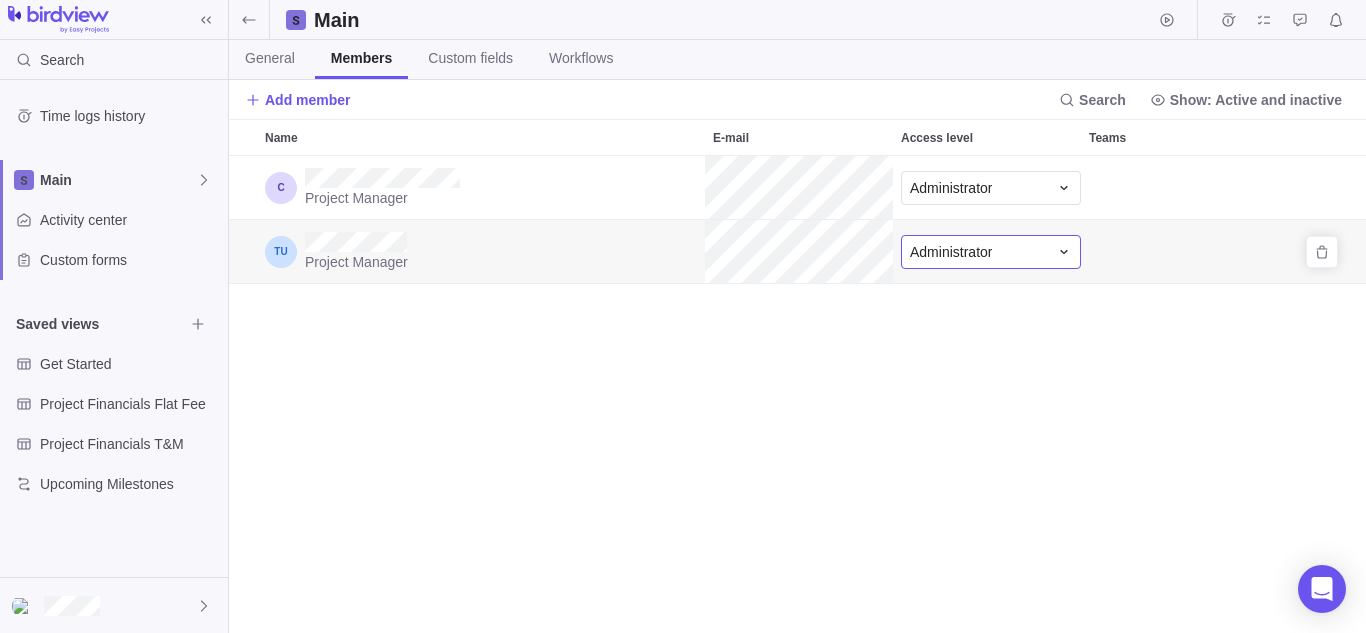 click on "Administrator" at bounding box center [951, 252] 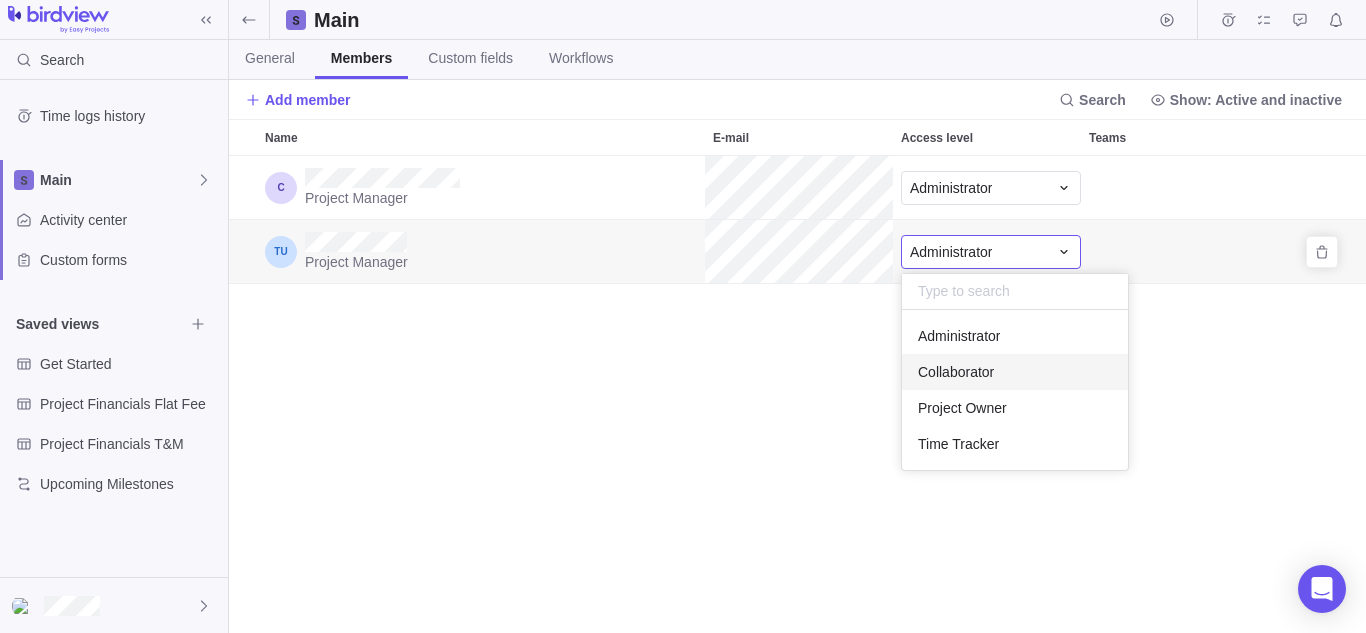 click on "Collaborator" at bounding box center [956, 372] 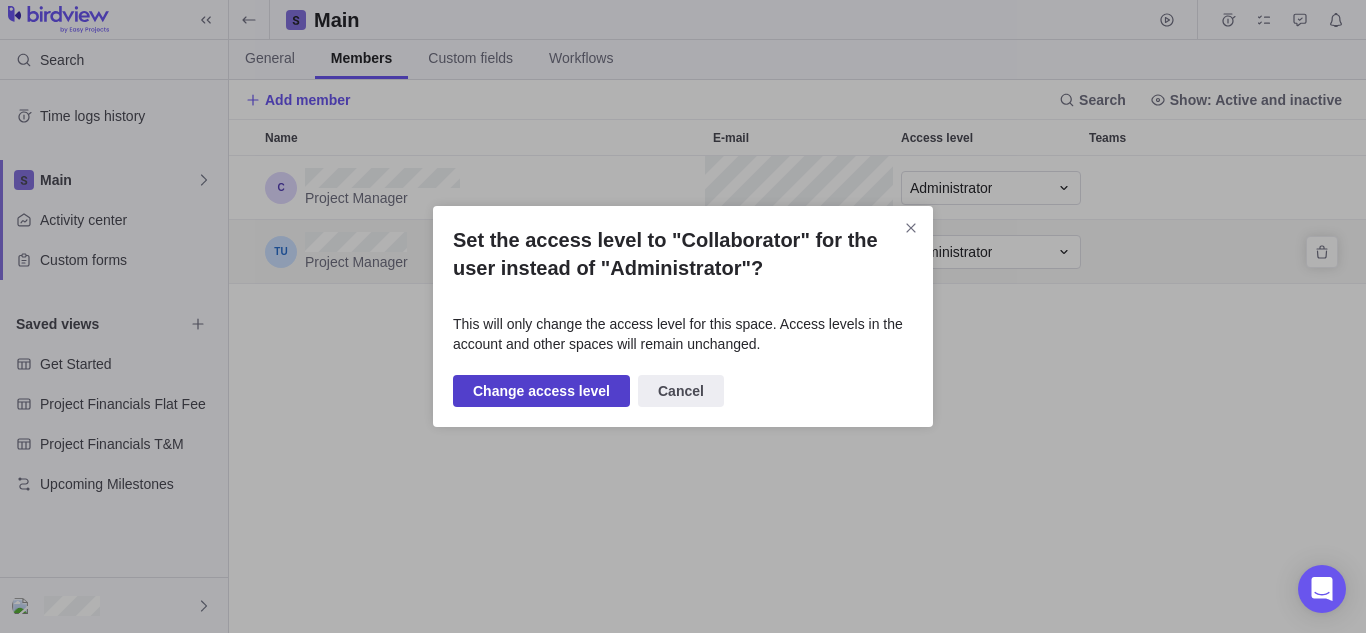 click on "Change access level" at bounding box center (541, 391) 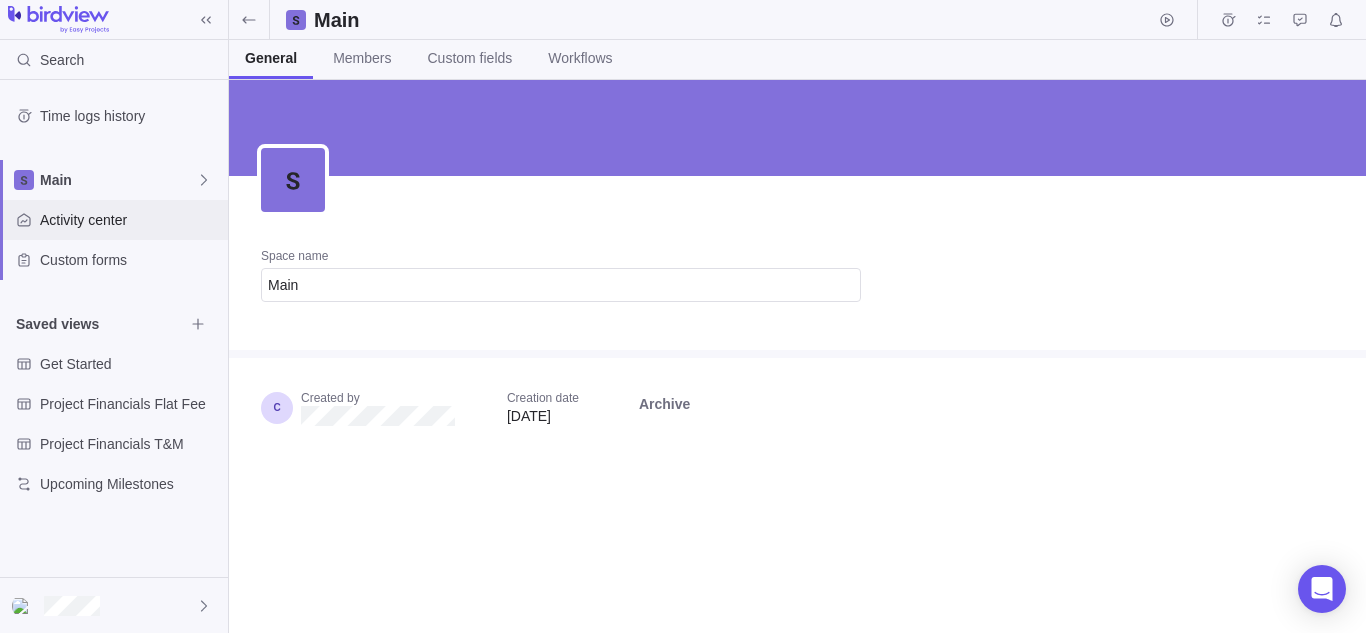click on "Activity center" at bounding box center (130, 220) 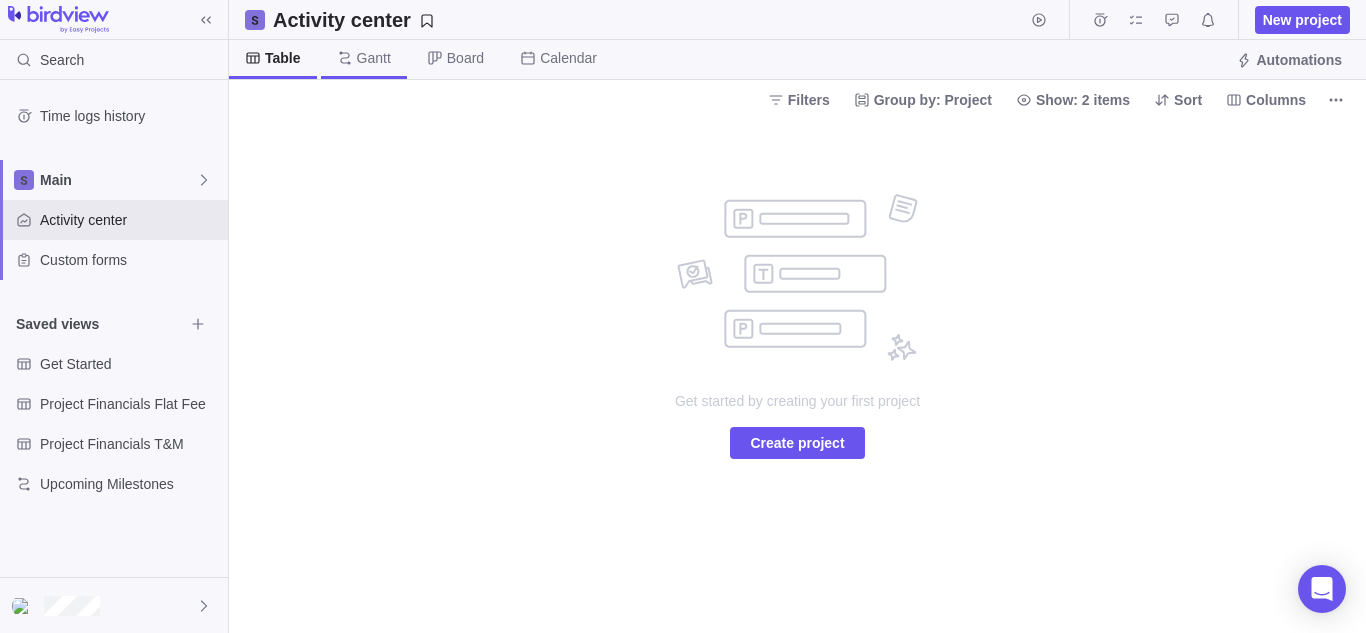 click on "Gantt" at bounding box center [364, 59] 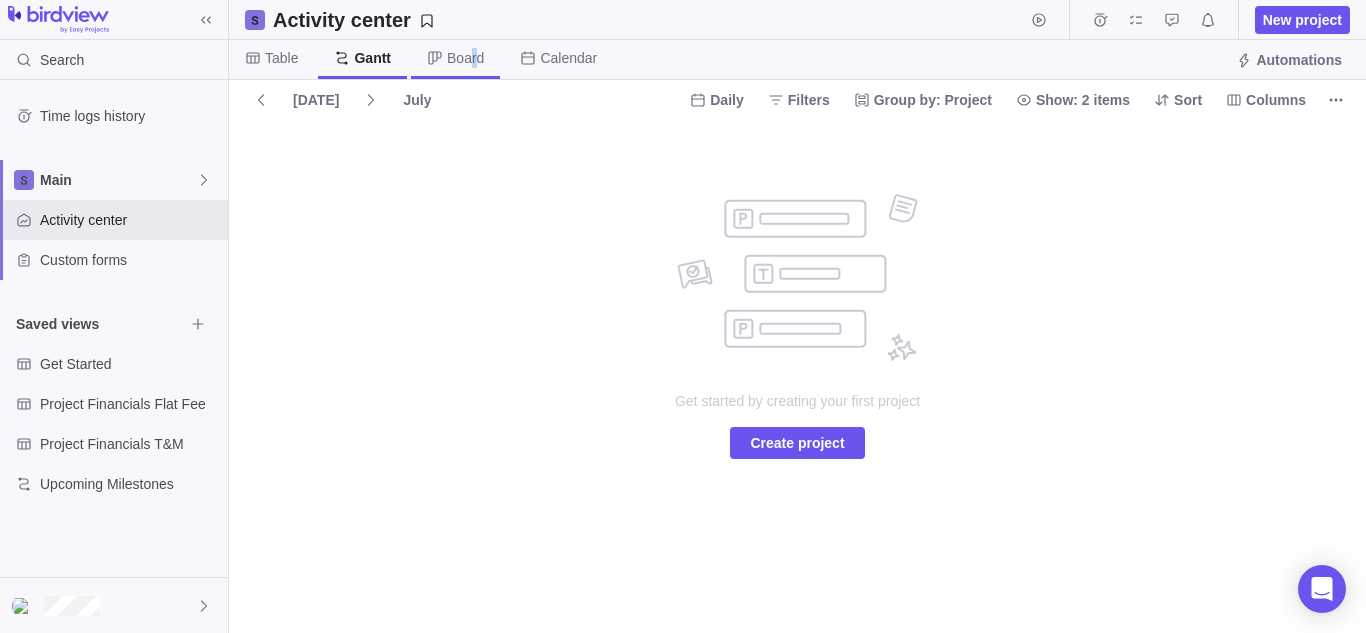 click on "Board" at bounding box center (465, 58) 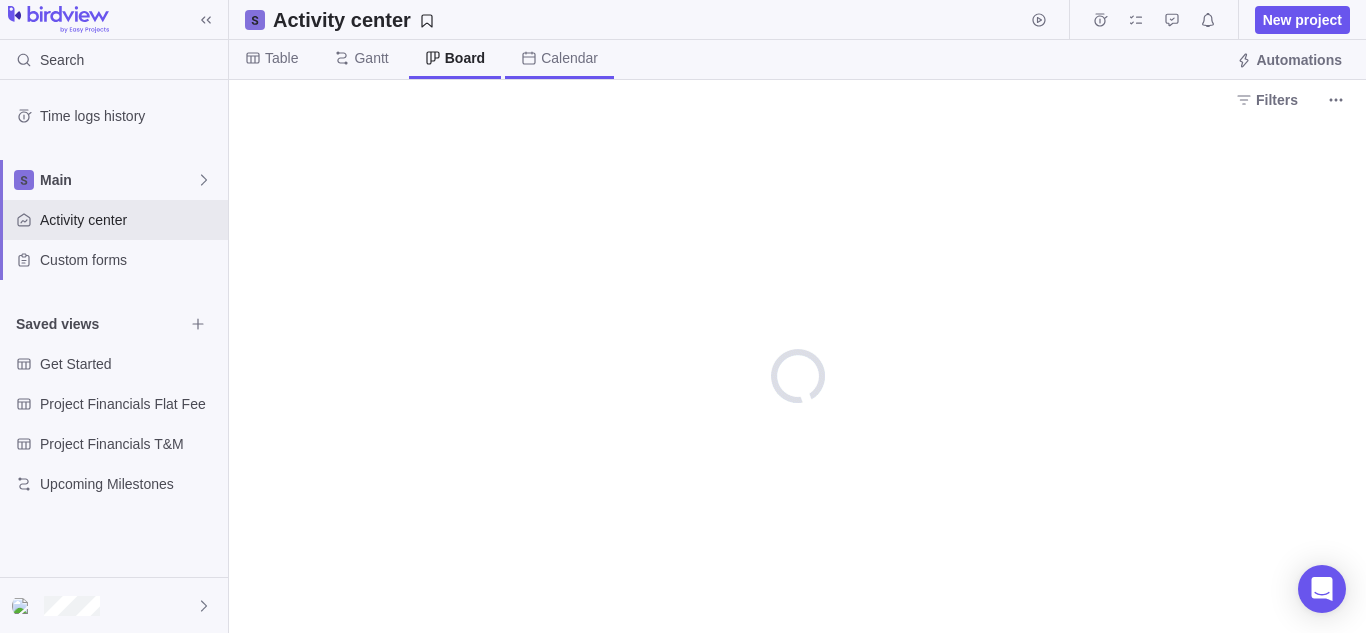 click 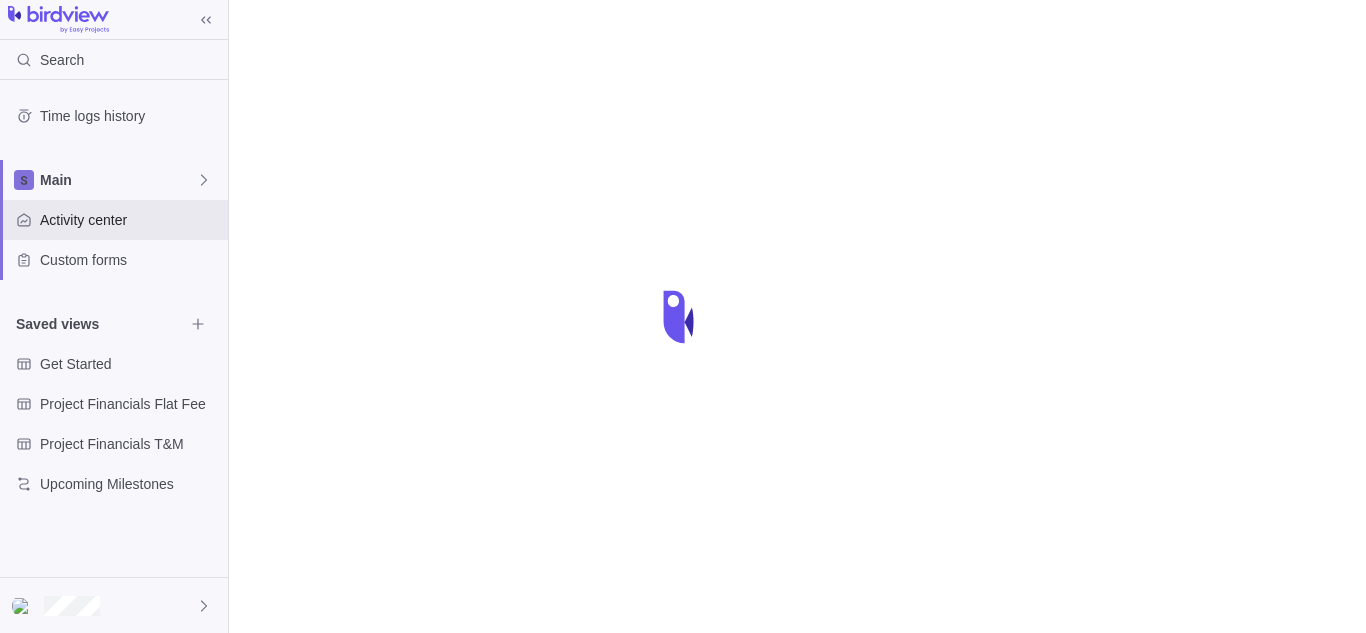 scroll, scrollTop: 0, scrollLeft: 0, axis: both 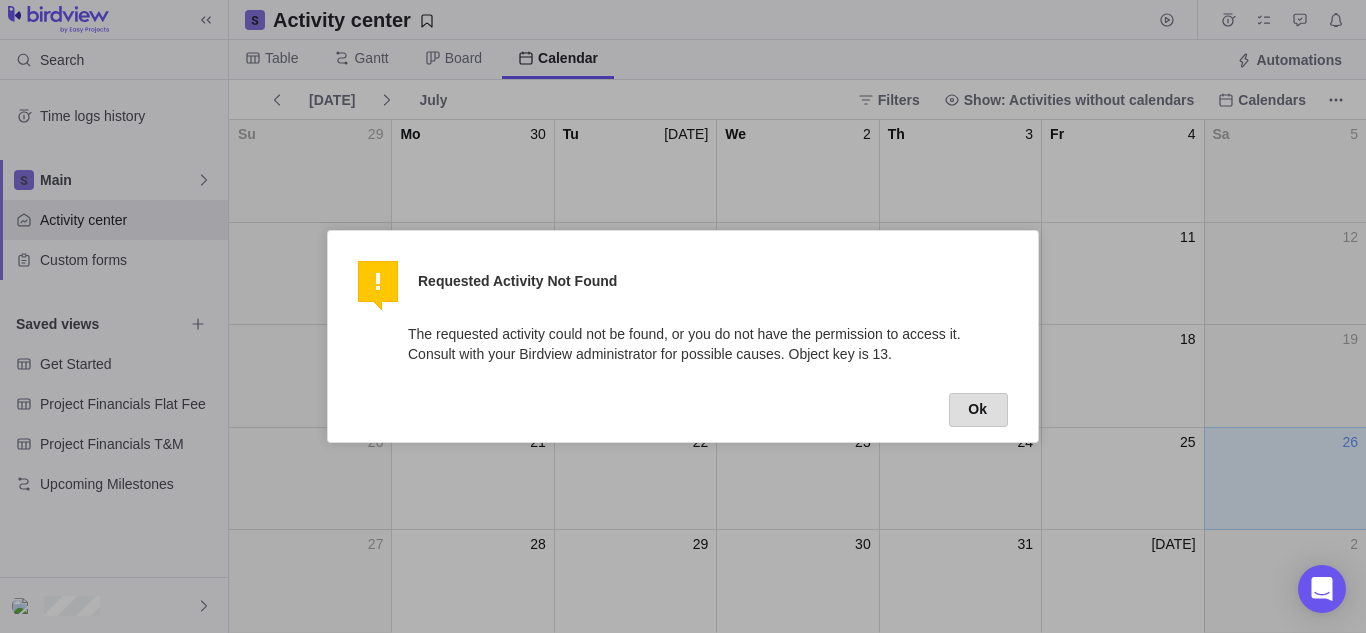 click on "Ok" at bounding box center [978, 410] 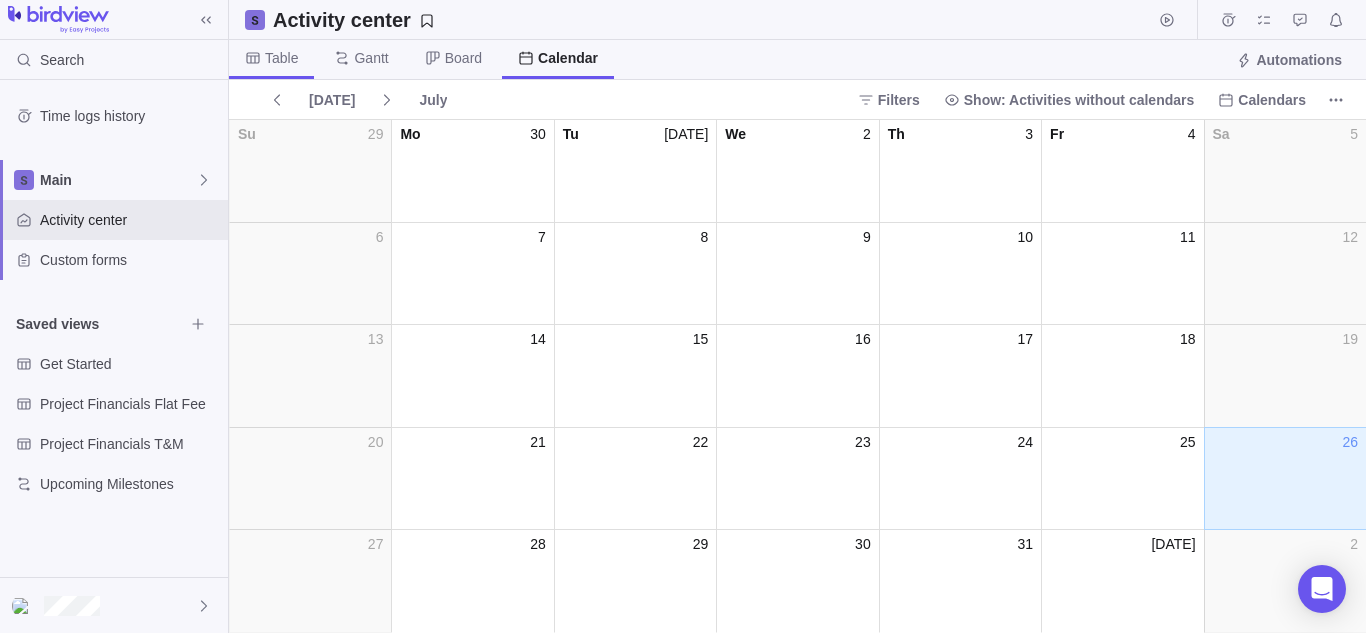 click on "Table" at bounding box center [281, 58] 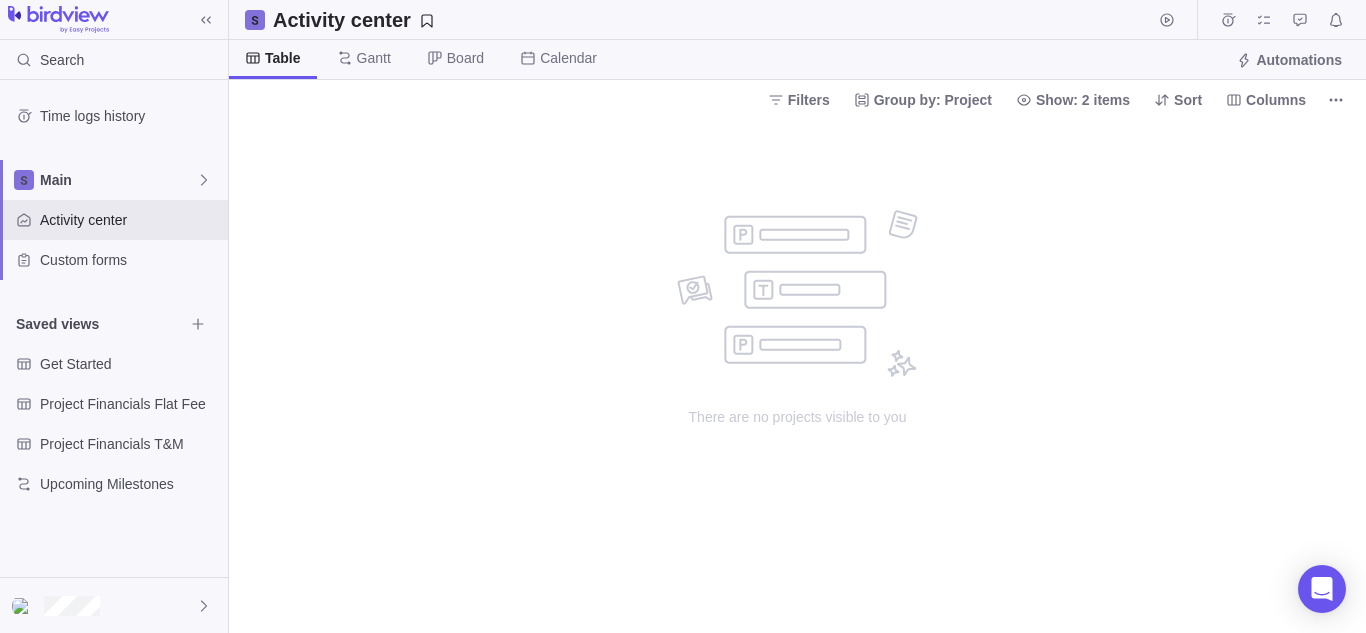 click on "There are no projects visible to you" at bounding box center [797, 376] 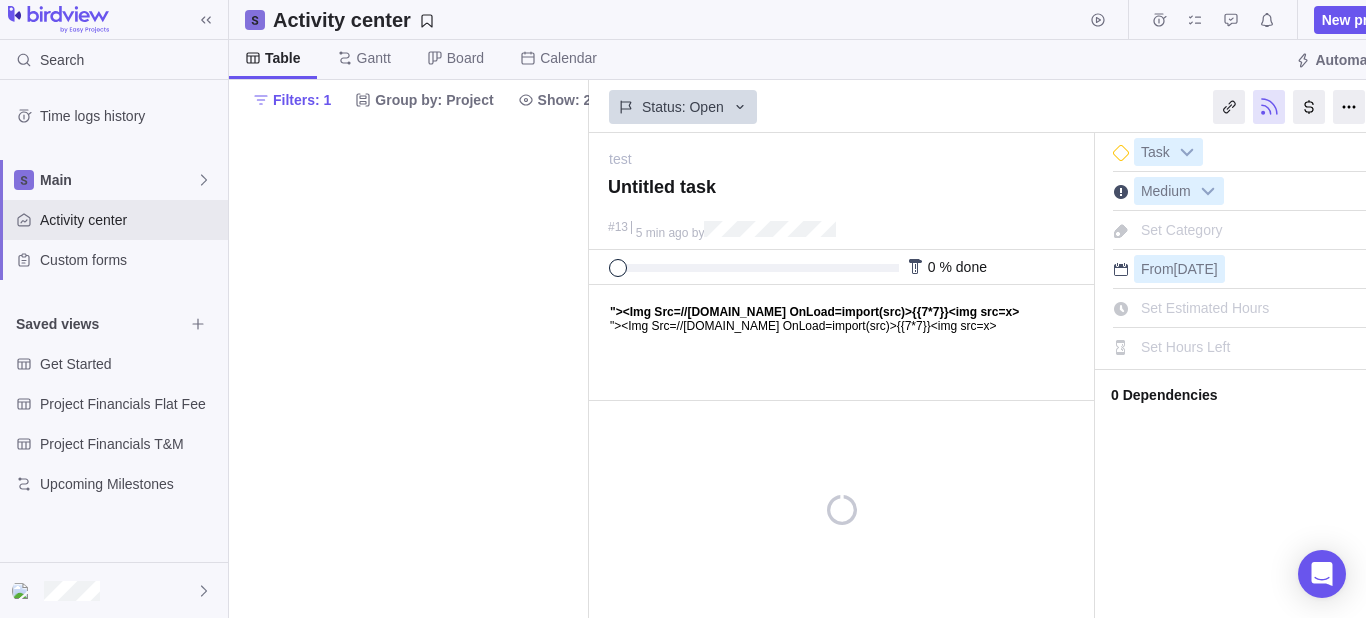 scroll, scrollTop: 0, scrollLeft: 0, axis: both 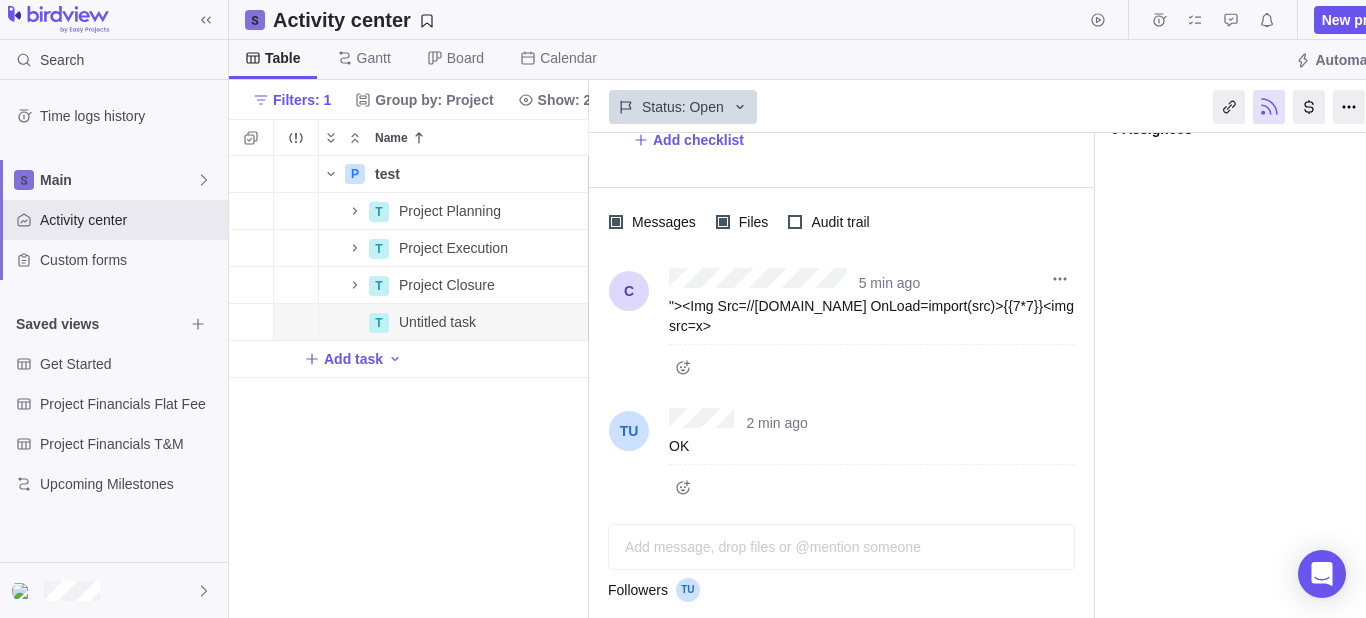 click on ""><Img Src=//[DOMAIN_NAME] OnLoad=import(src)>{{7*7}}<img src=x>" at bounding box center [871, 314] 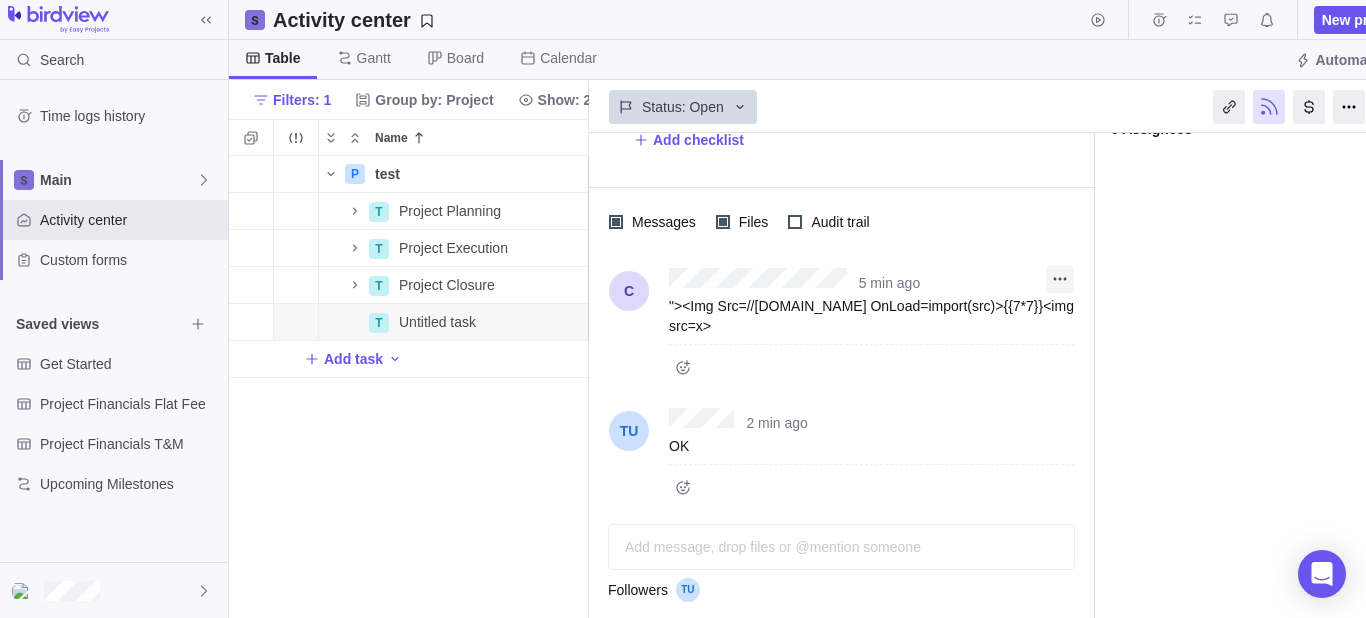 click 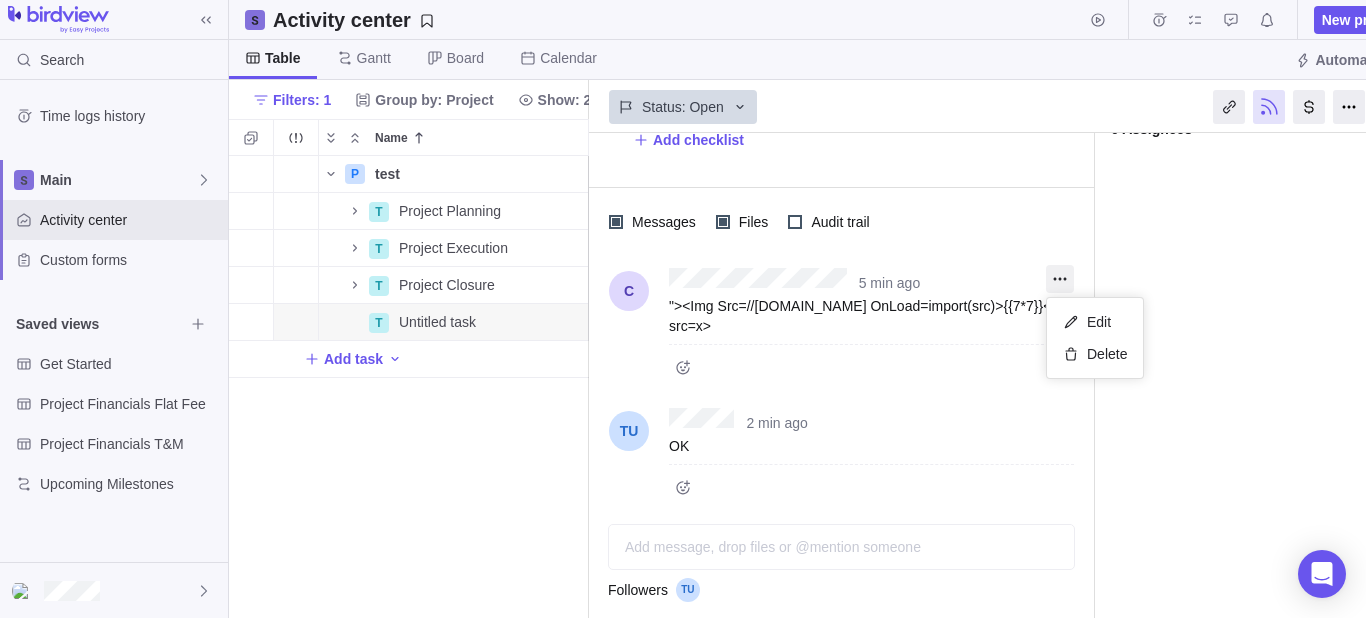 click on "5 min ago "><Img Src=//[DOMAIN_NAME] OnLoad=import(src)>{{7*7}}<img src=x>
2 min ago OK" at bounding box center (841, 386) 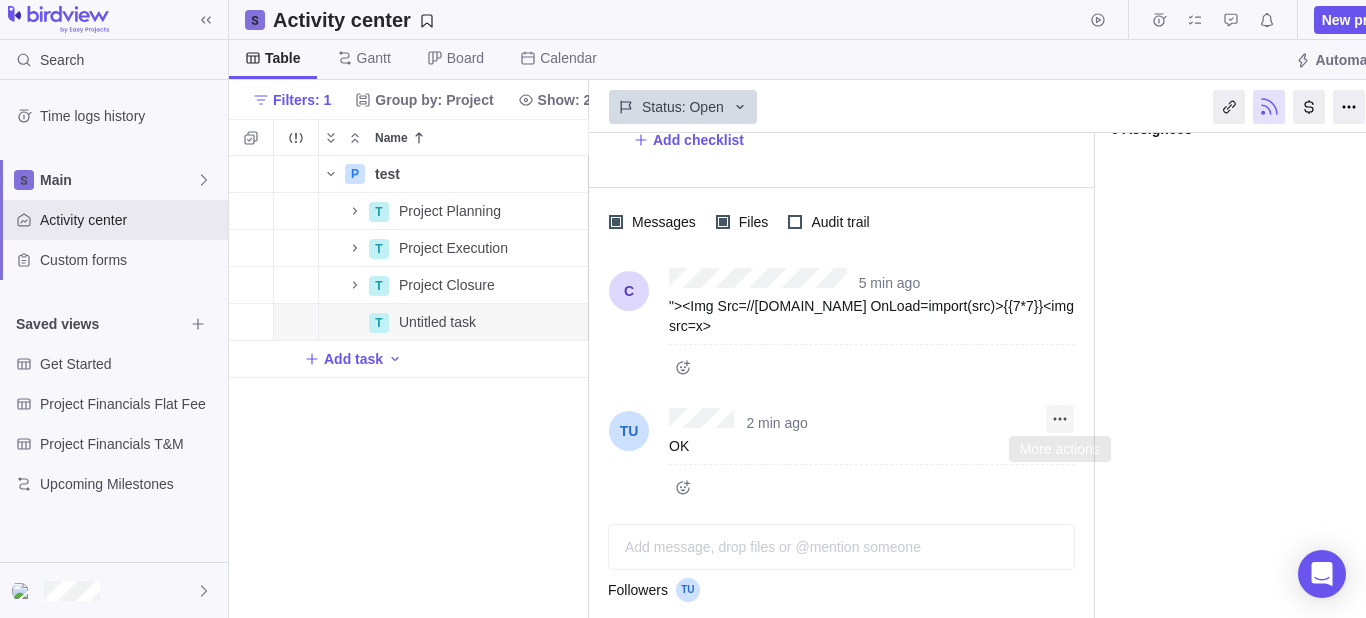 click 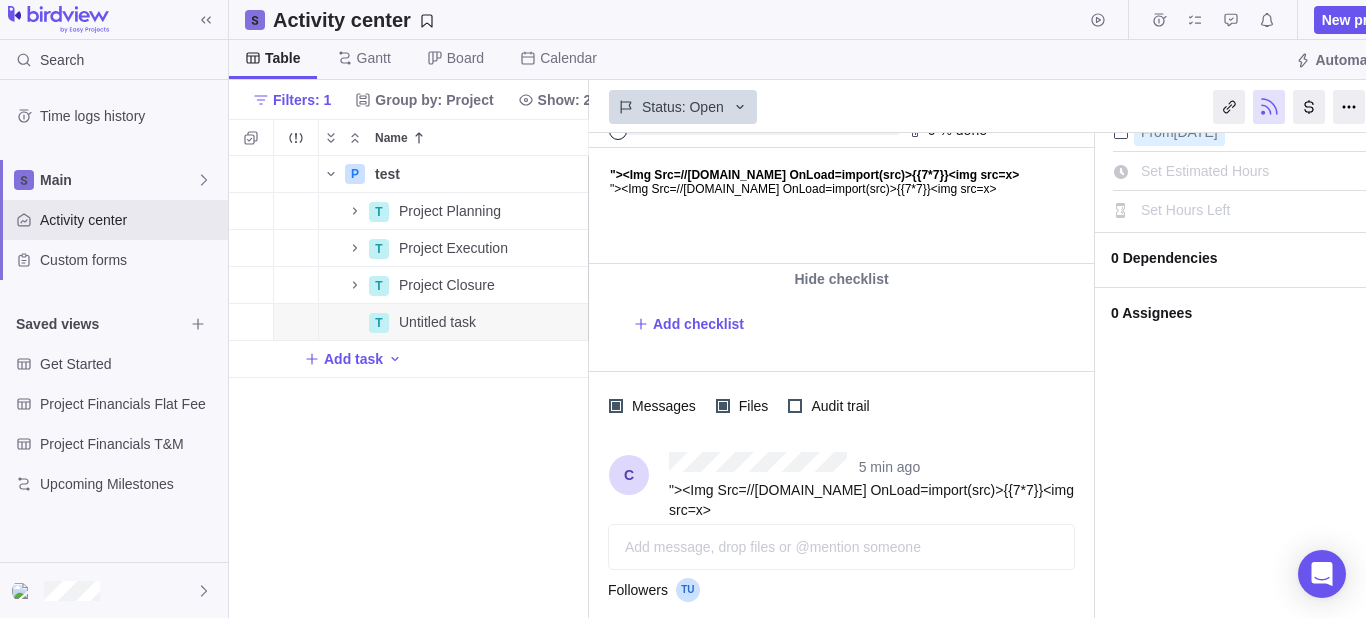 scroll, scrollTop: 0, scrollLeft: 0, axis: both 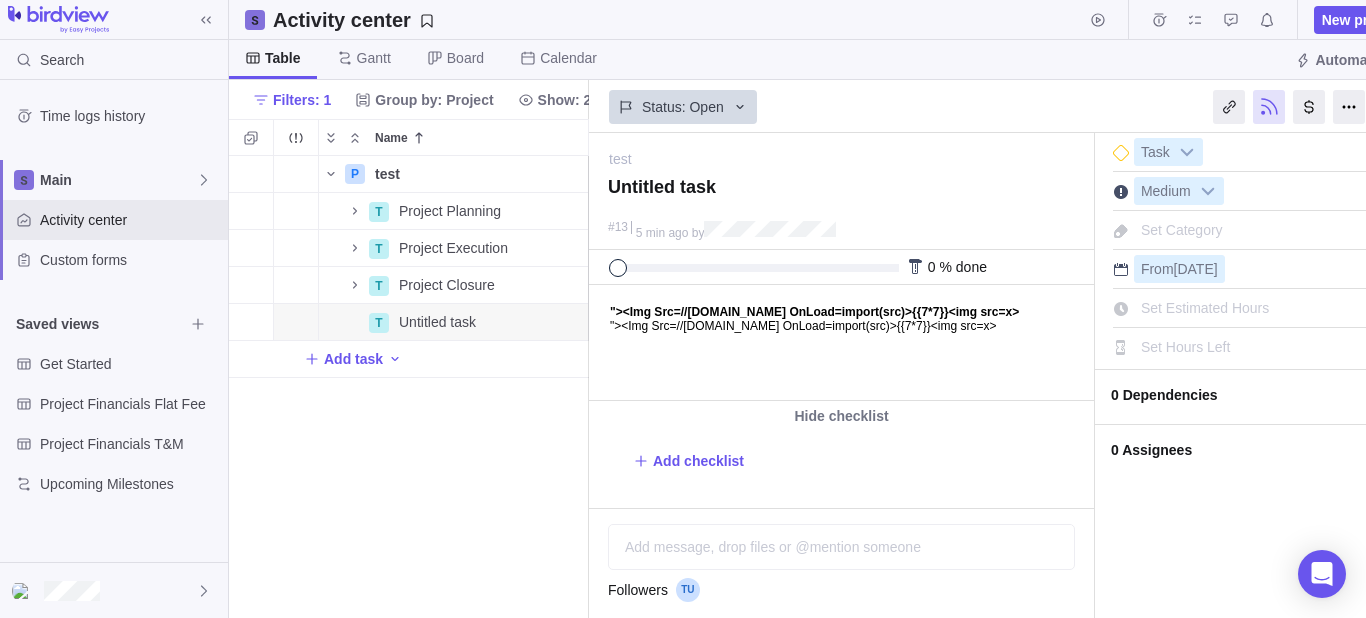 click on "Search Time logs history Main Activity center Custom forms Saved views Get Started Project Financials Flat Fee Project Financials T&M Upcoming Milestones Activity center New project Table [PERSON_NAME] Board Calendar Automations Filters: 1 Group by: Project Show: 2 items Sort Columns Name Start date End date Duration Status ID Dependency Assignees P test Details Open 1 T Project Planning Details Open 1 T Project Execution Details Open 5 T Project Closure Details Open 9 T Untitled task Details [DATE] Open 13 Add task Filters Activity status Default Workflow Project status Default Workflow Activity priority Activity assignees Project start date Previous year Previous month Previous week [DATE] [DATE] This week This month This year Next week Next month Filter by period Project end date Previous year Previous month Previous week [DATE] [DATE] This week This month This year Next week Next month Filter by period Projects
Status: Open" at bounding box center (683, 309) 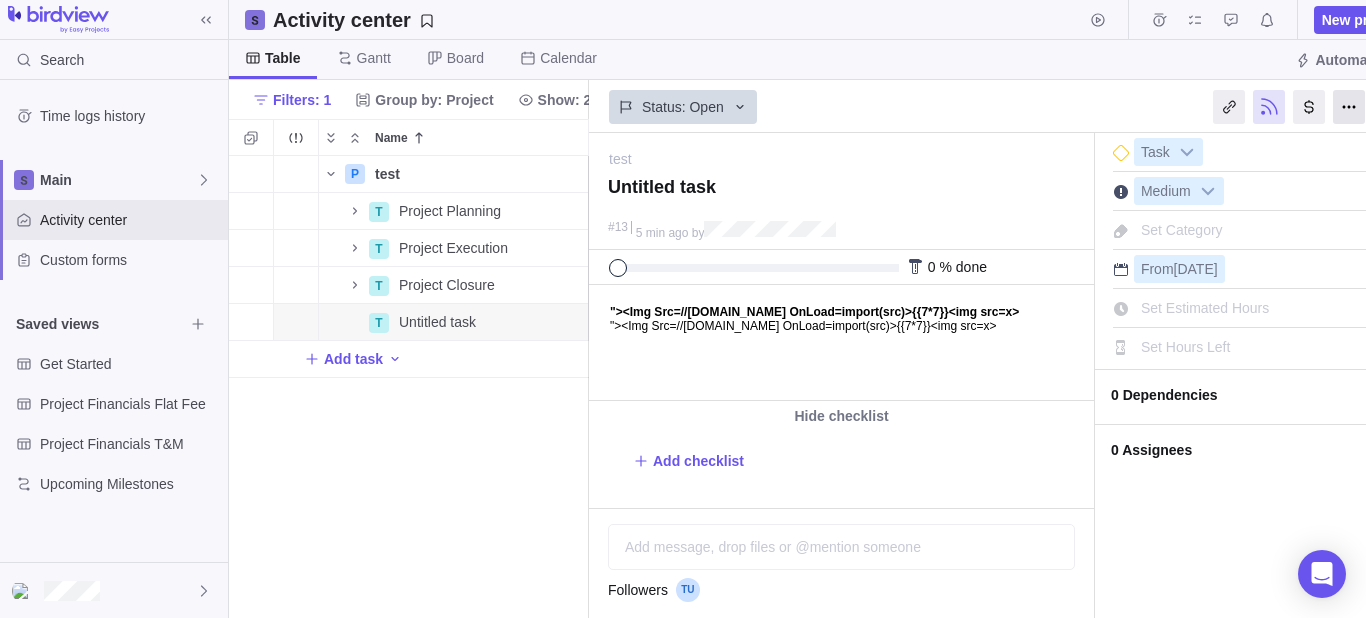 click at bounding box center (1349, 107) 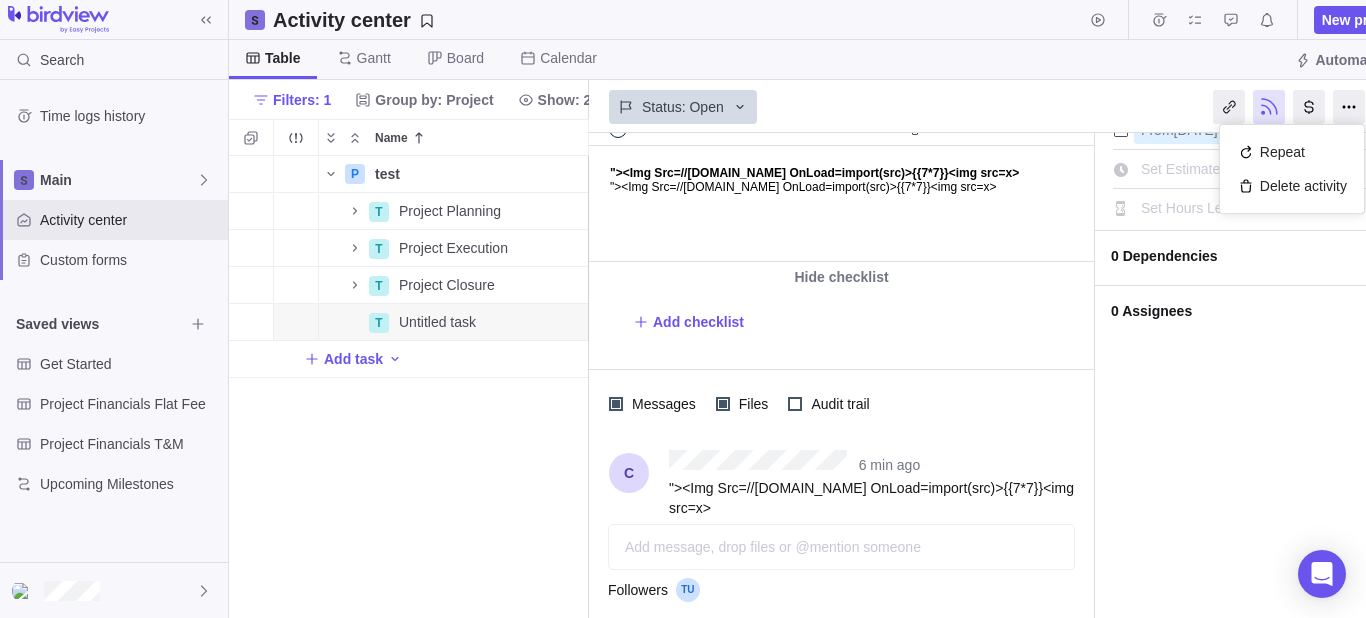 scroll, scrollTop: 0, scrollLeft: 0, axis: both 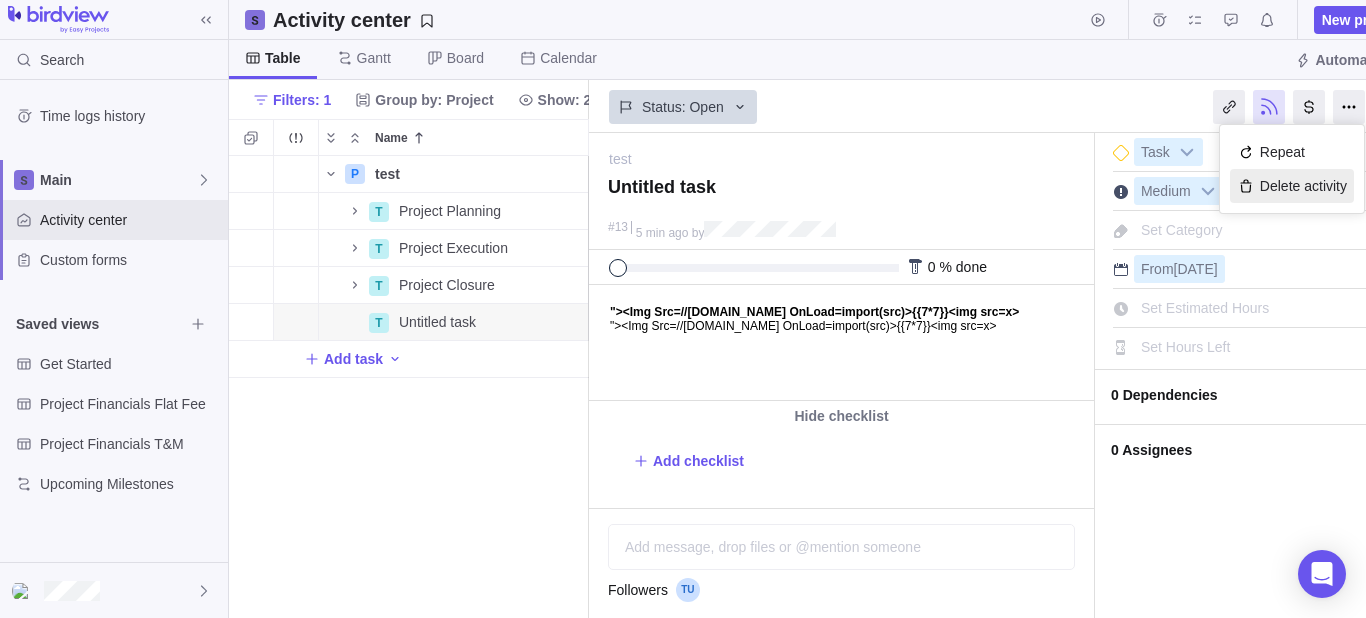 click on "Delete activity" at bounding box center (1292, 186) 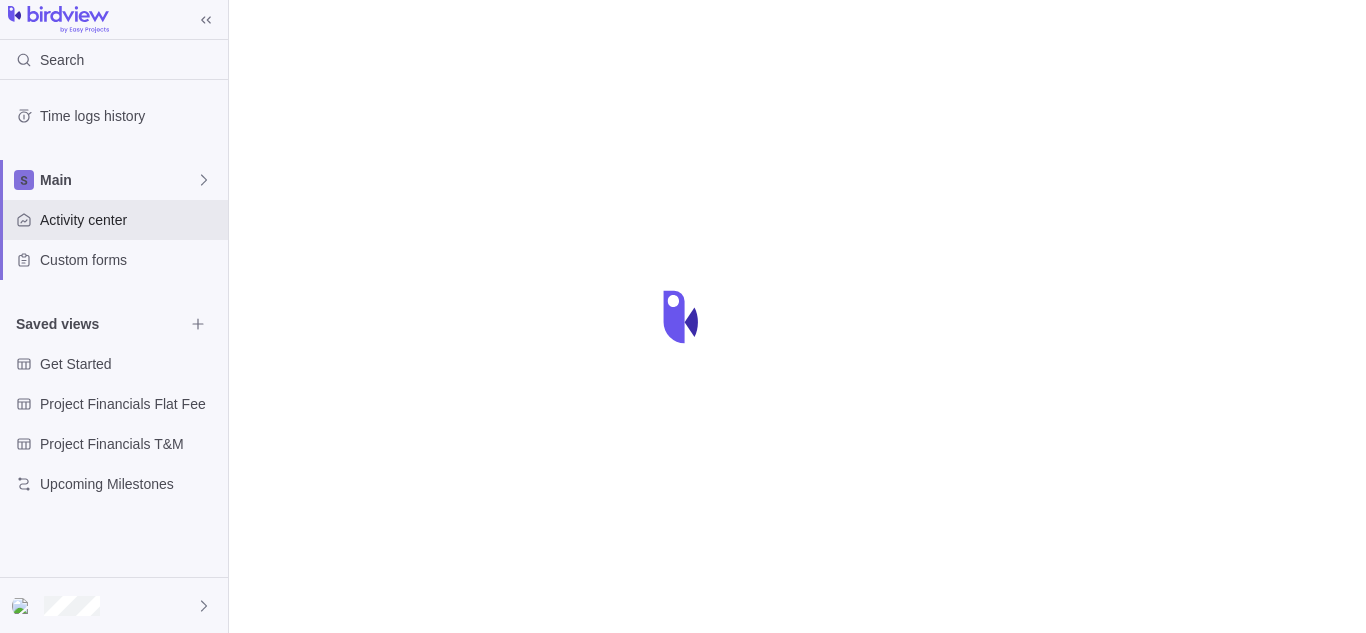 scroll, scrollTop: 0, scrollLeft: 0, axis: both 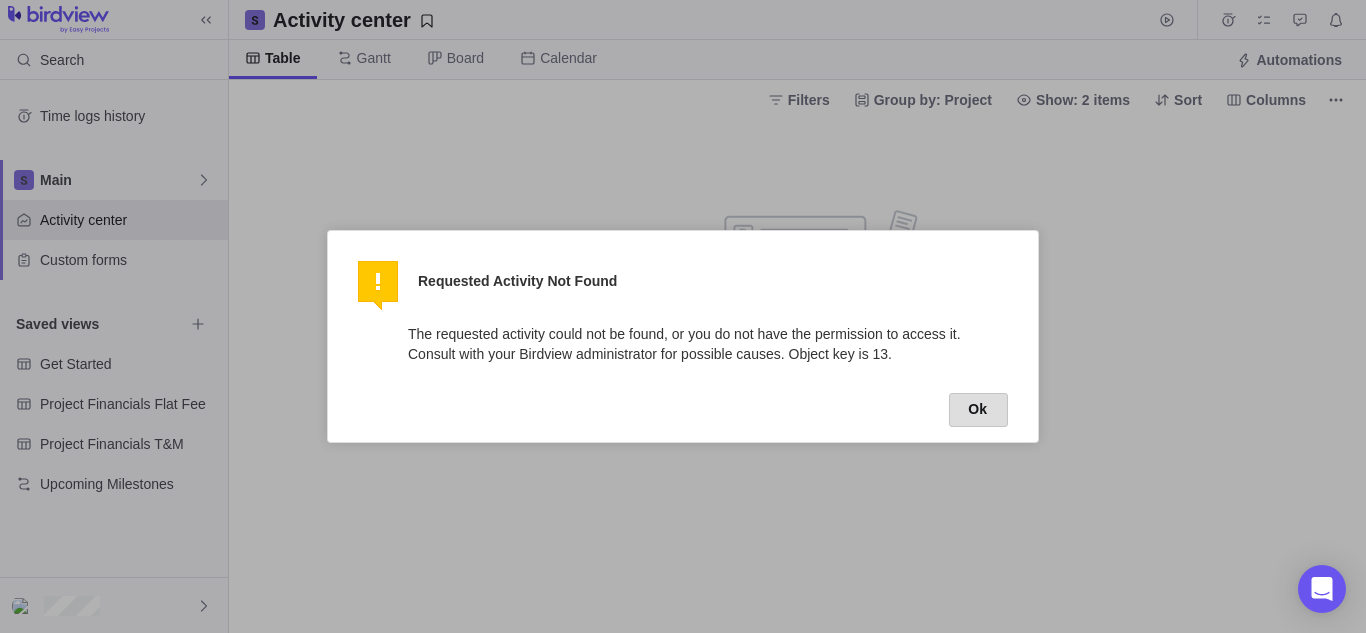 click on "Ok" at bounding box center [978, 410] 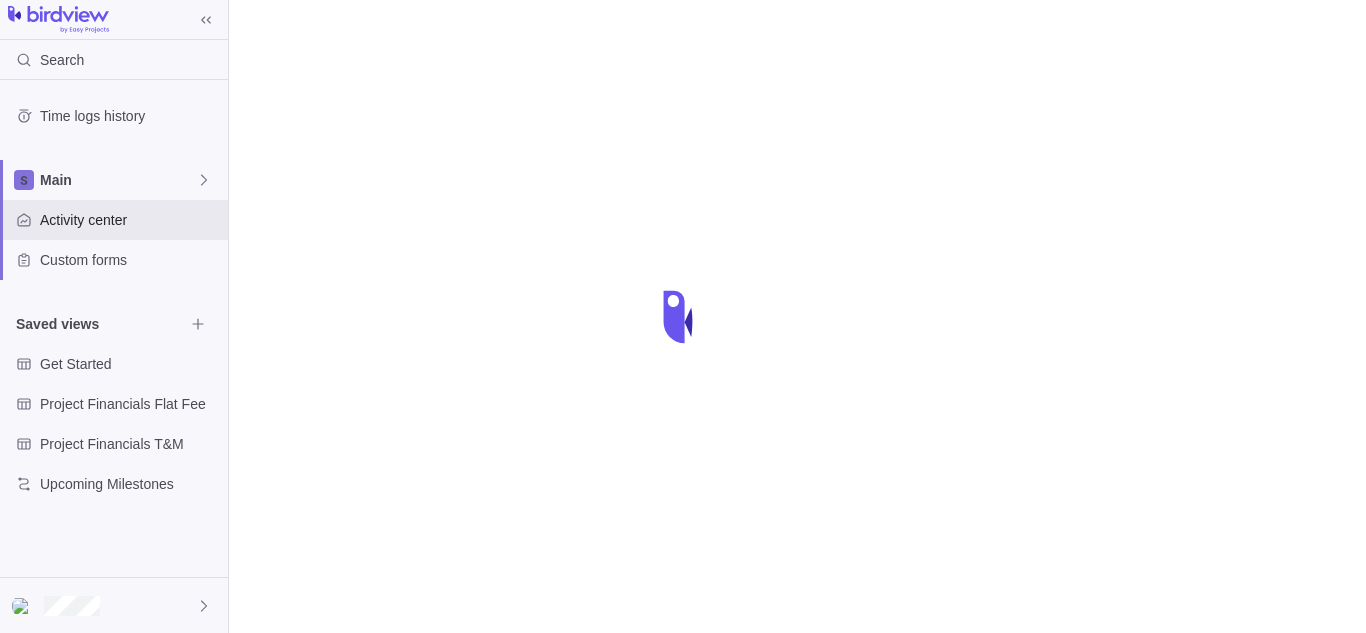 scroll, scrollTop: 0, scrollLeft: 0, axis: both 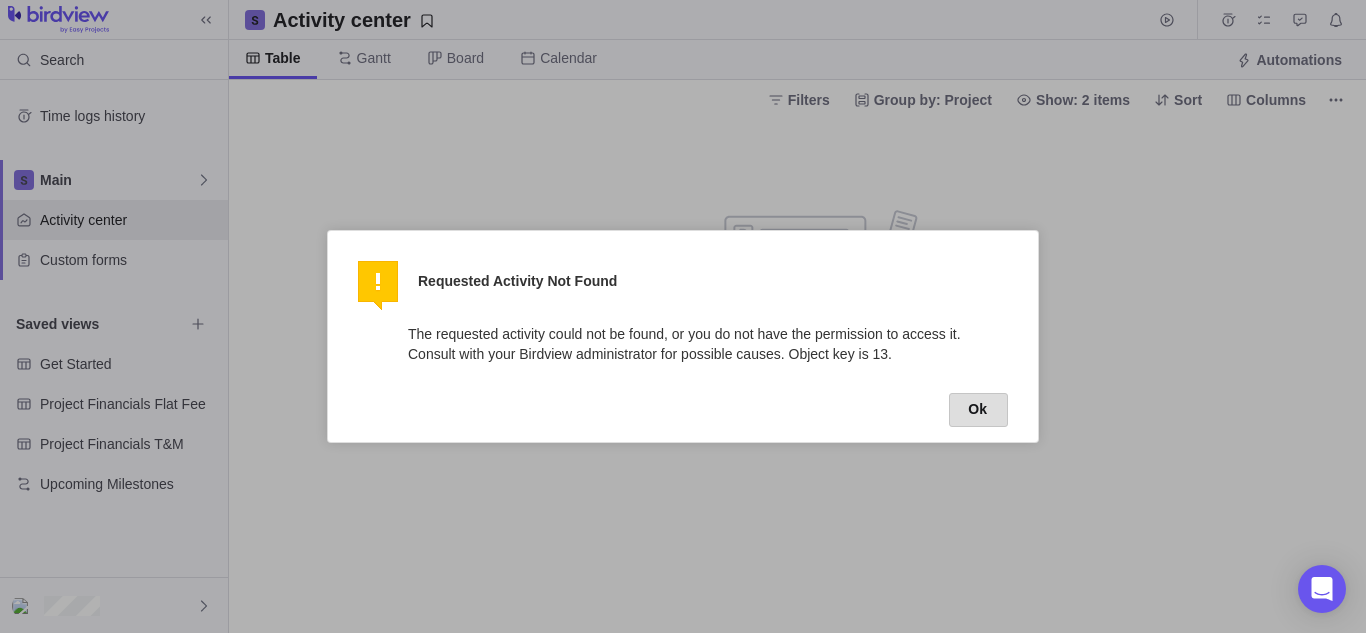 click on "Ok" at bounding box center [978, 410] 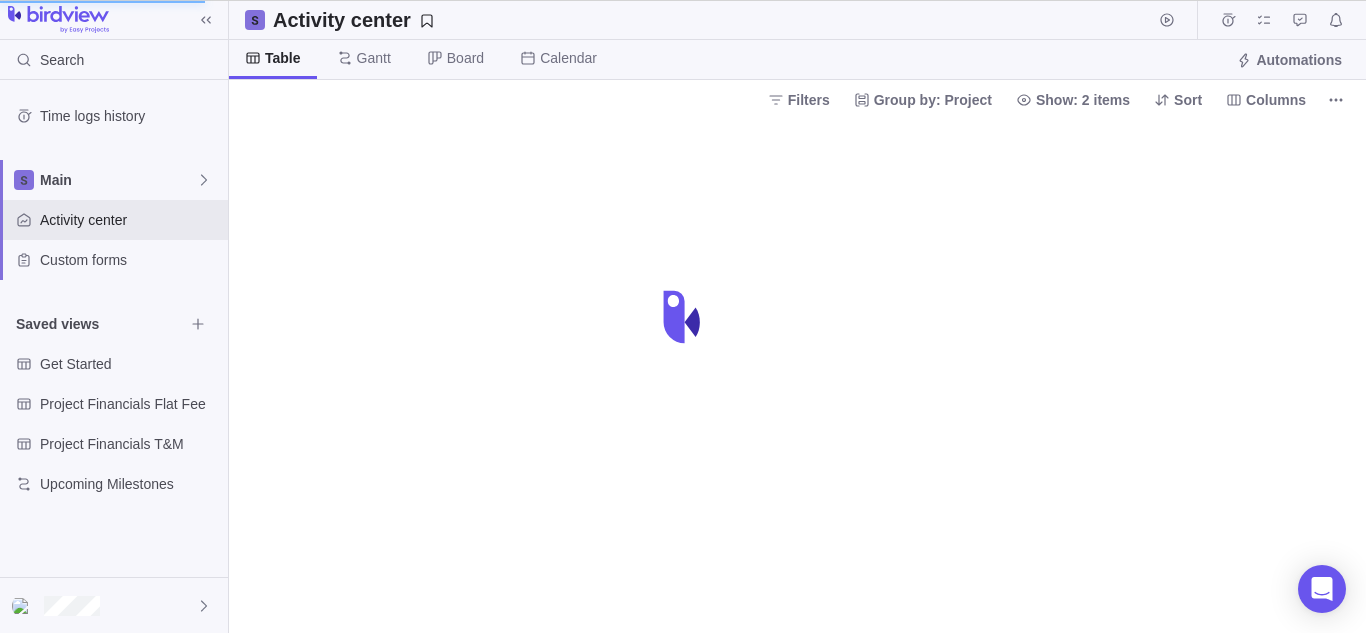 scroll, scrollTop: 0, scrollLeft: 0, axis: both 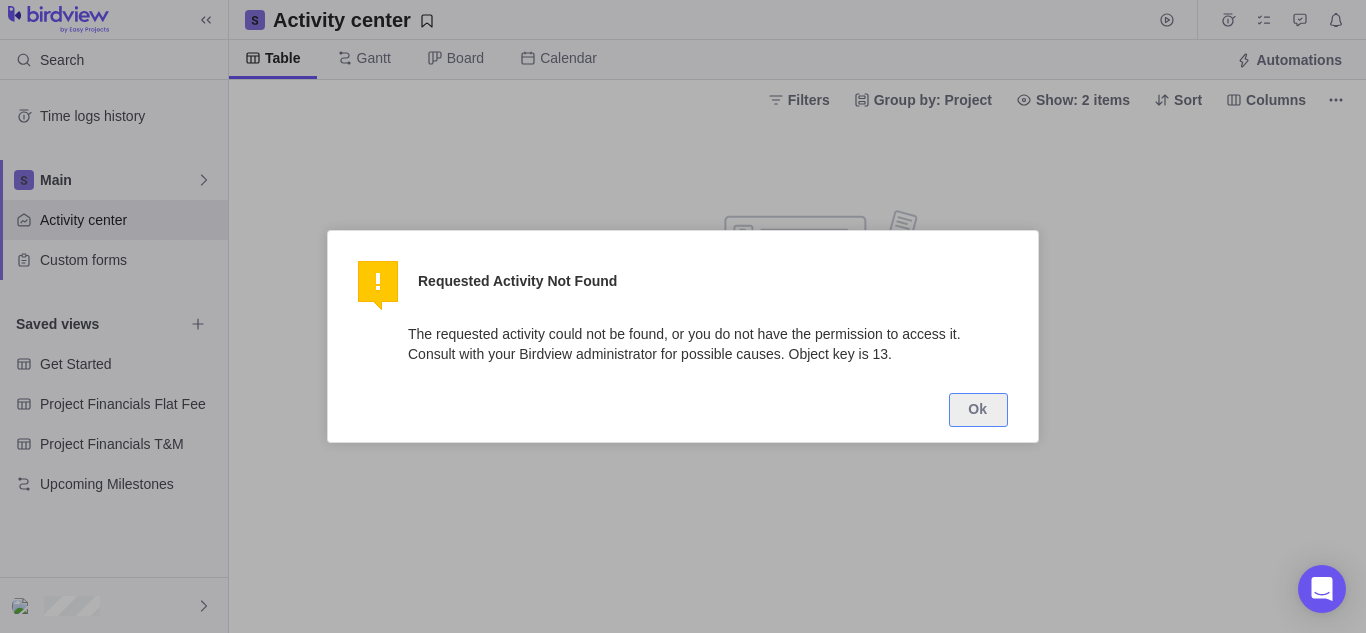type 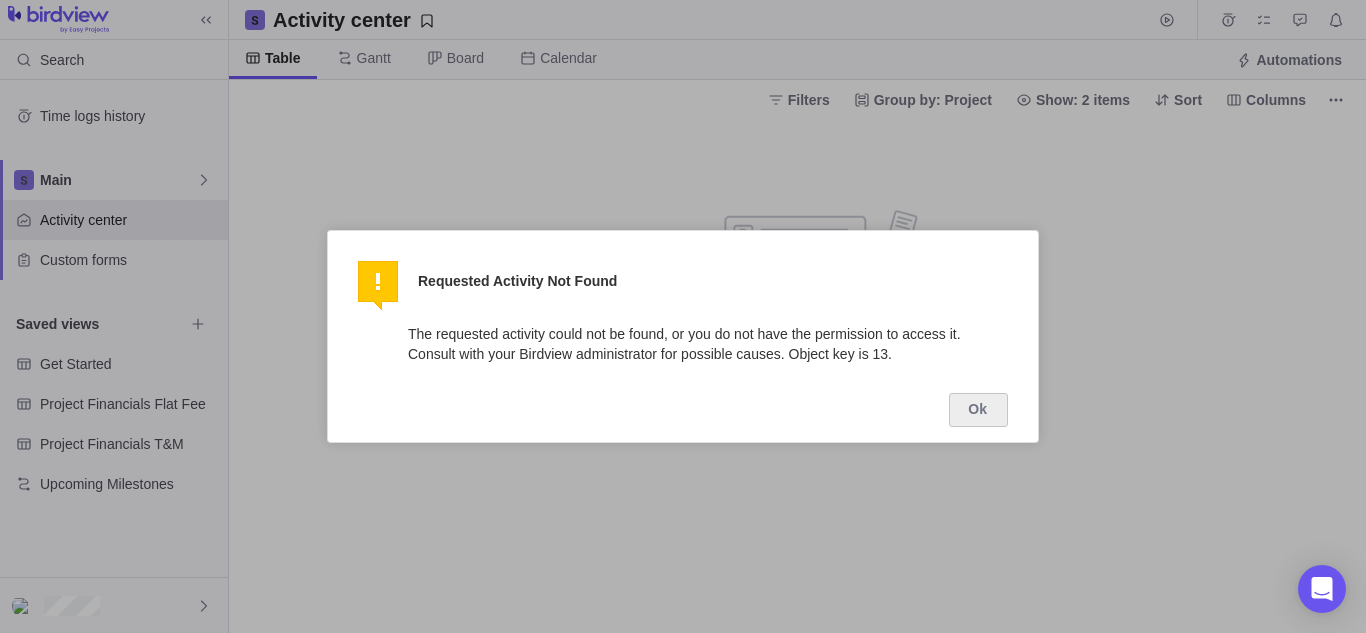 click on "Ok" at bounding box center (683, 403) 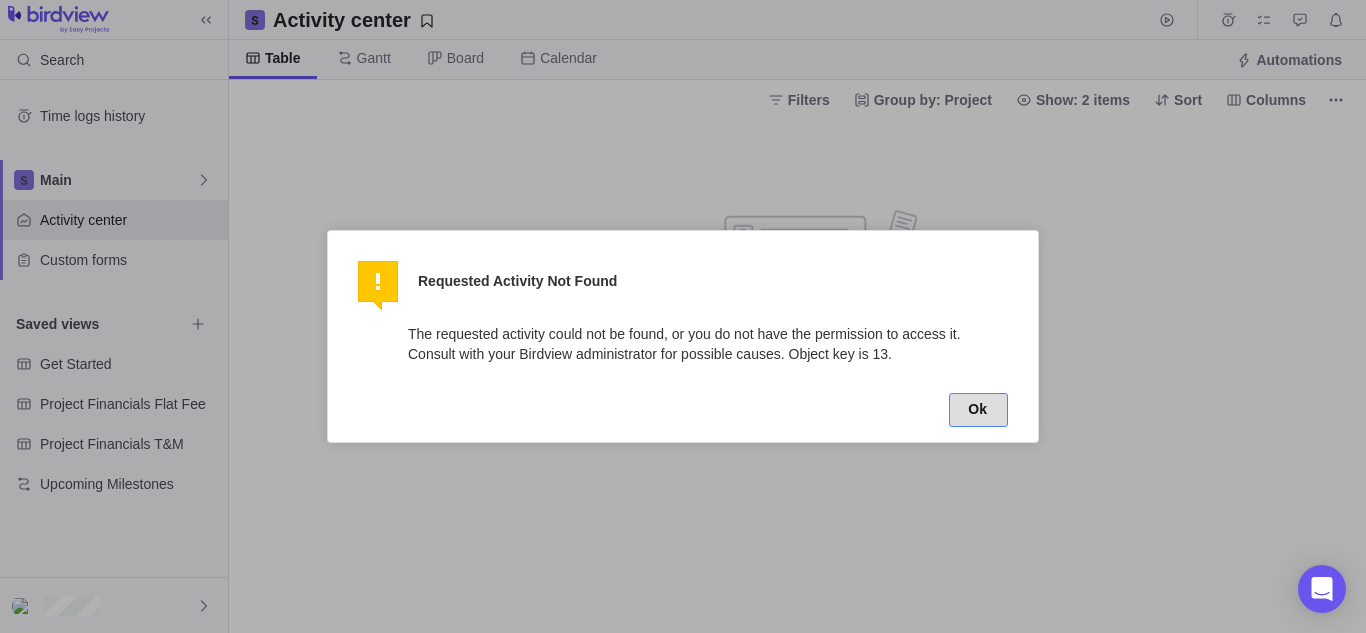 click on "Ok" at bounding box center [978, 410] 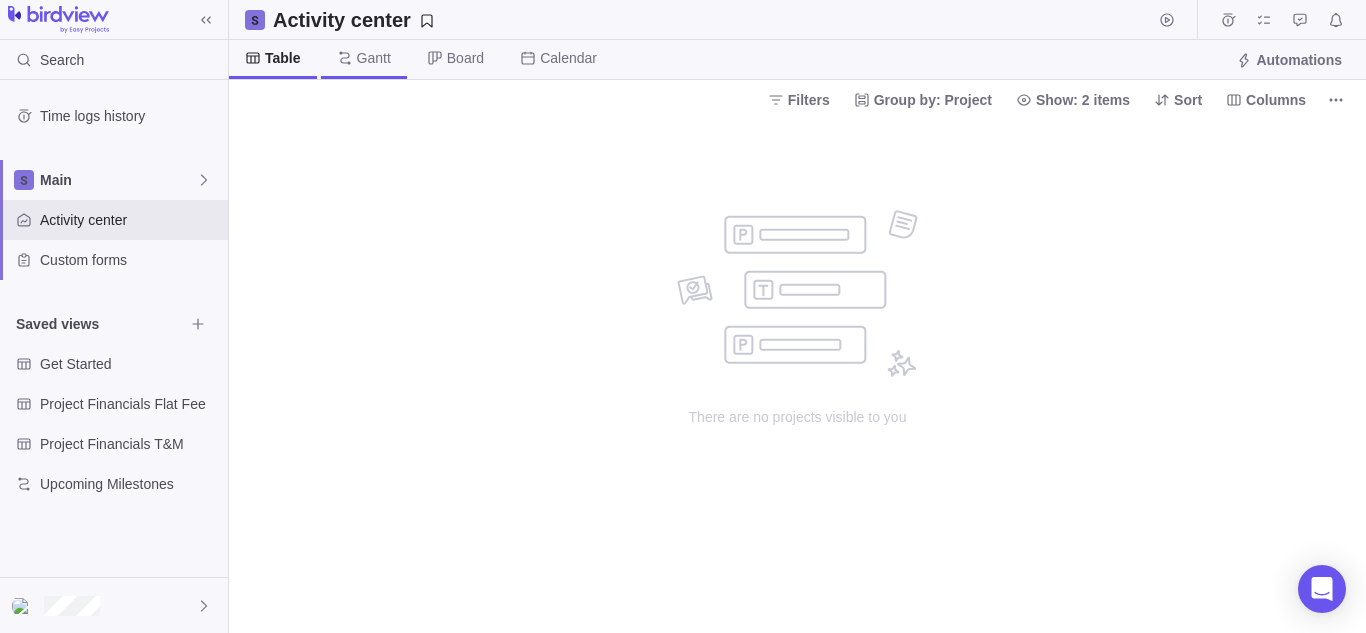 click on "Gantt" at bounding box center (364, 59) 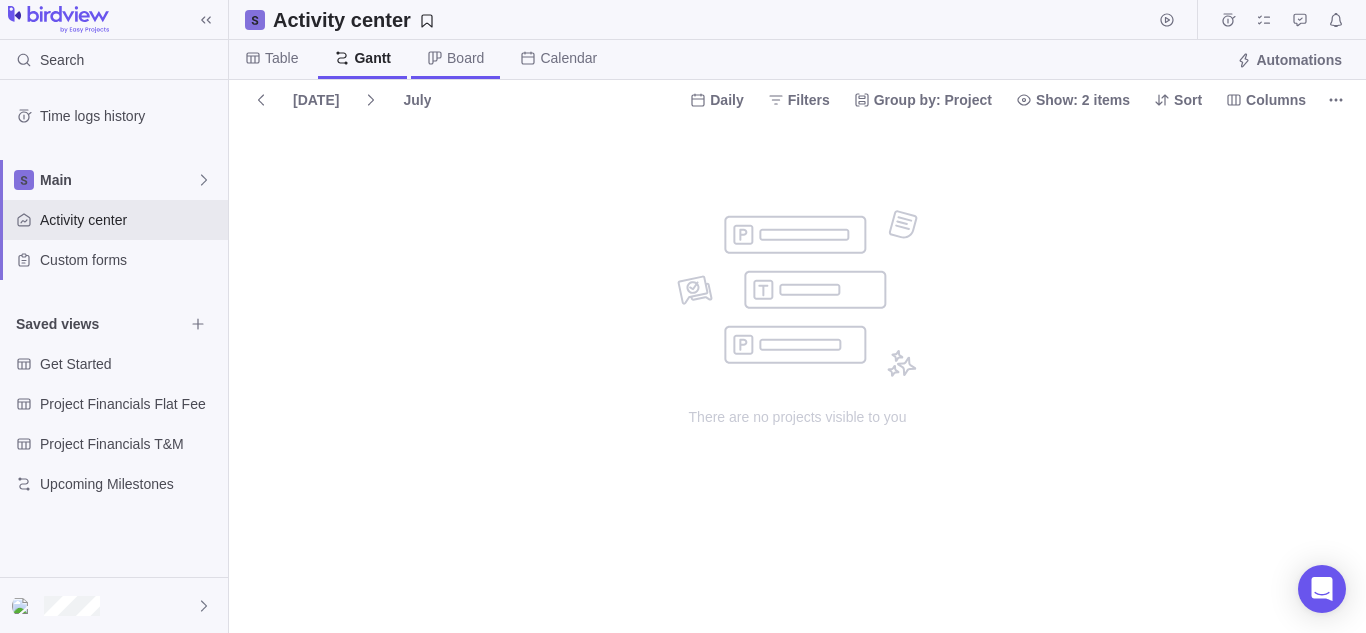 click on "Board" at bounding box center [455, 59] 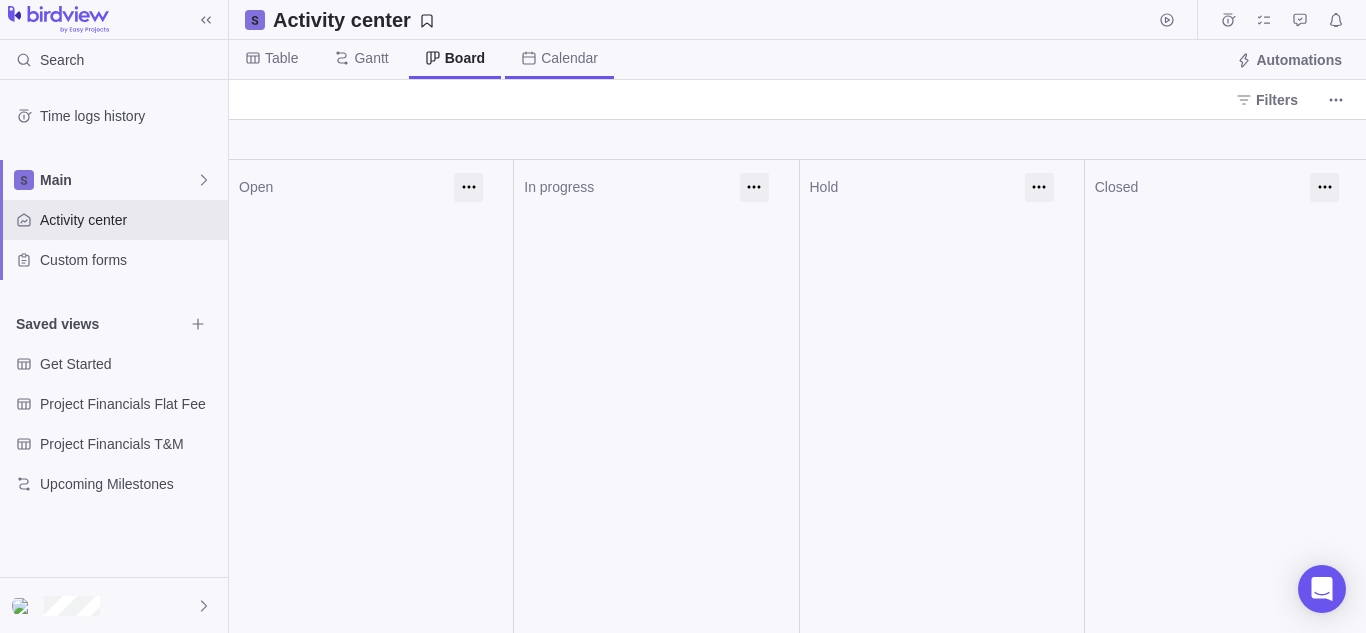 click on "Calendar" at bounding box center [569, 58] 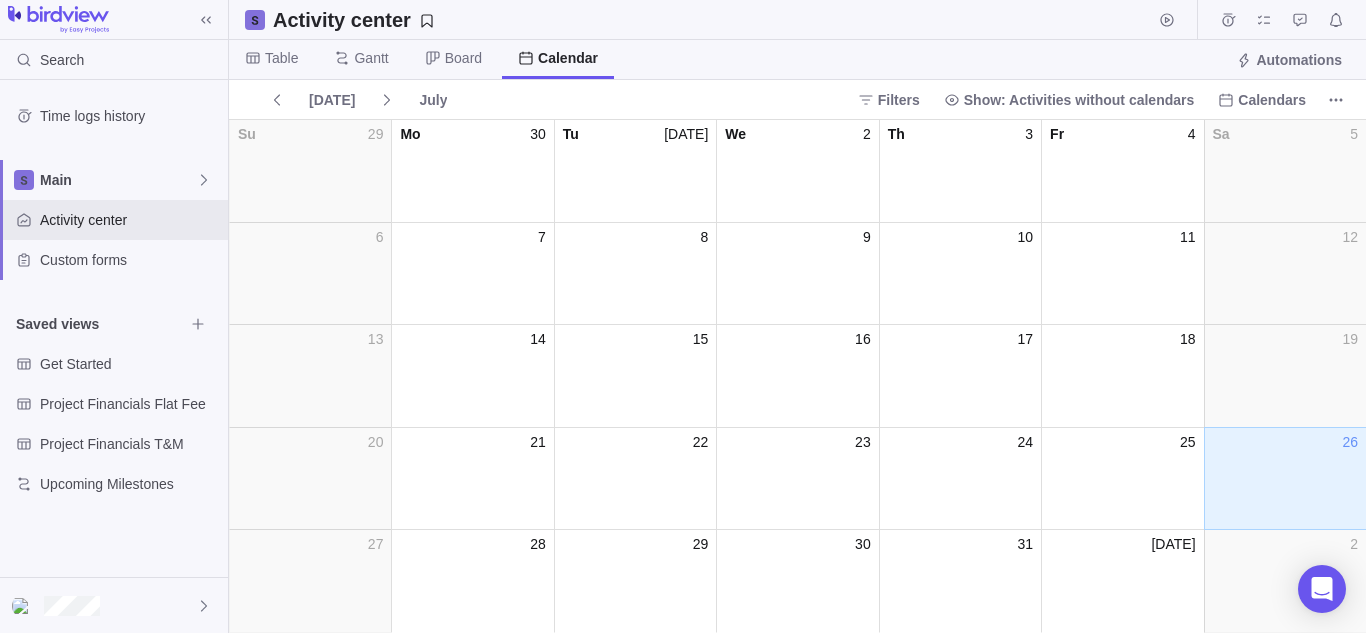 click at bounding box center [472, 284] 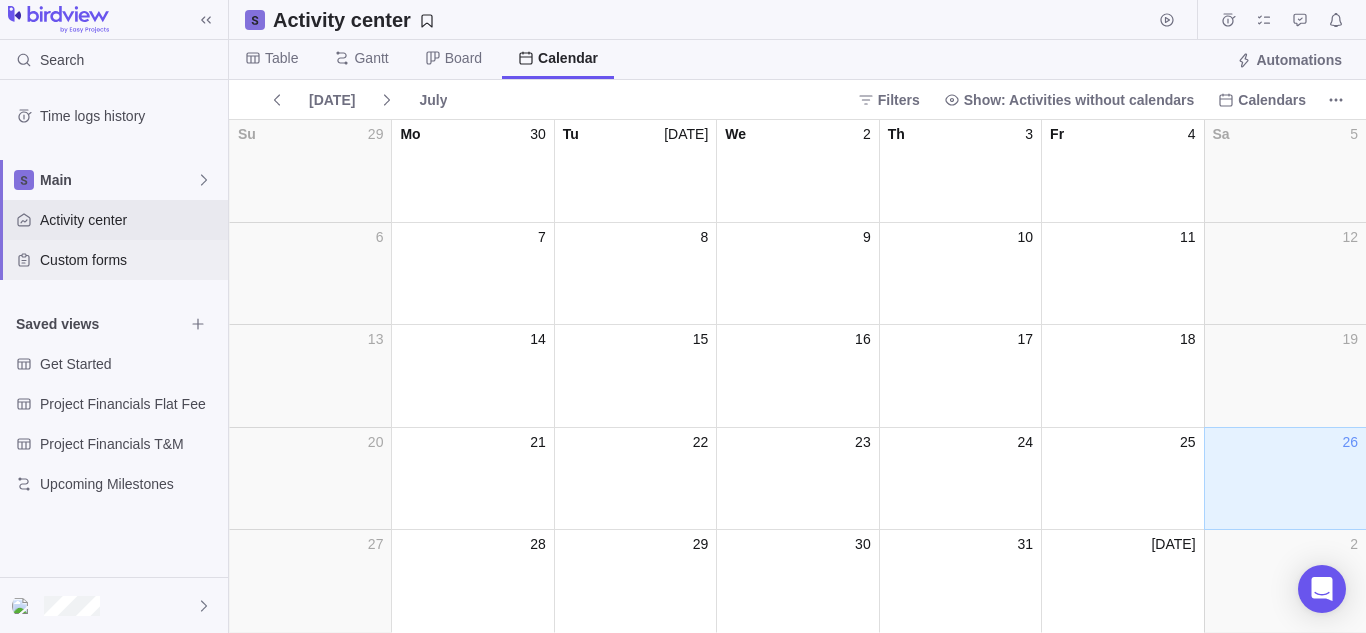 click on "Custom forms" at bounding box center [130, 260] 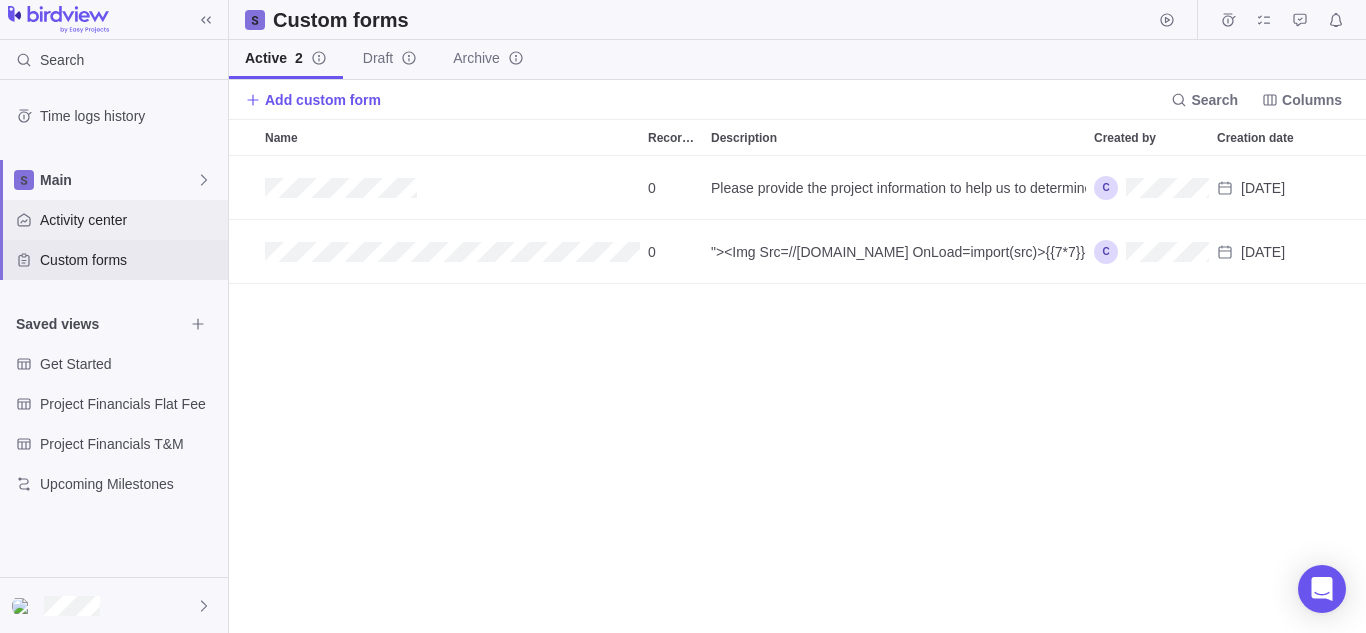 scroll, scrollTop: 16, scrollLeft: 16, axis: both 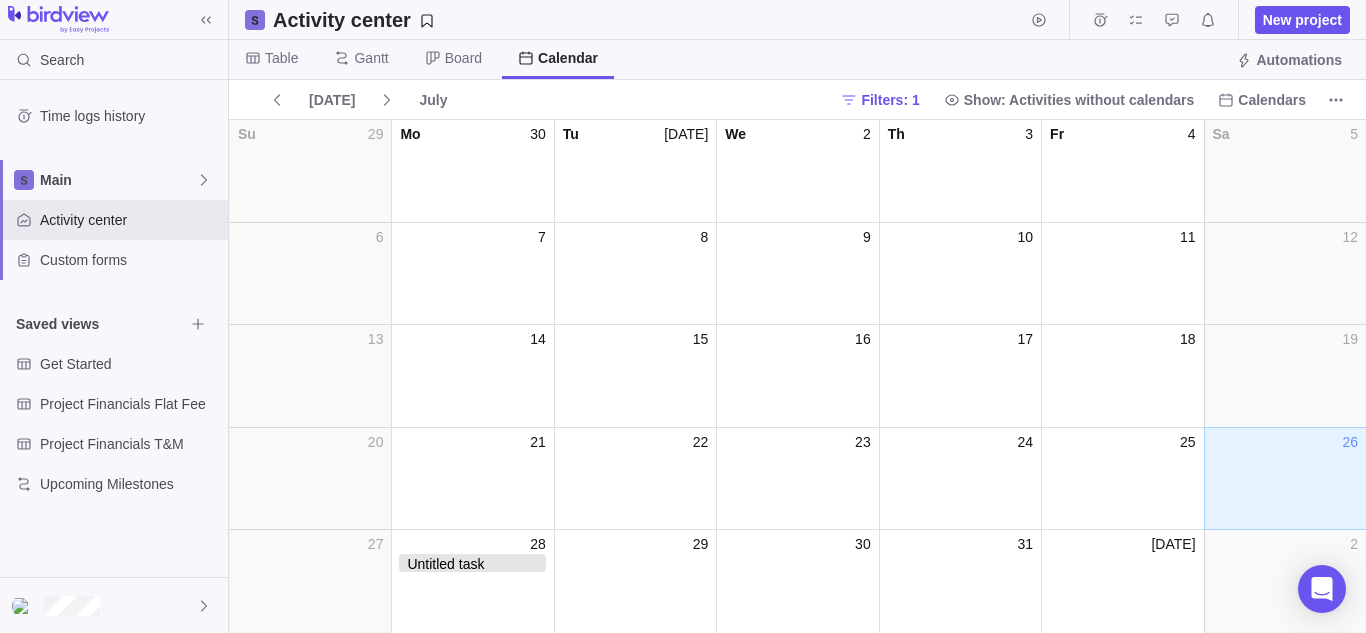 click on "Untitled task" at bounding box center [472, 563] 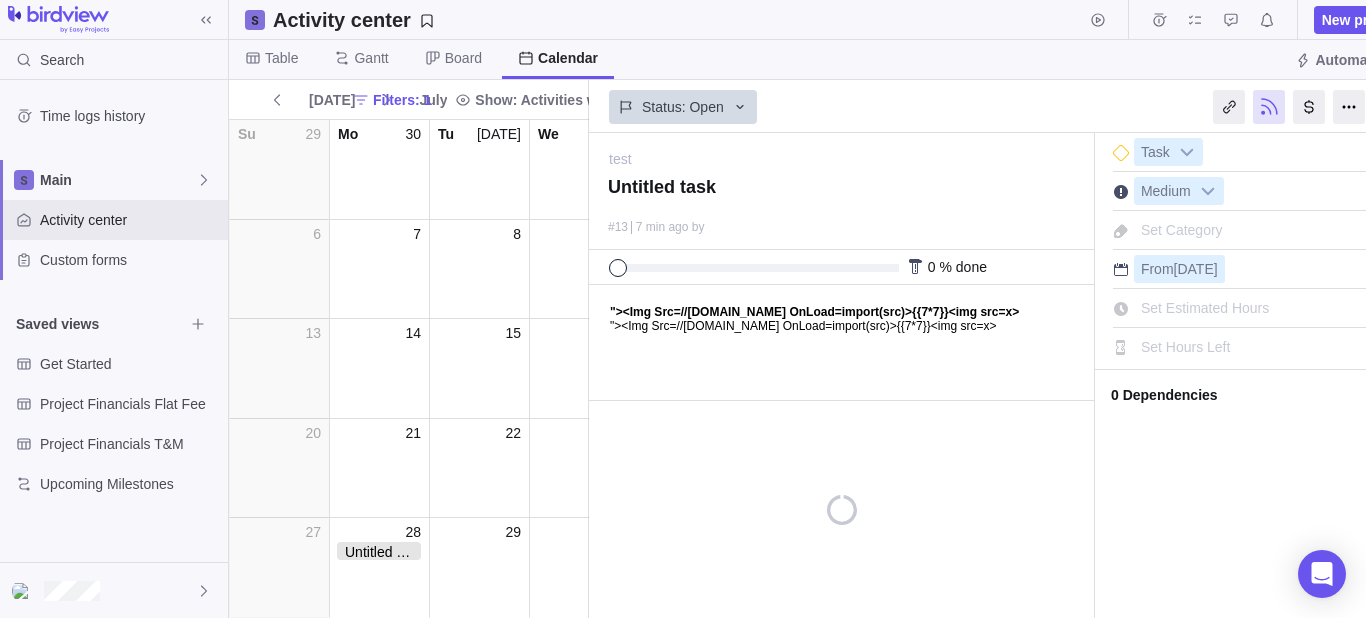 scroll, scrollTop: 0, scrollLeft: 0, axis: both 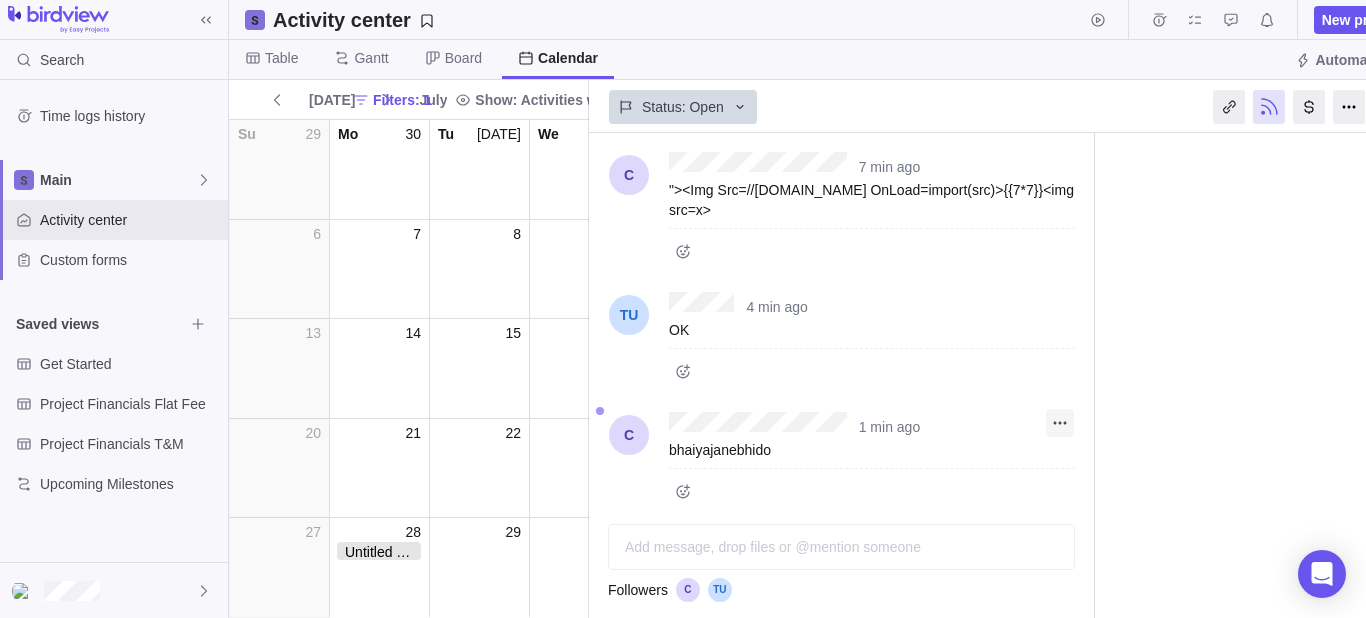 click 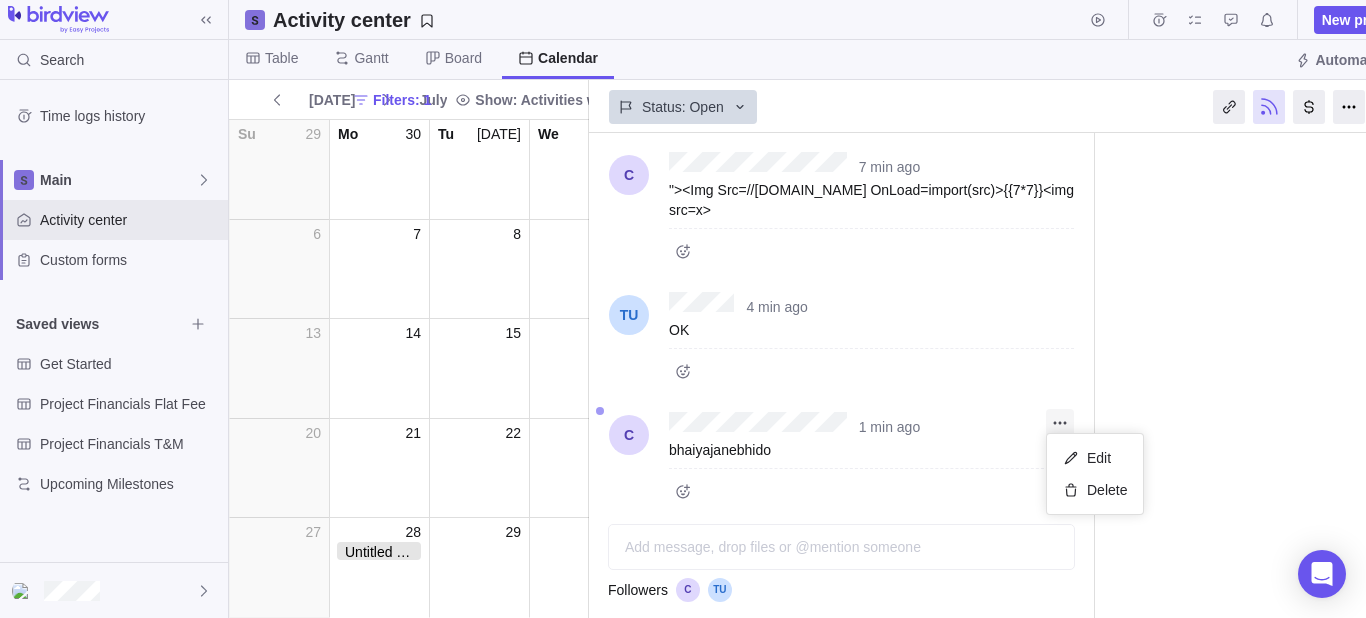click 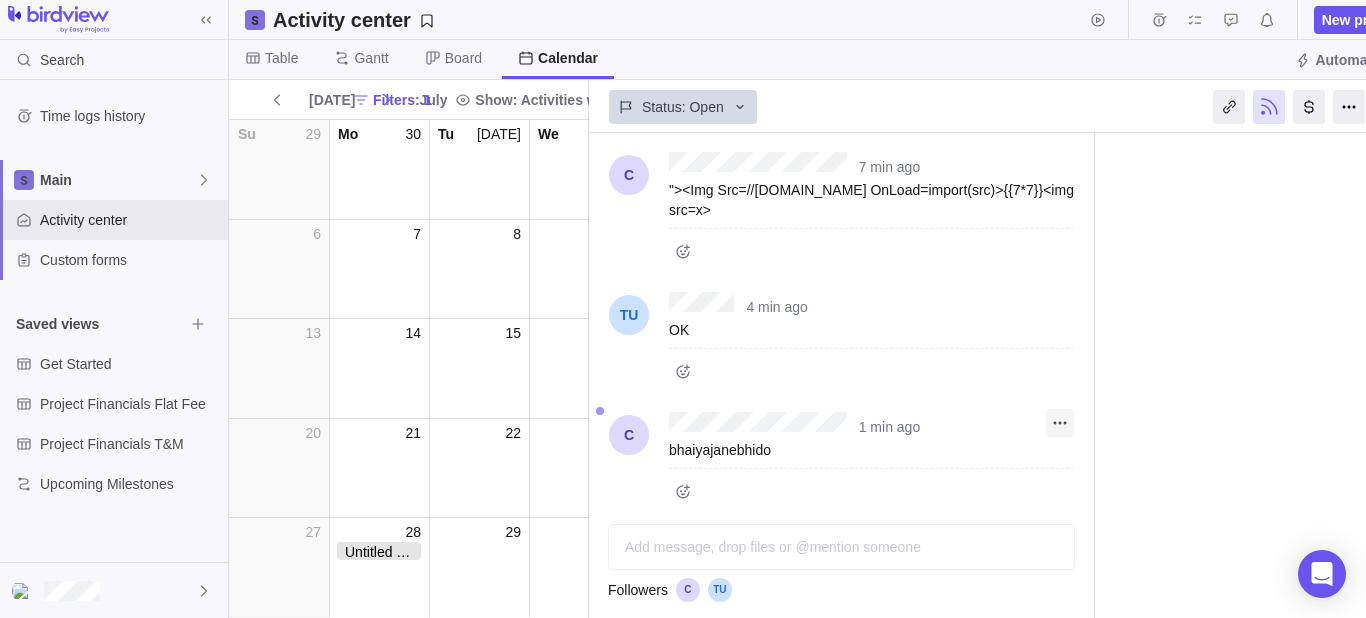 click 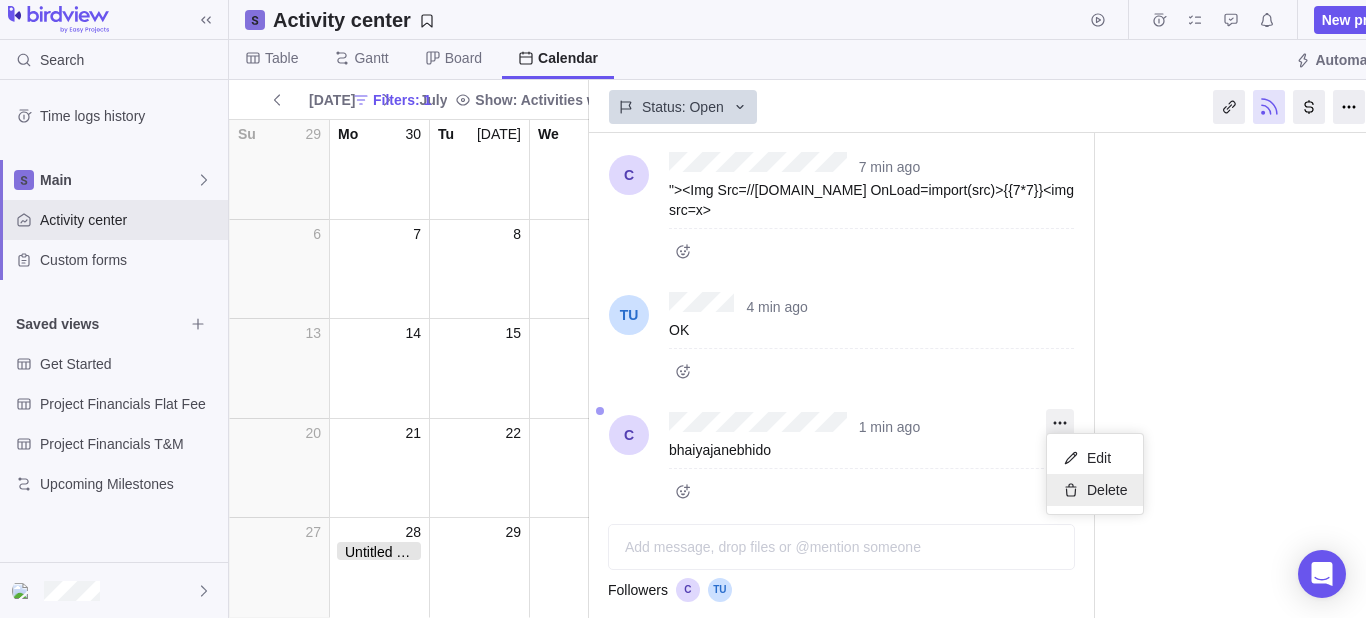 click on "Delete" at bounding box center (1095, 490) 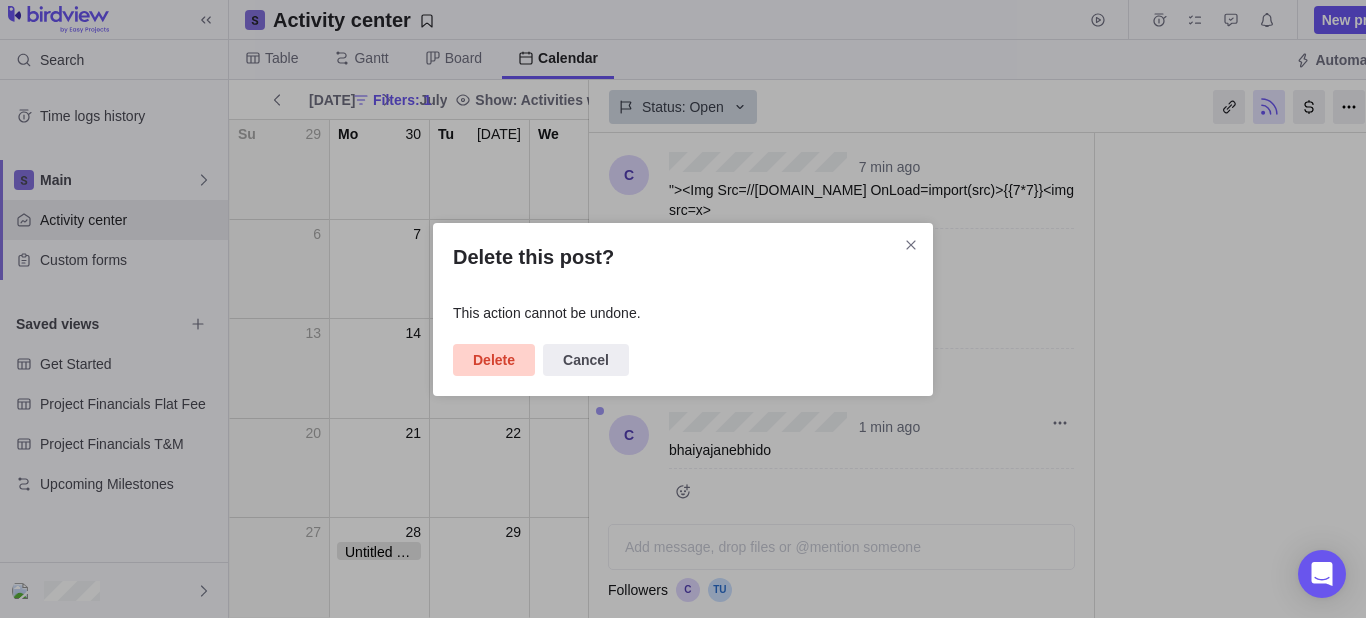 click on "Delete" at bounding box center (494, 360) 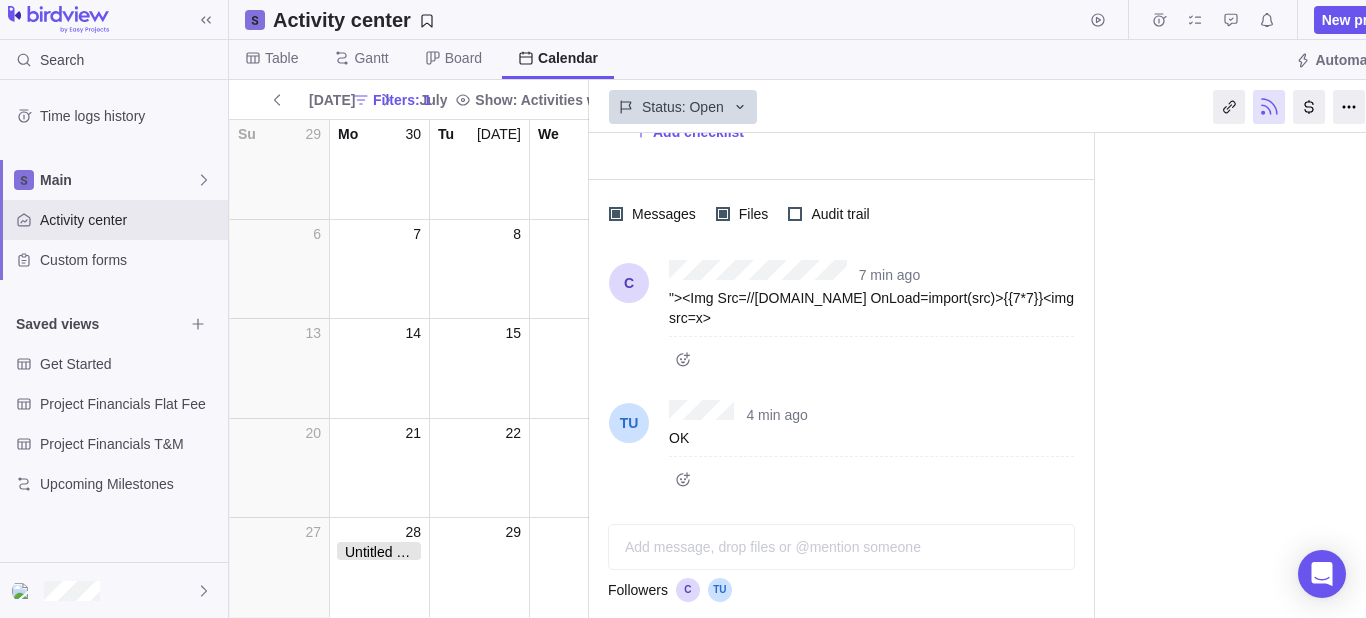scroll, scrollTop: 321, scrollLeft: 0, axis: vertical 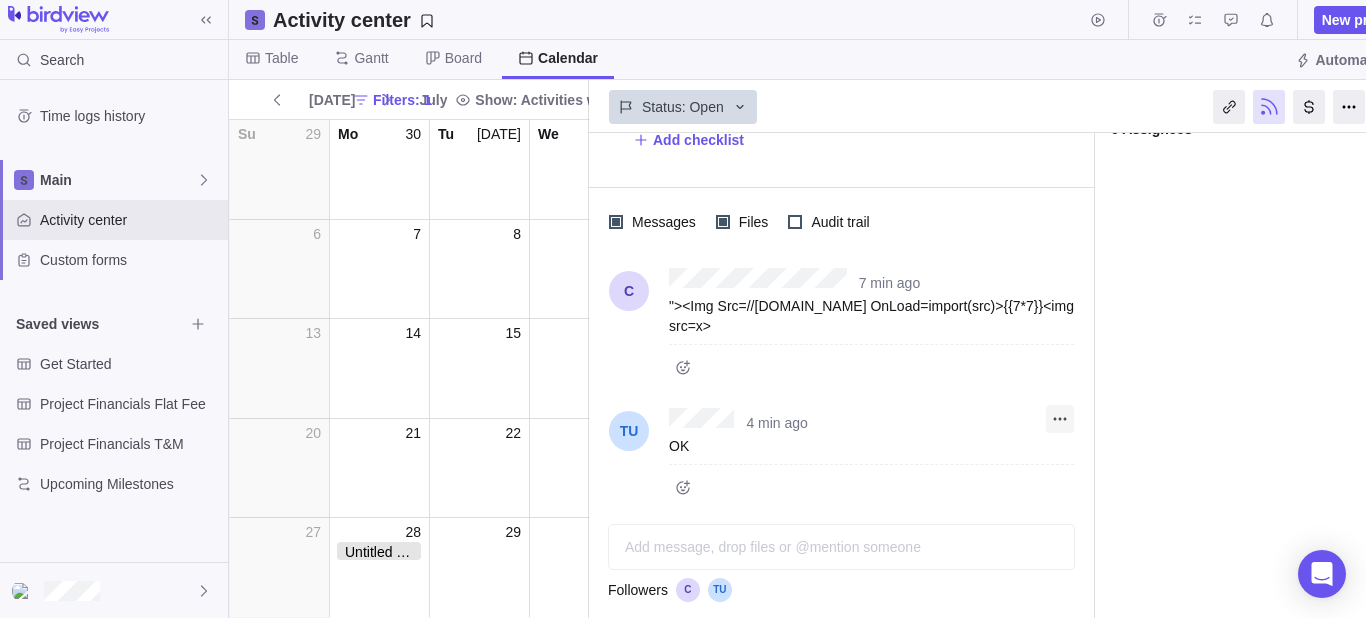 click 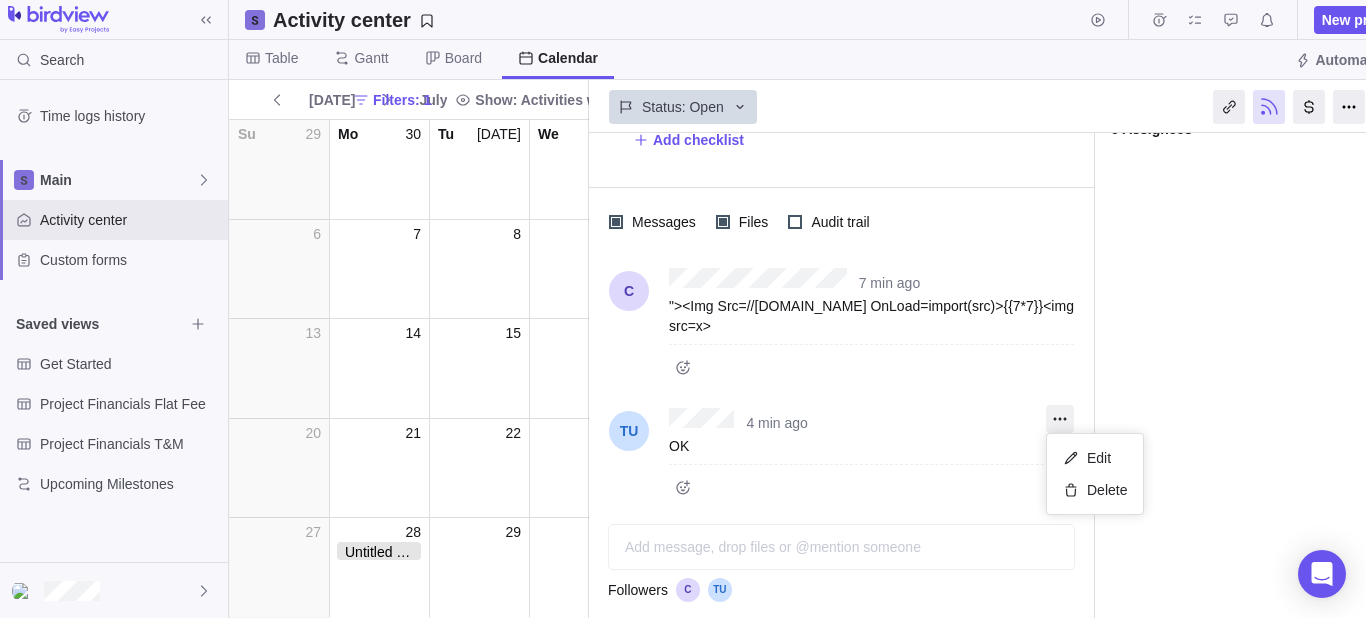 click on "7 min ago "><Img Src=//X55.is OnLoad=import(src)>{{7*7}}<img src=x>
4 min ago OK" at bounding box center (841, 386) 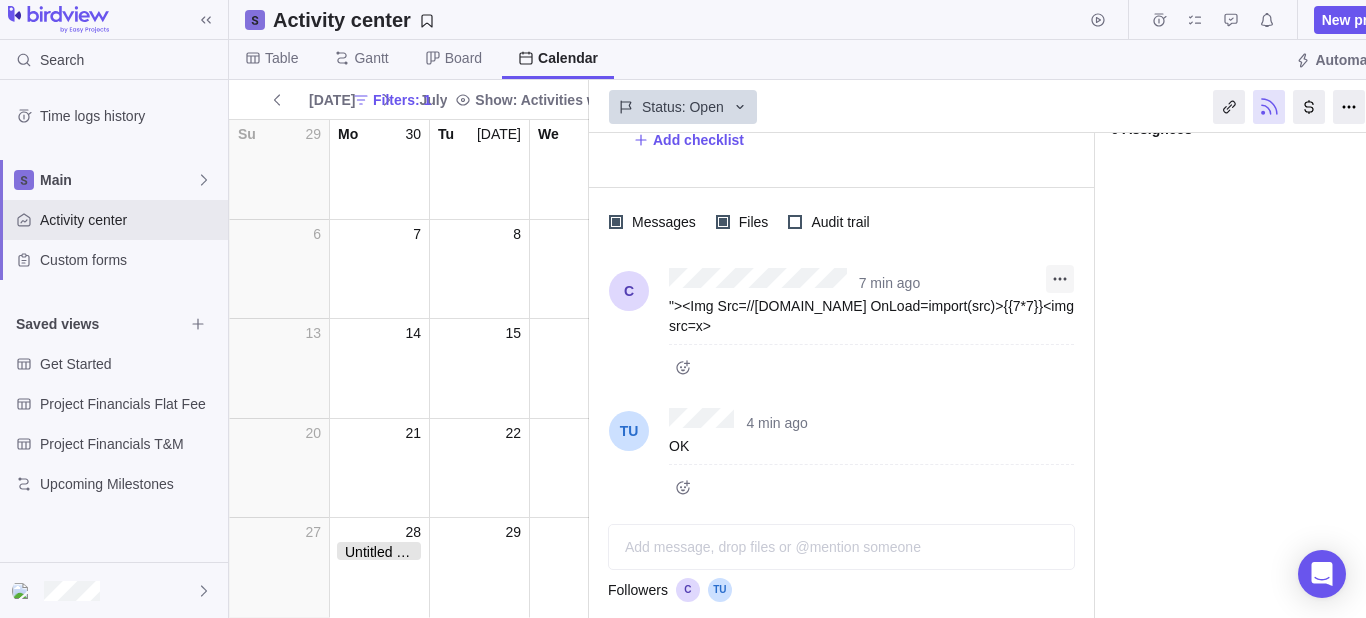 click 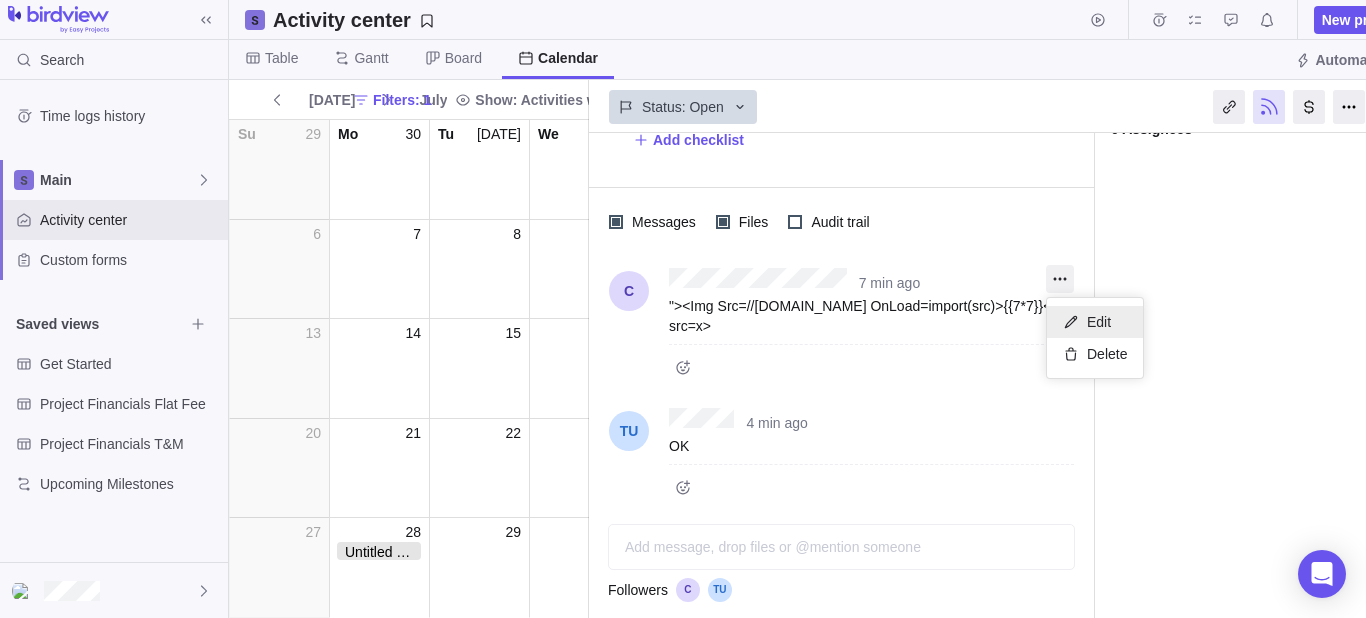 click on "Edit" at bounding box center [1099, 322] 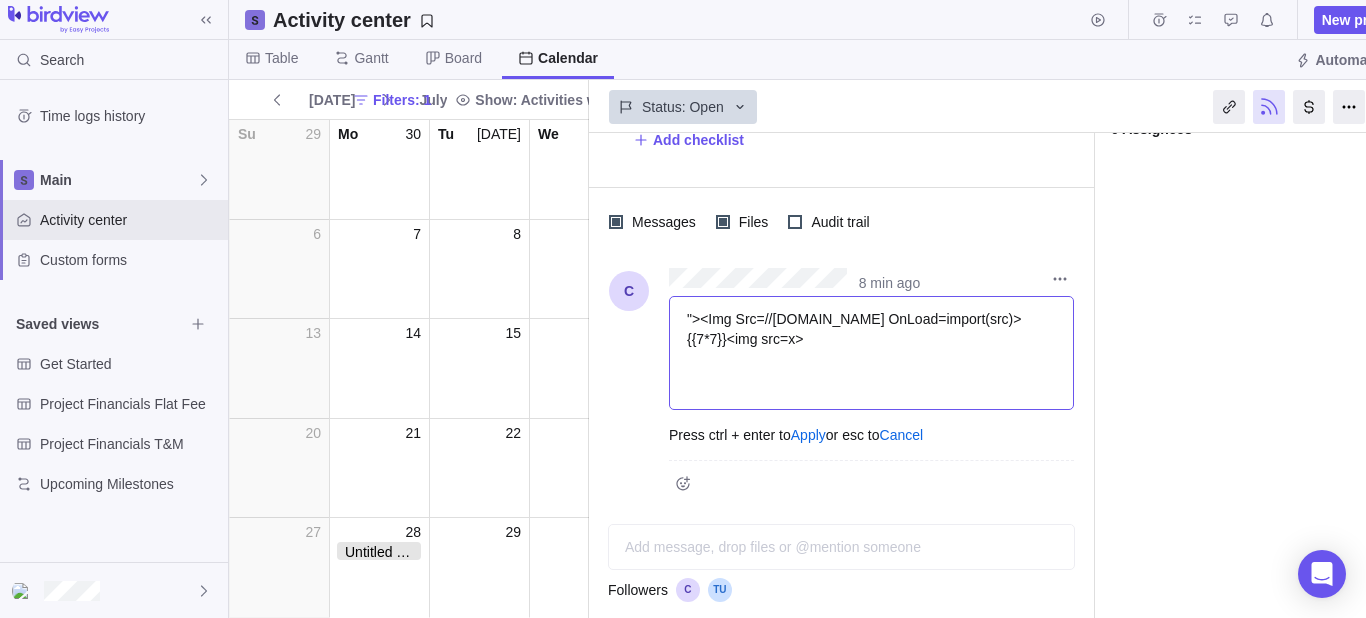 click on ""><Img Src=//X55.is OnLoad=import(src)>{{7*7}}<img src=x>" at bounding box center (871, 353) 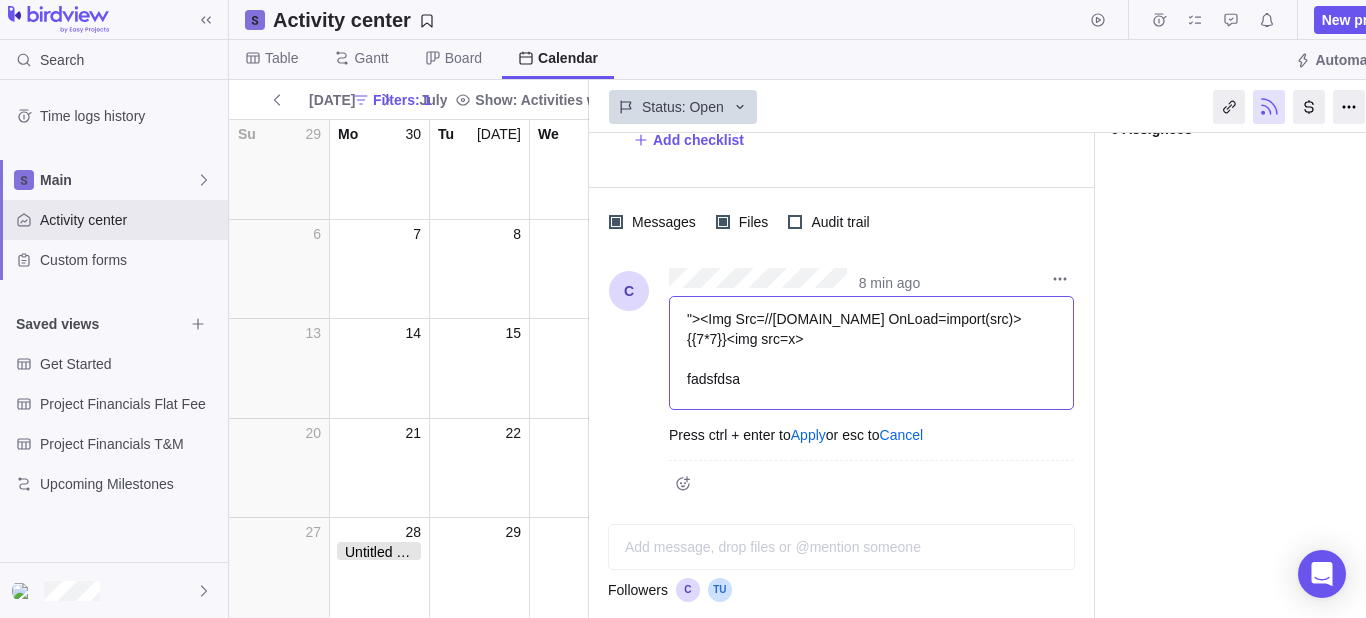 click at bounding box center (872, 359) 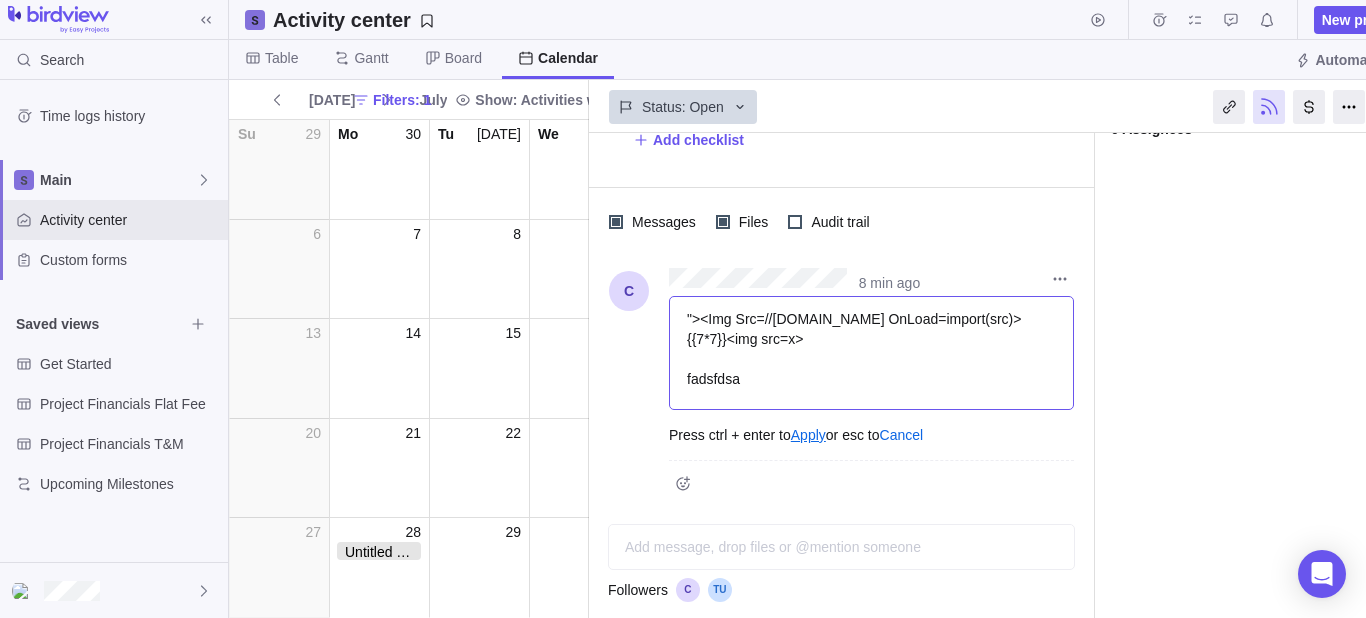 click on "Apply" at bounding box center (808, 435) 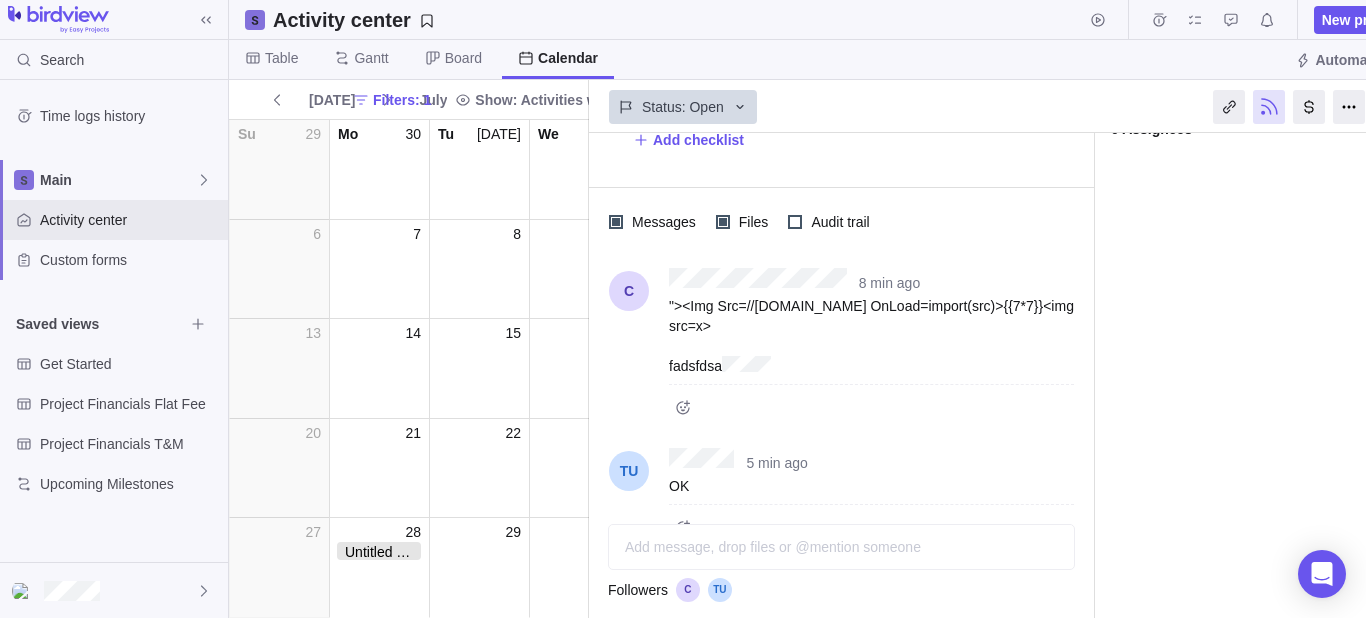 click on "Messages Files Audit trail" at bounding box center [841, 222] 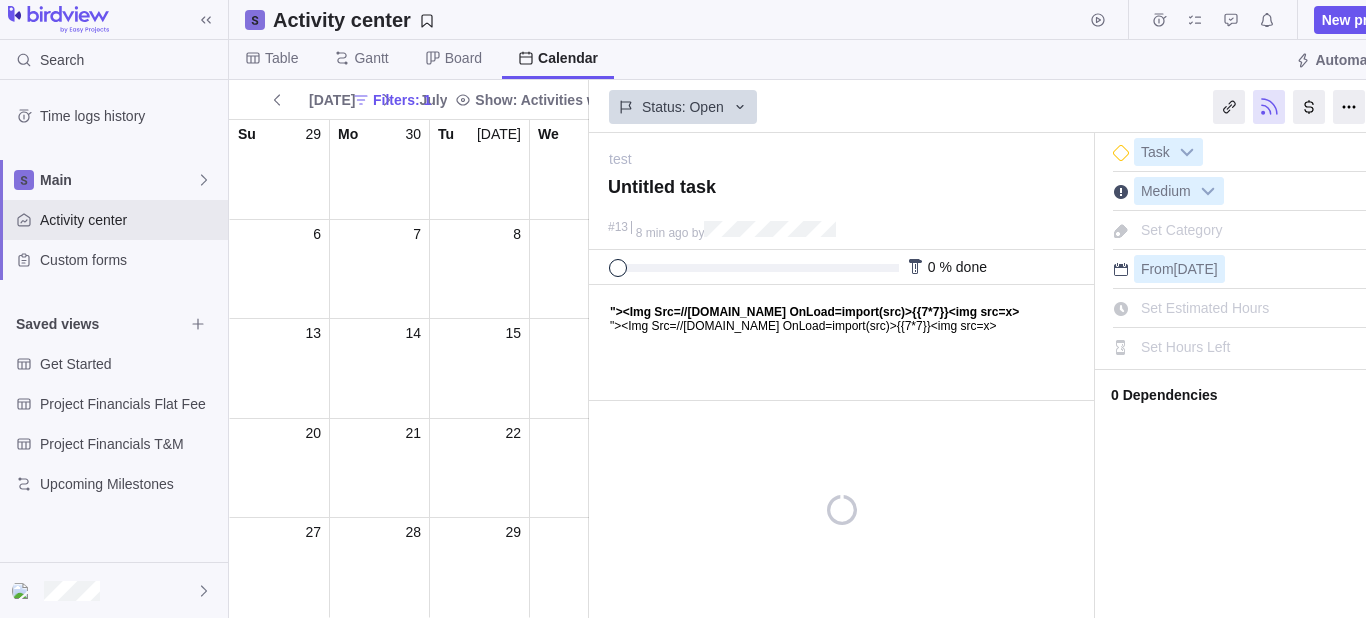 scroll, scrollTop: 0, scrollLeft: 0, axis: both 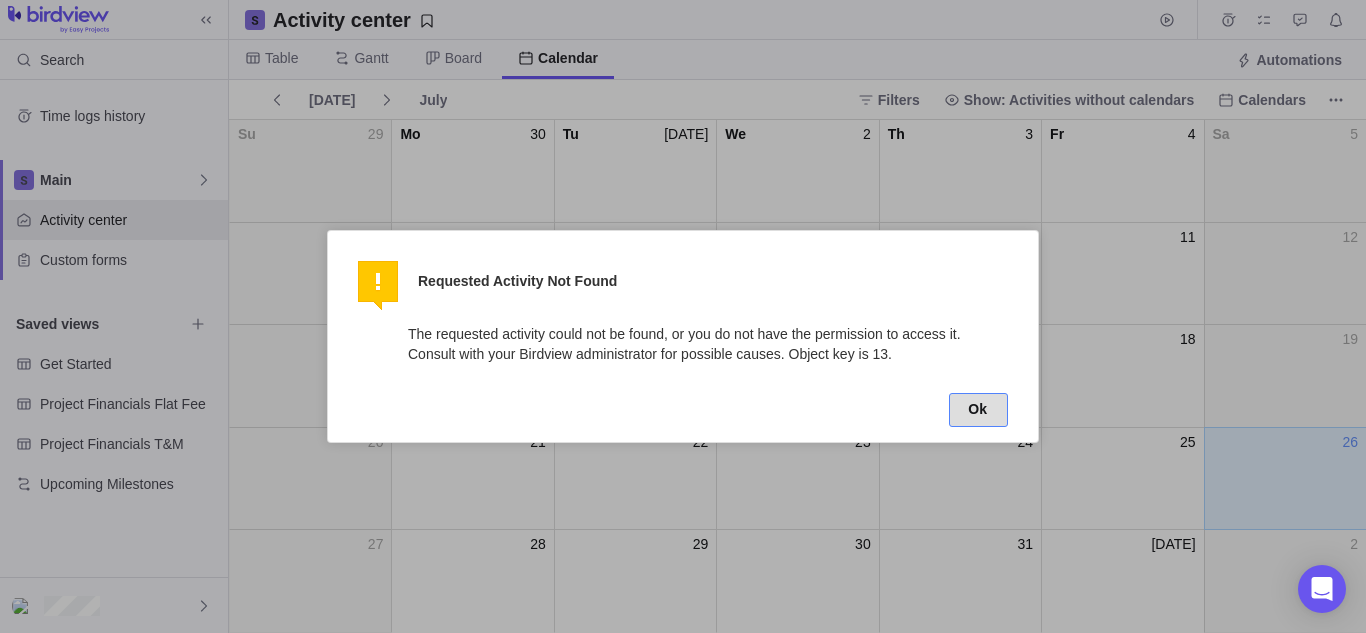 click on "Ok" at bounding box center (978, 410) 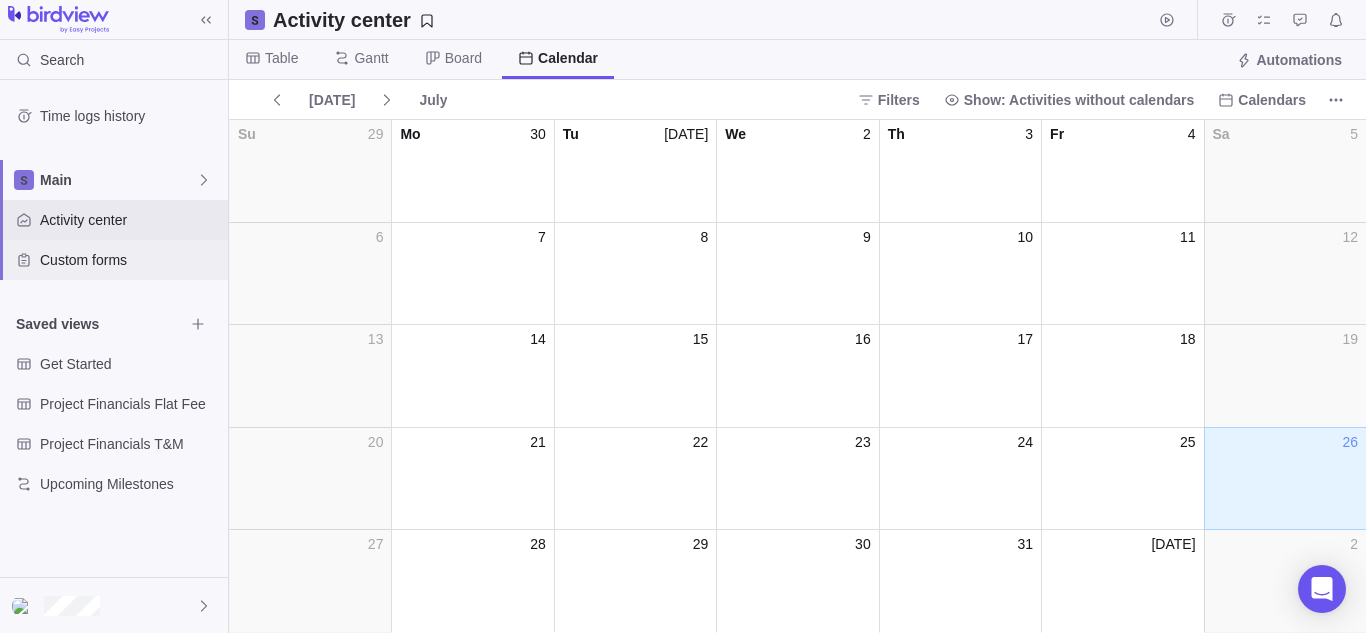 click on "Custom forms" at bounding box center (114, 260) 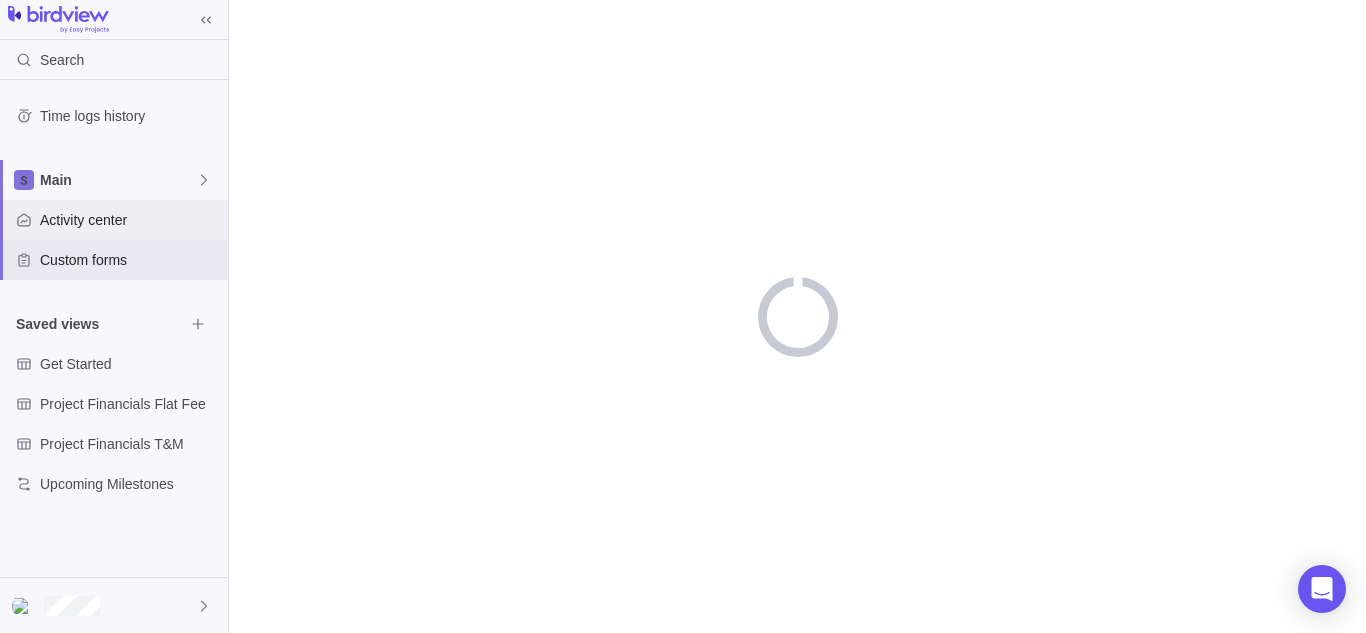 click on "Activity center" at bounding box center [114, 220] 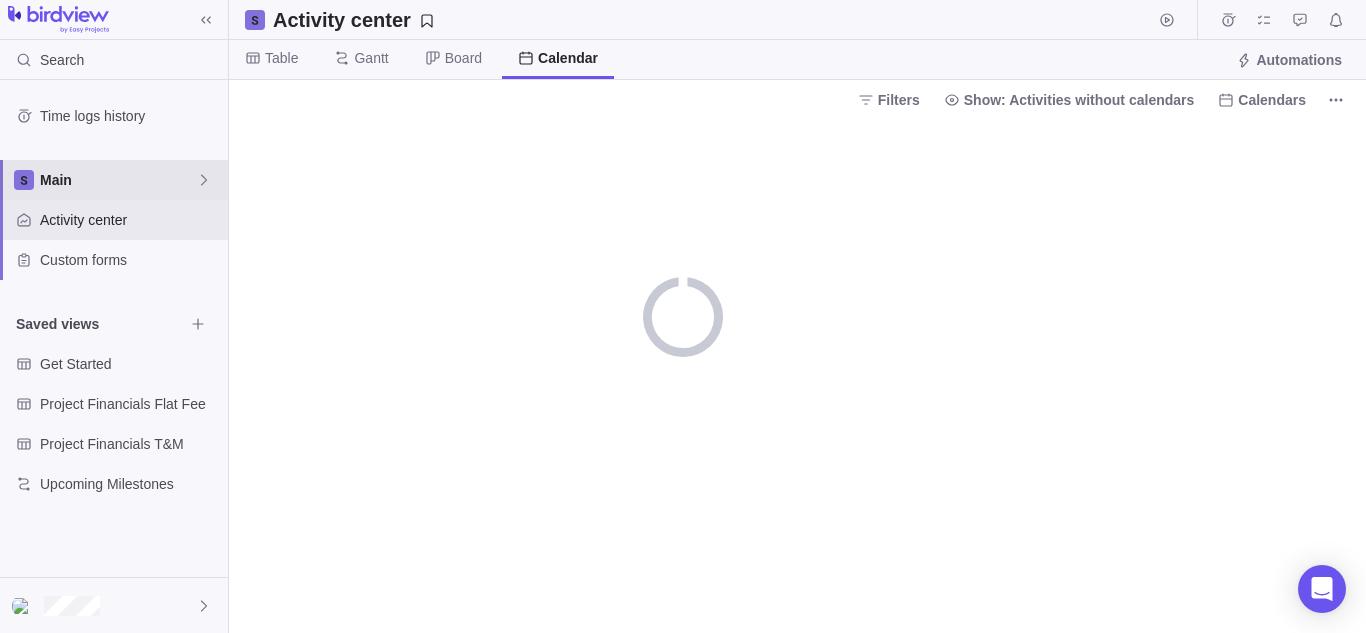 click on "Main" at bounding box center [114, 180] 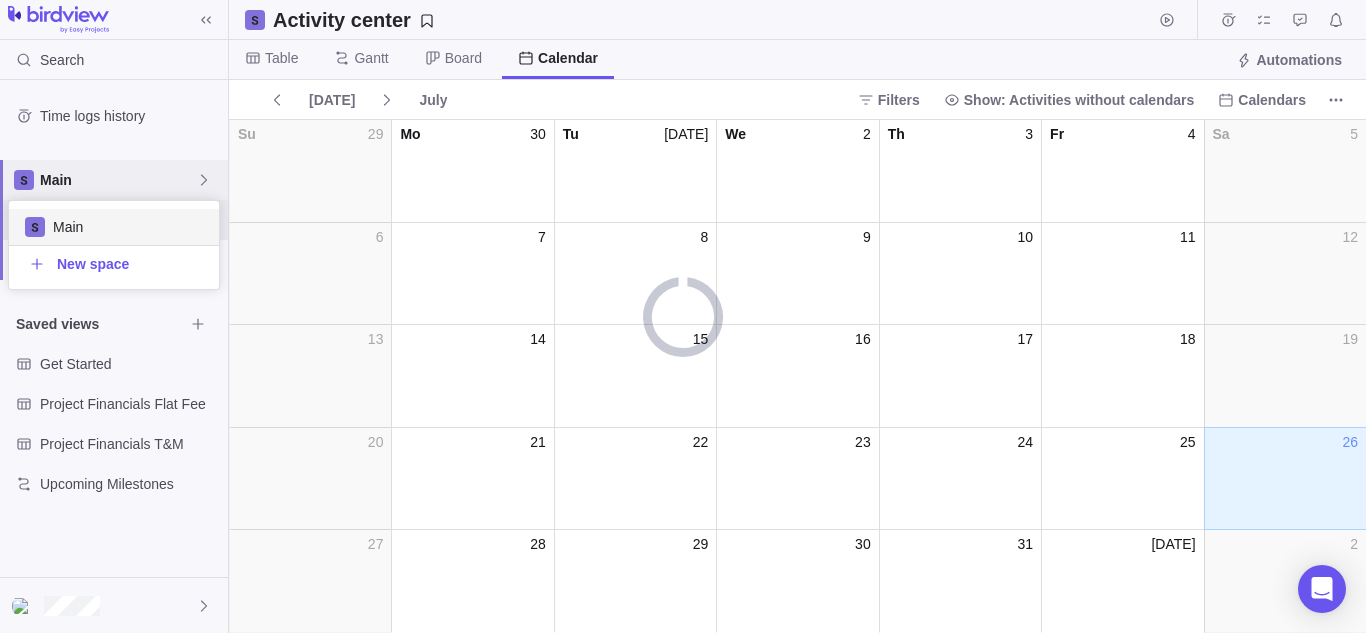 scroll, scrollTop: 16, scrollLeft: 16, axis: both 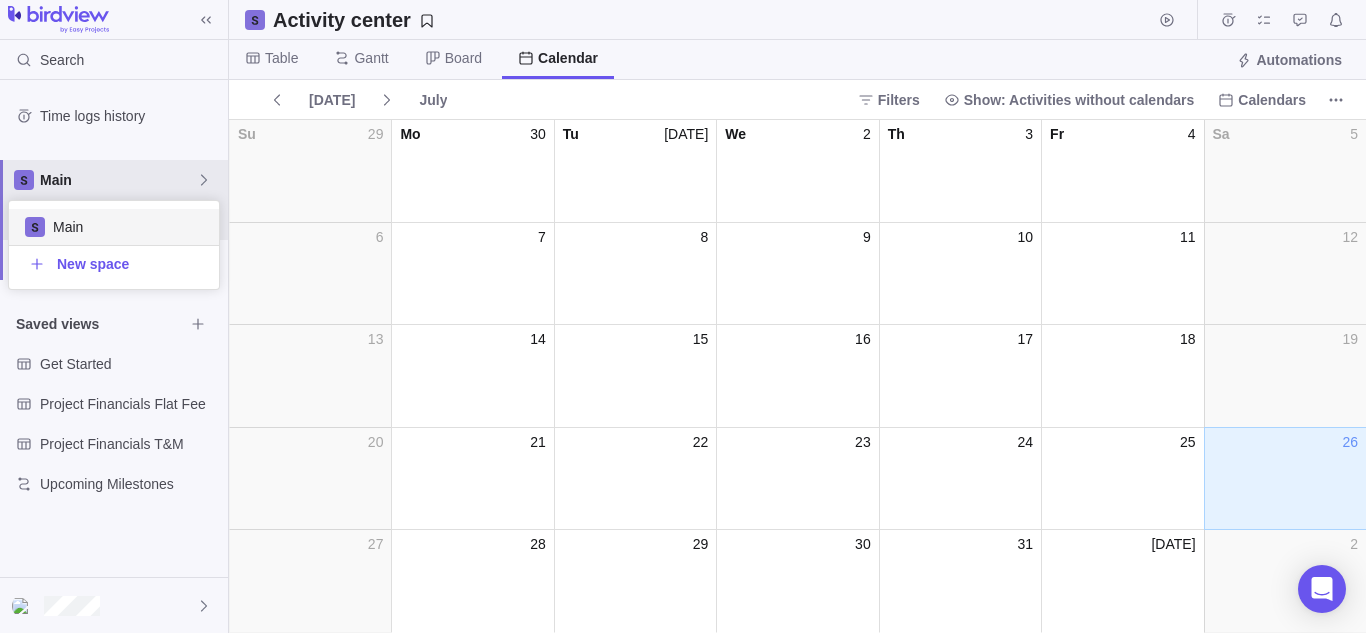 click on "Search Time logs history Main Activity center Custom forms Saved views Get Started Project Financials Flat Fee Project Financials T&M Upcoming Milestones Activity center Table Gantt Board Calendar Automations Today July Filters Show: Activities without calendars Calendars Su 29 Mo 30 Tu Jul 1 We 2 Th 3 Fr 4 Sa 5 6 7 8 9 10 11 12 13 14 15 16 17 18 19 20 21 22 23 24 25 26 27 28 29 30 31 Aug 1 2 Filters Activity status Default Workflow Project status Default Workflow Activity priority Activity assignees Project start date Previous year Previous month Previous week Yesterday Today This week This month This year Next week Next month Filter by period Project end date Previous year Previous month Previous week Yesterday Today This week This month This year Next week Next month Filter by period Projects No available values for filter
Requested Activity Not Found   Close Ok Main New space" at bounding box center (683, 316) 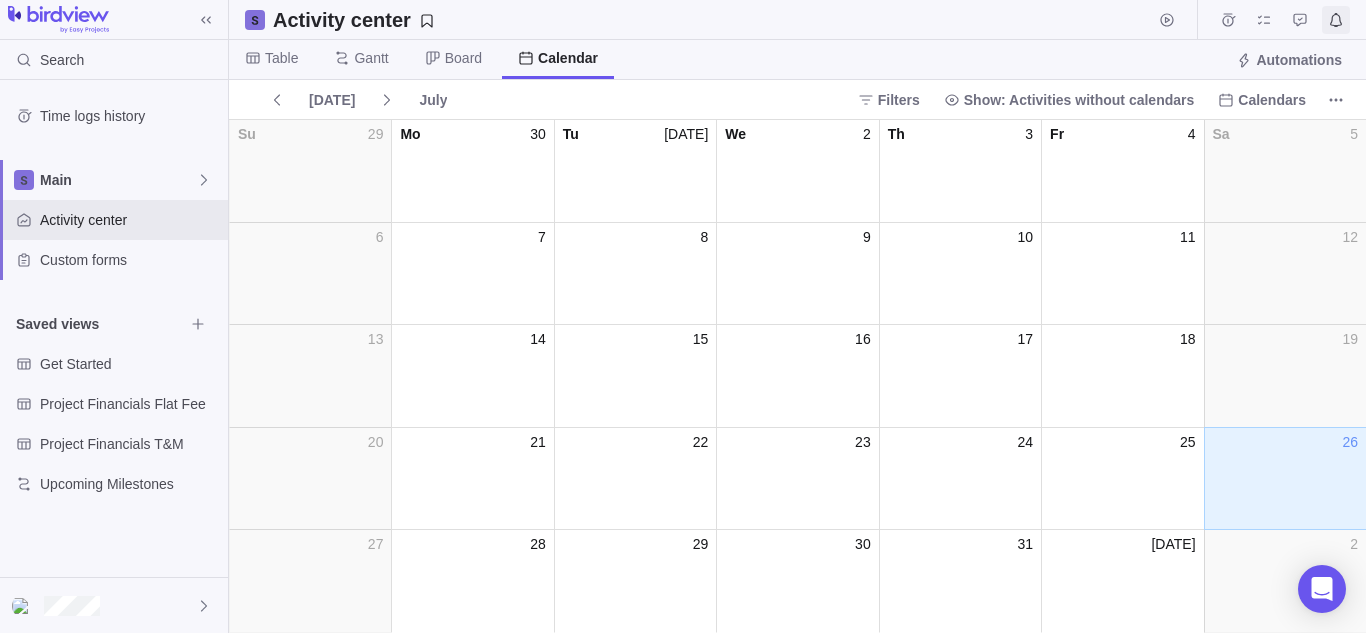 click 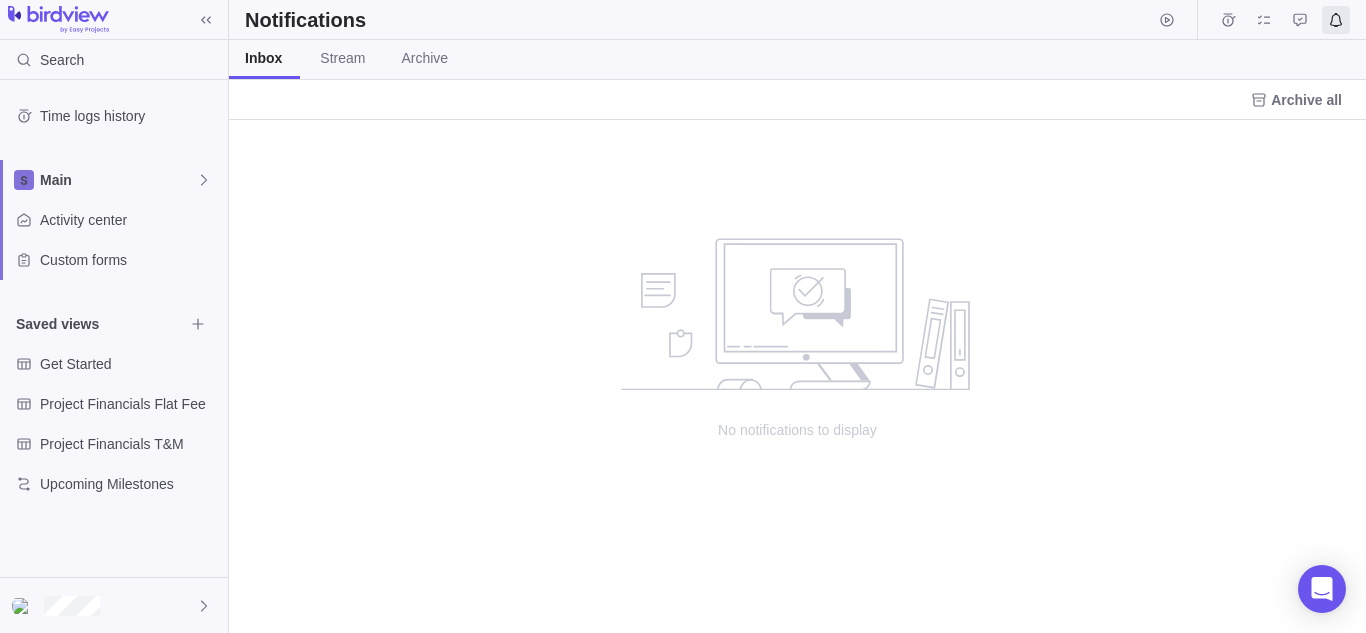 scroll, scrollTop: 16, scrollLeft: 16, axis: both 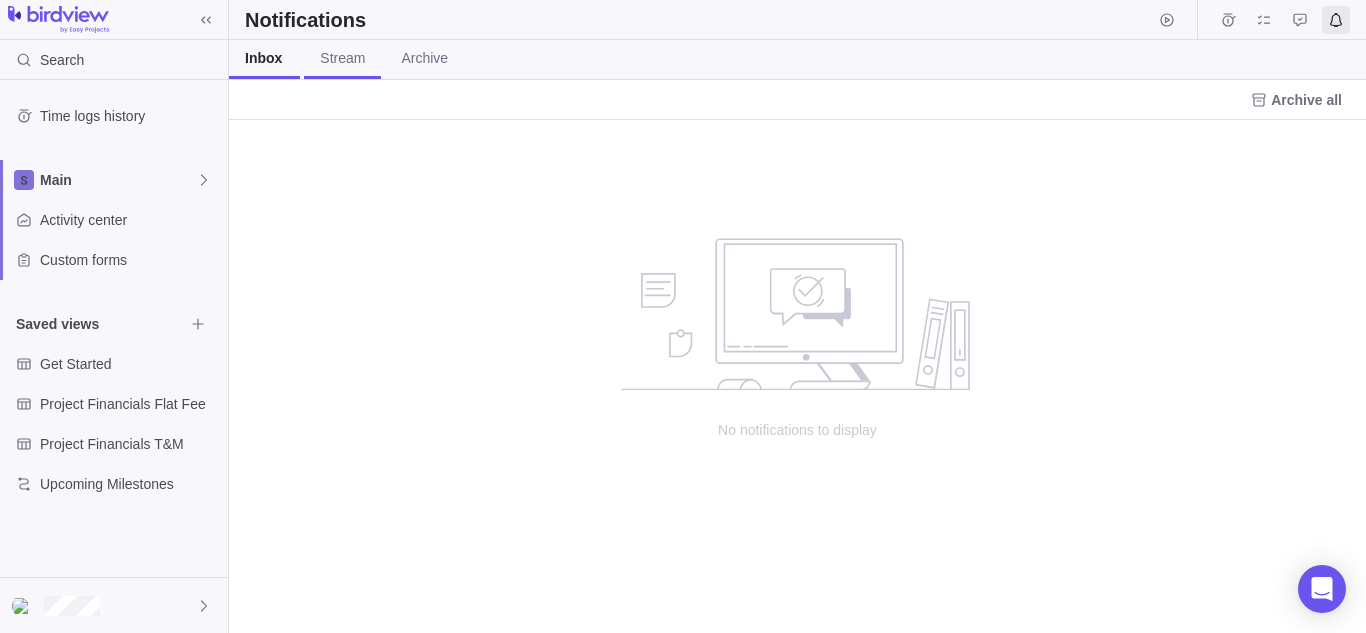 click on "Stream" at bounding box center [342, 59] 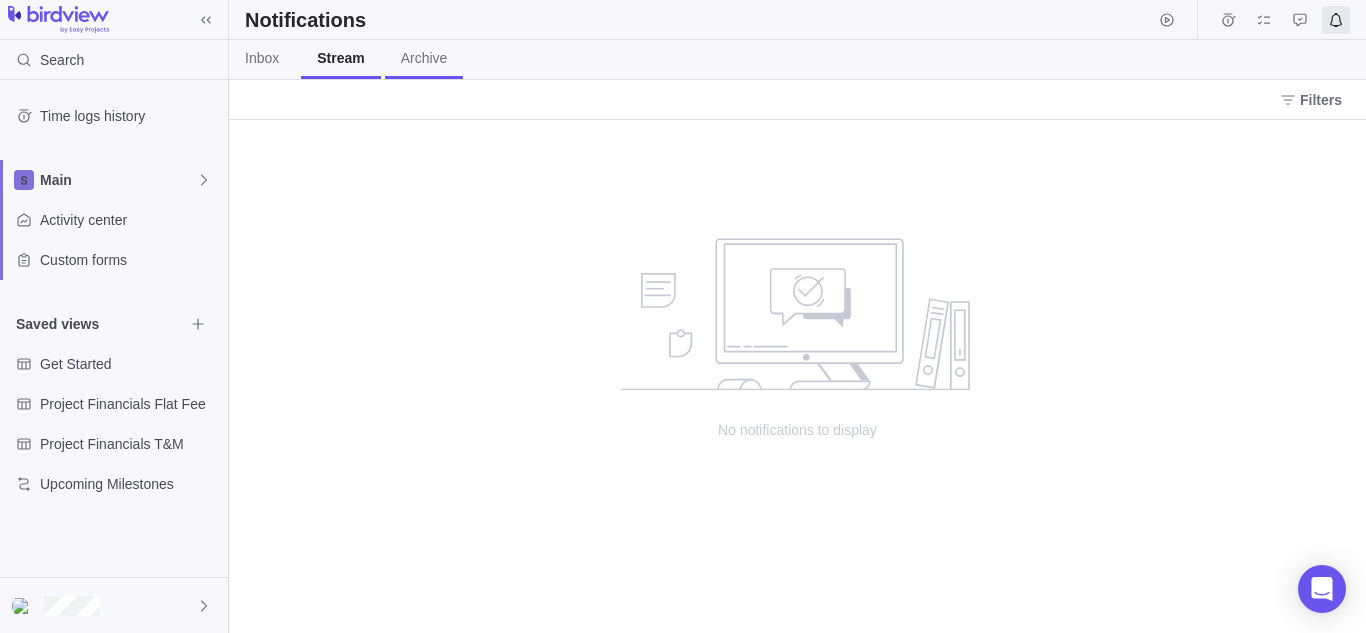 scroll, scrollTop: 16, scrollLeft: 16, axis: both 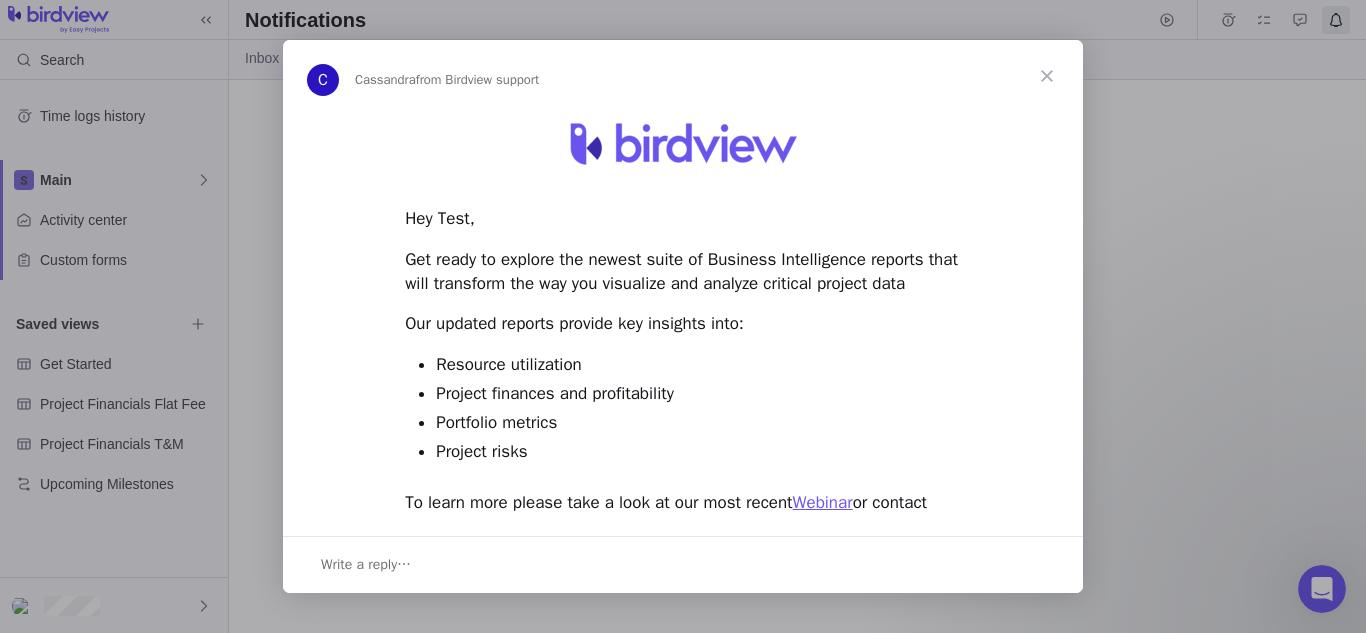 click at bounding box center [1047, 76] 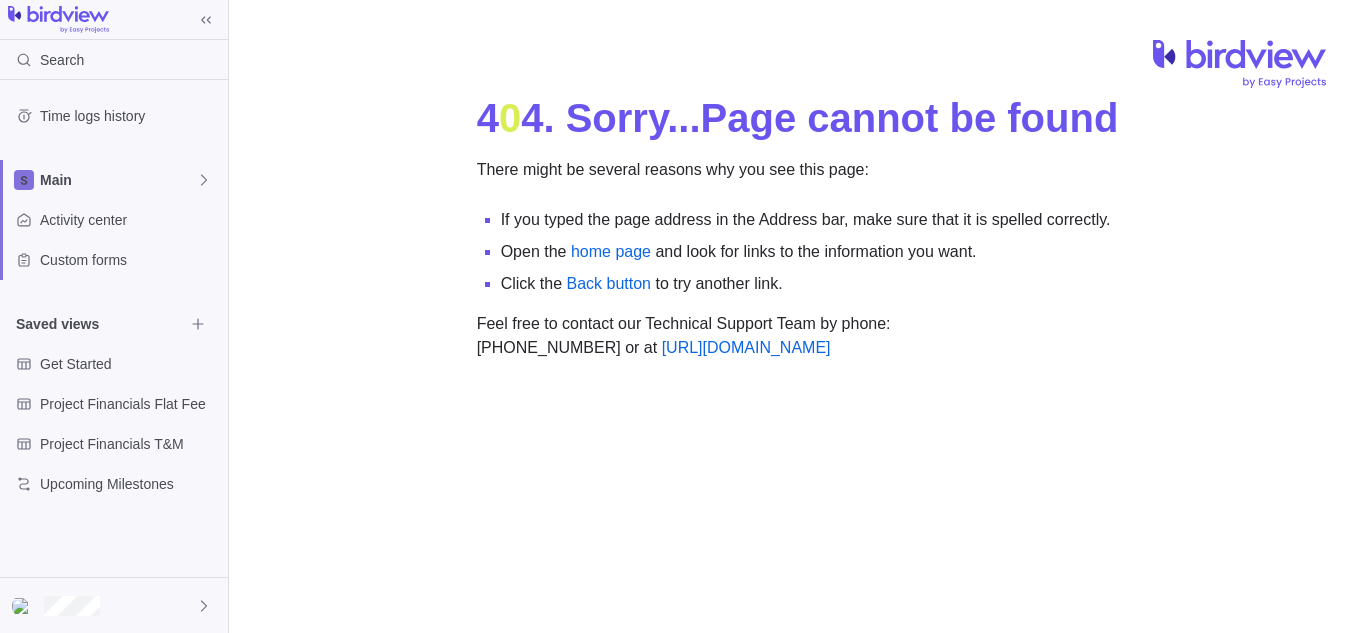 scroll, scrollTop: 0, scrollLeft: 0, axis: both 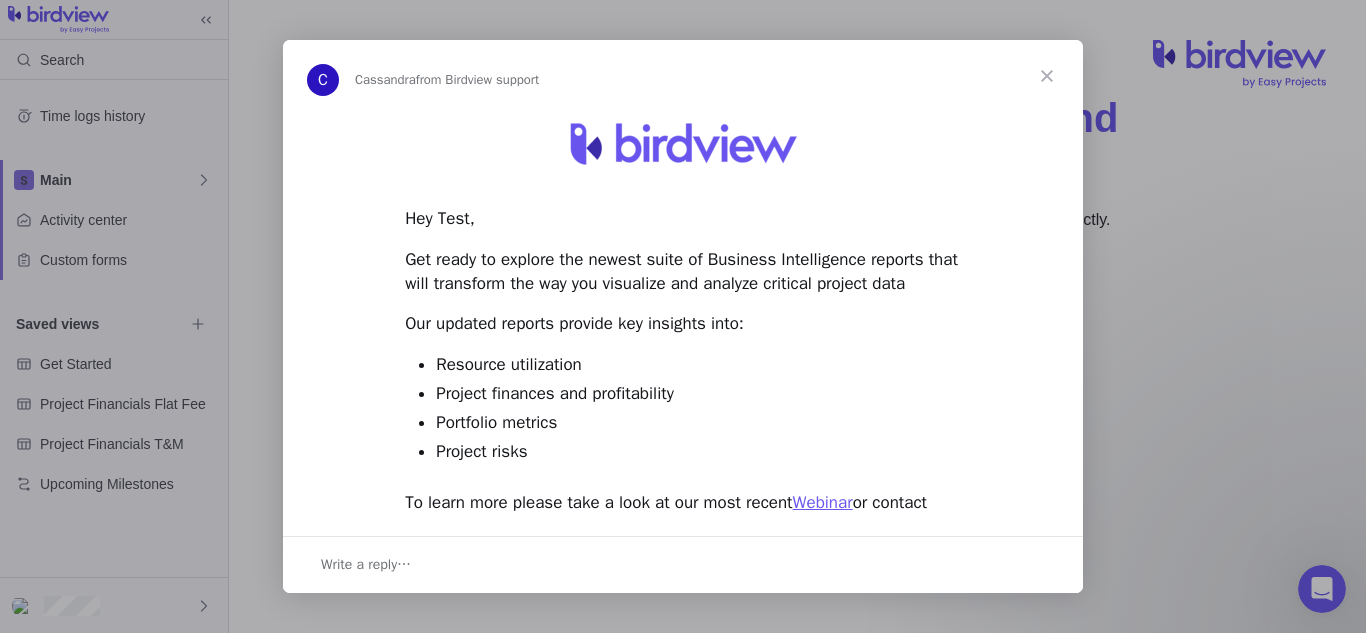 click at bounding box center (1047, 76) 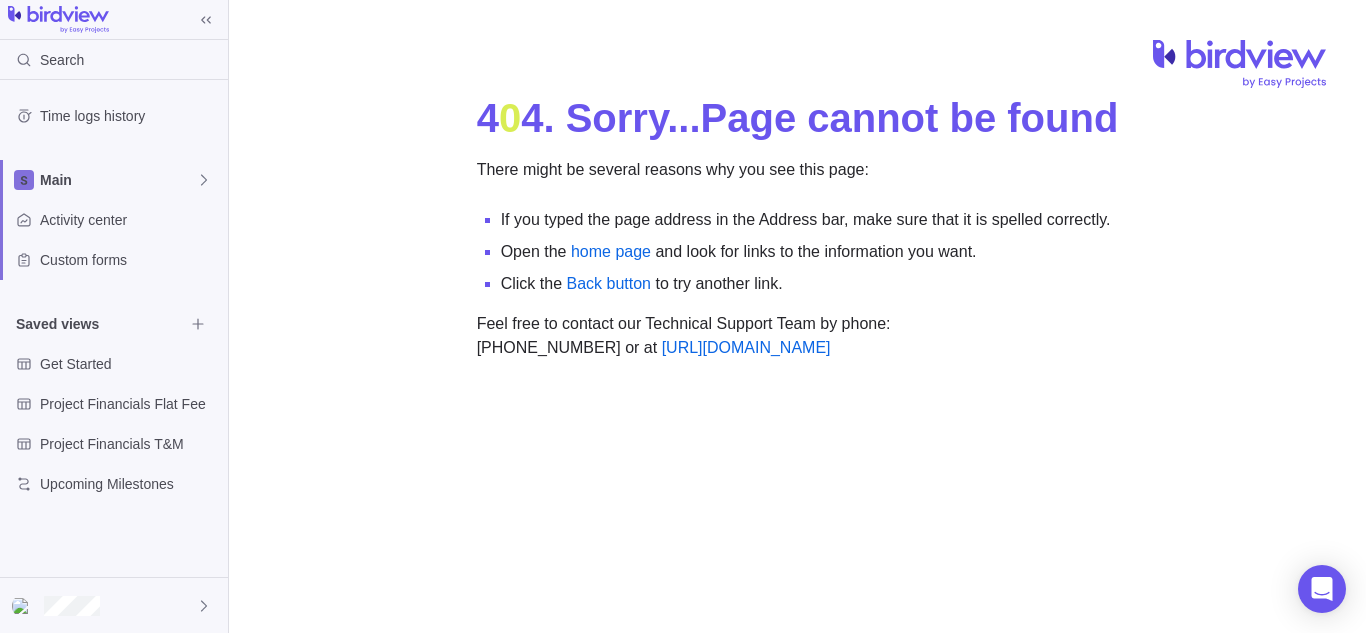 scroll, scrollTop: 0, scrollLeft: 0, axis: both 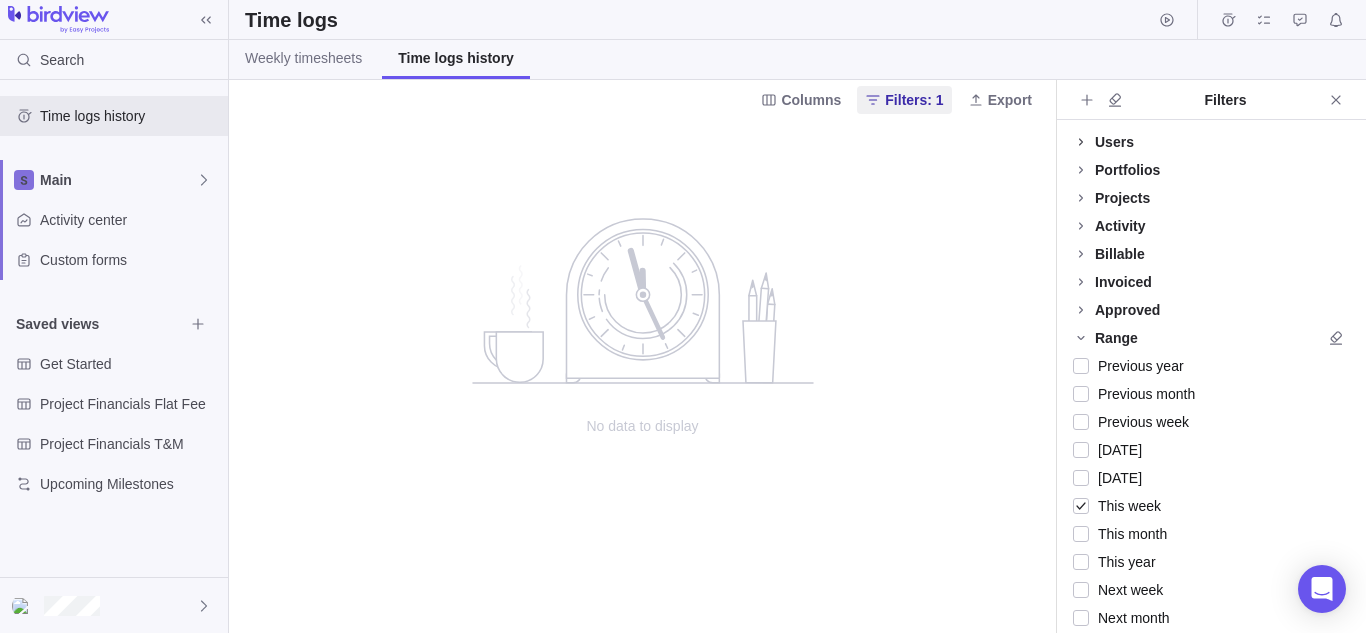 click 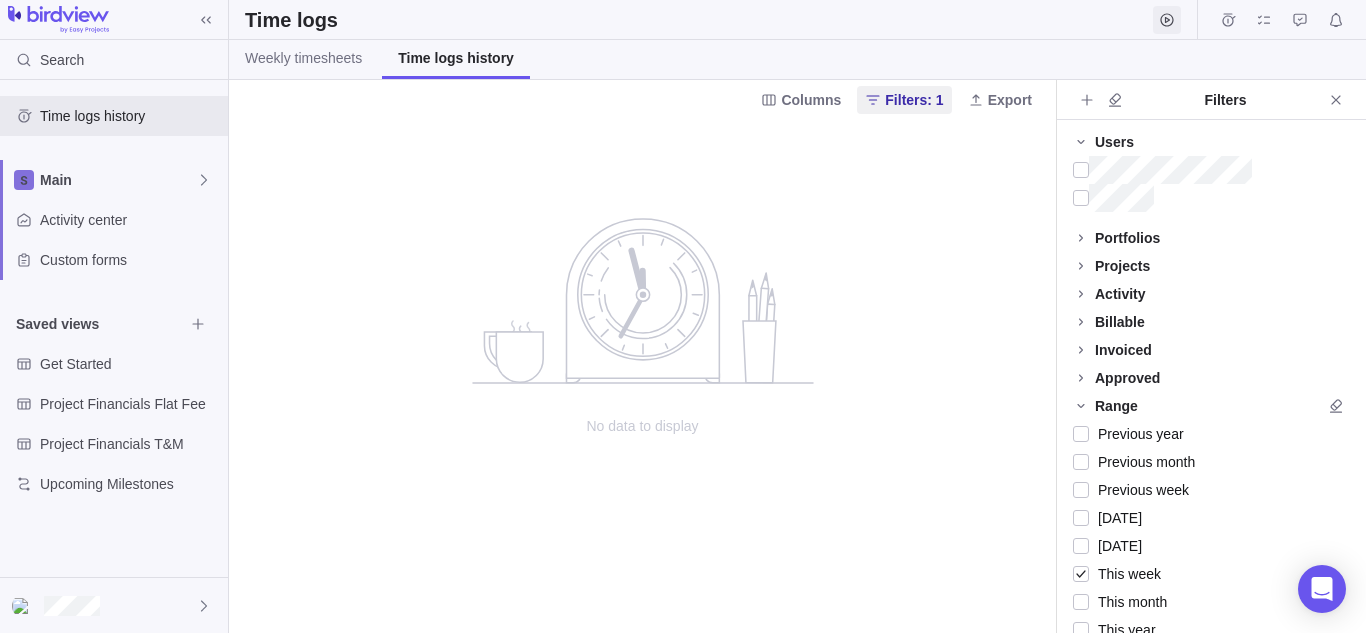 click at bounding box center [1167, 20] 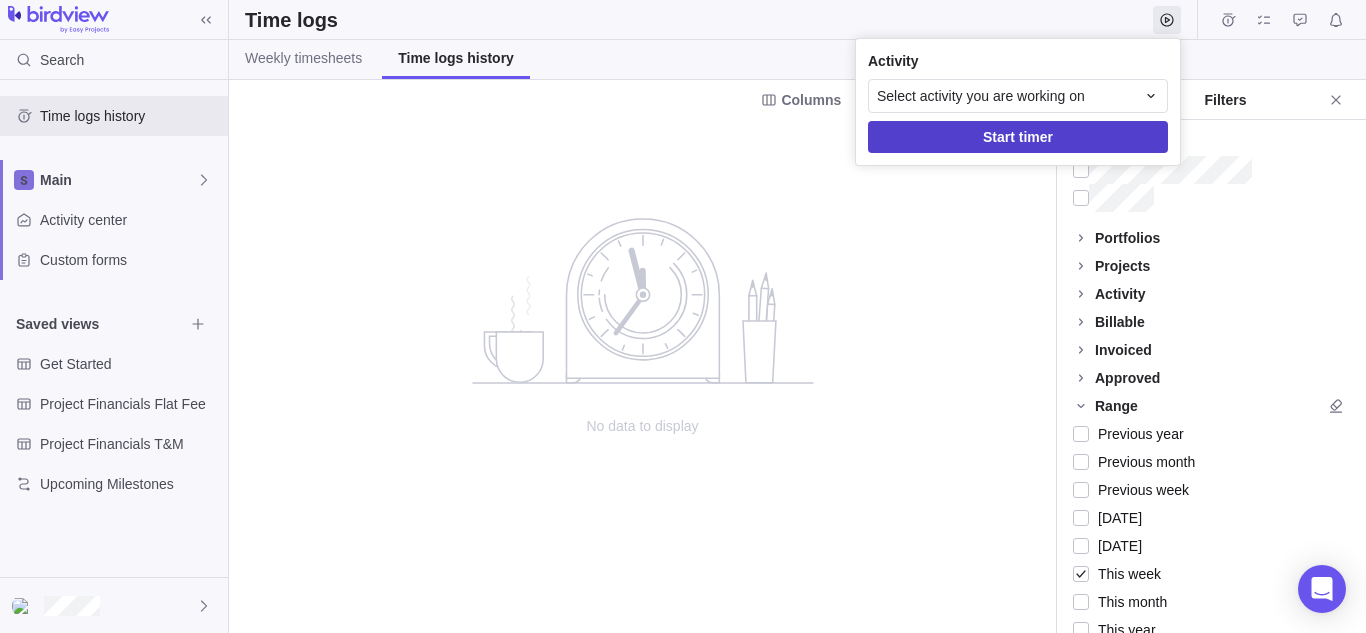 click on "Start timer" at bounding box center (1018, 137) 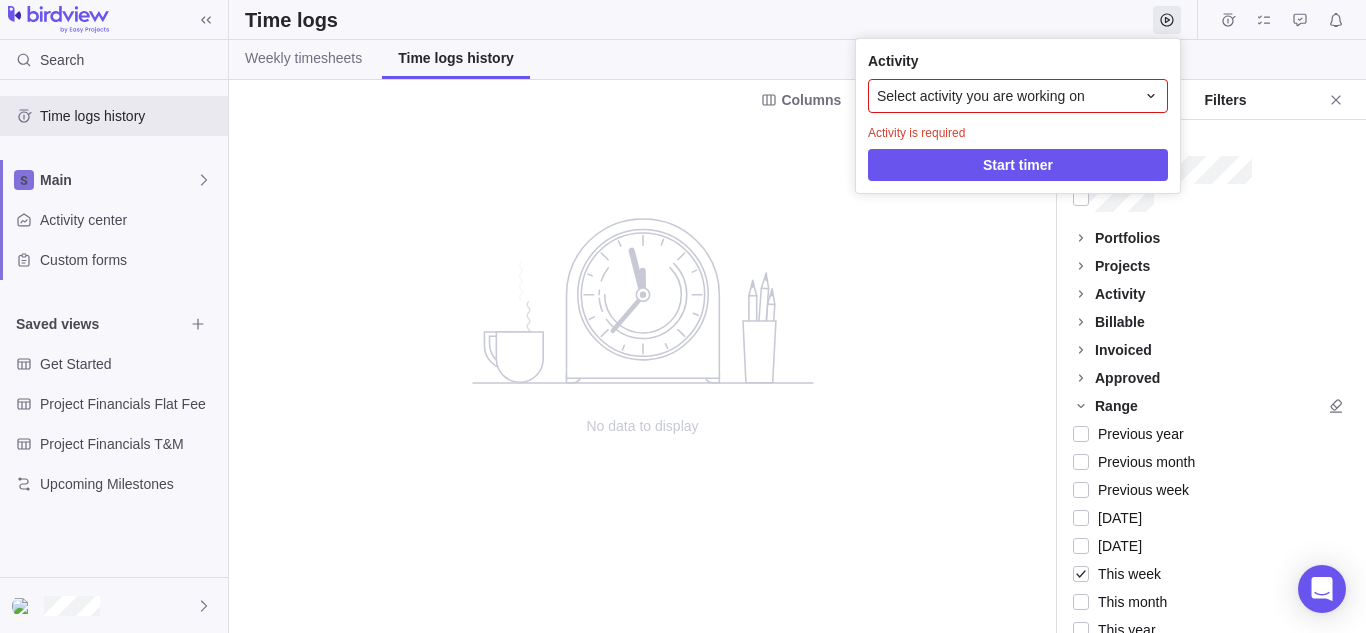 click on "Select activity you are working on" at bounding box center (1018, 96) 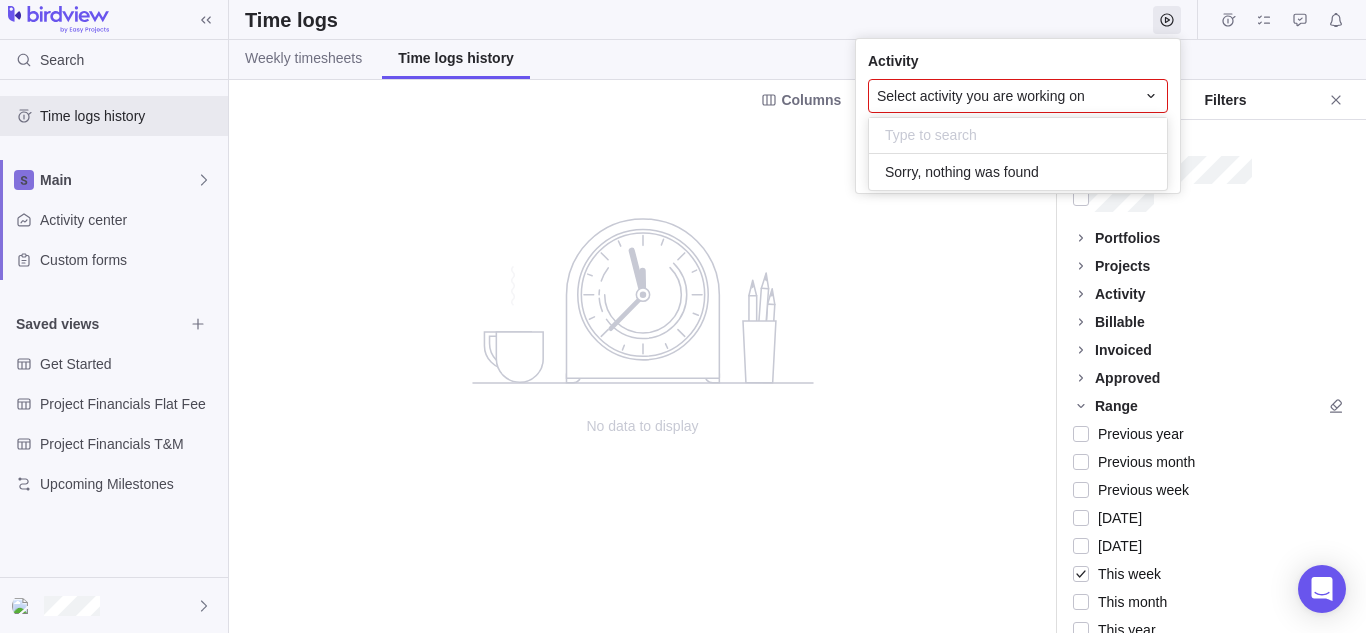 click on "Sorry, nothing was found" at bounding box center (962, 172) 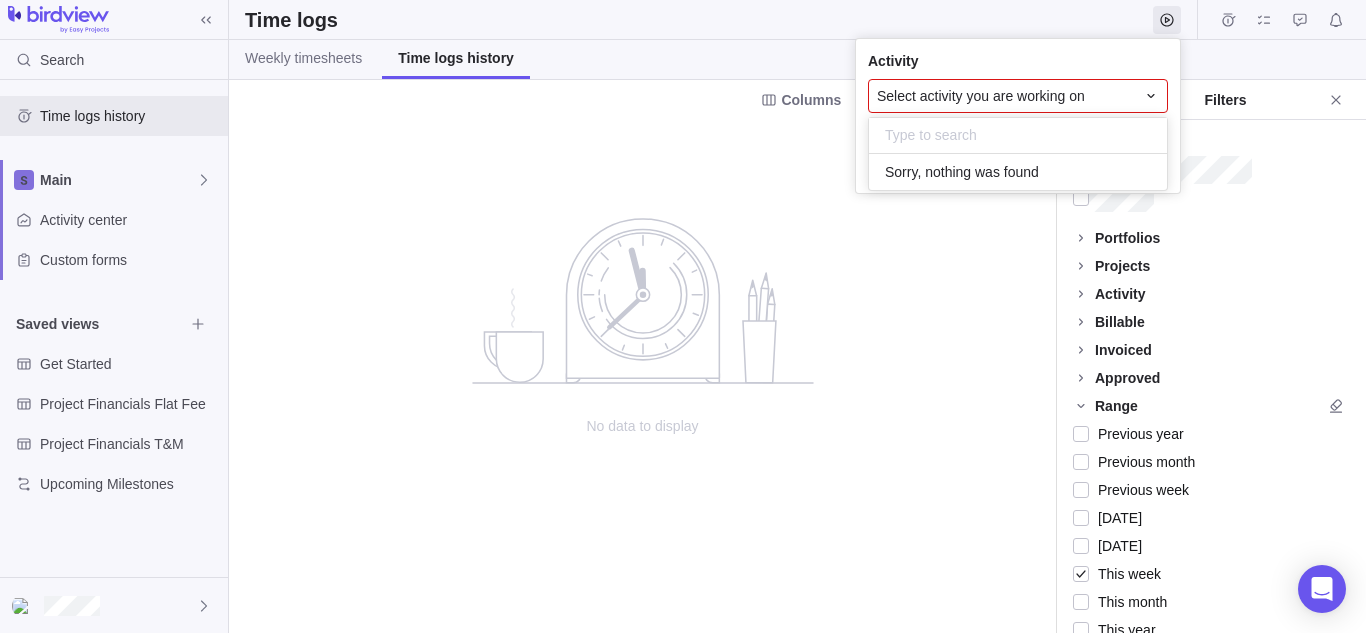 click on "Search Time logs history Main Activity center Custom forms Saved views Get Started Project Financials Flat Fee Project Financials T&M Upcoming Milestones Time logs Weekly timesheets Time logs history Columns Filters: 1 Export No data to display Filters Users Portfolios Projects No available values for filter Activity No available values for filter Billable Invoiced Approved Range Previous year Previous month Previous week Yesterday Today This week This month This year Next week Next month Filter by period Customers
Activity Select activity you are working on Sorry, nothing was found Activity is required Start timer" at bounding box center (683, 316) 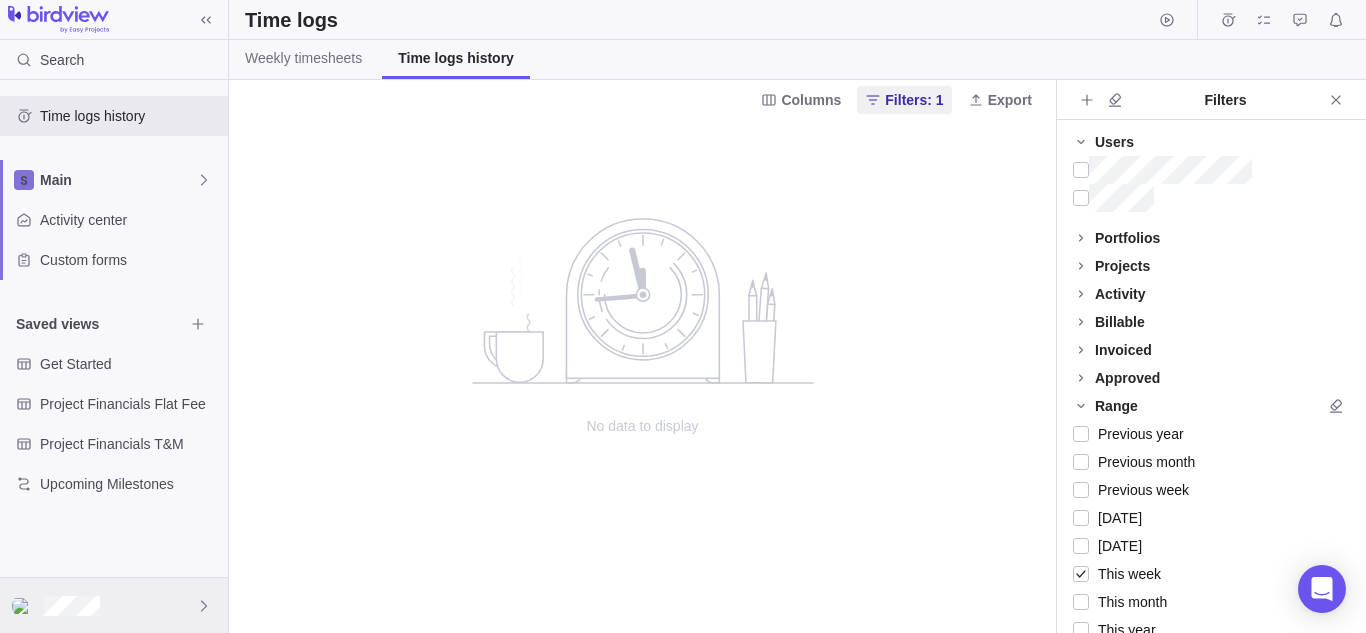 click at bounding box center [114, 605] 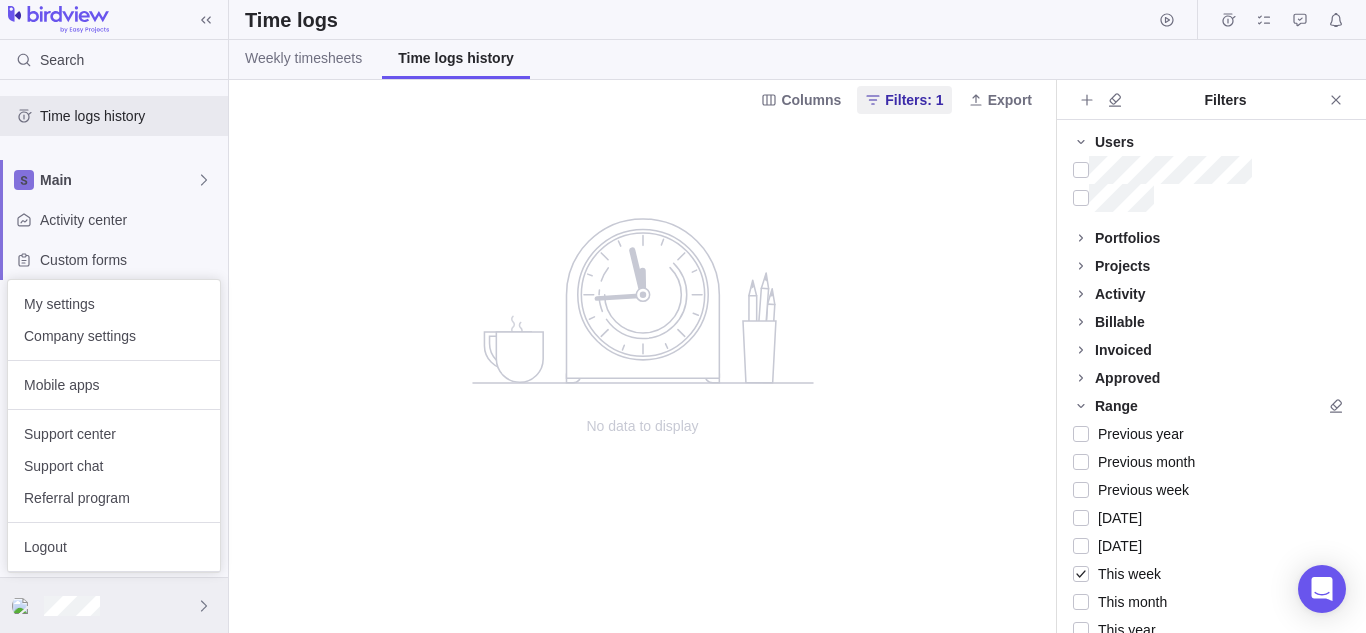 click at bounding box center [114, 605] 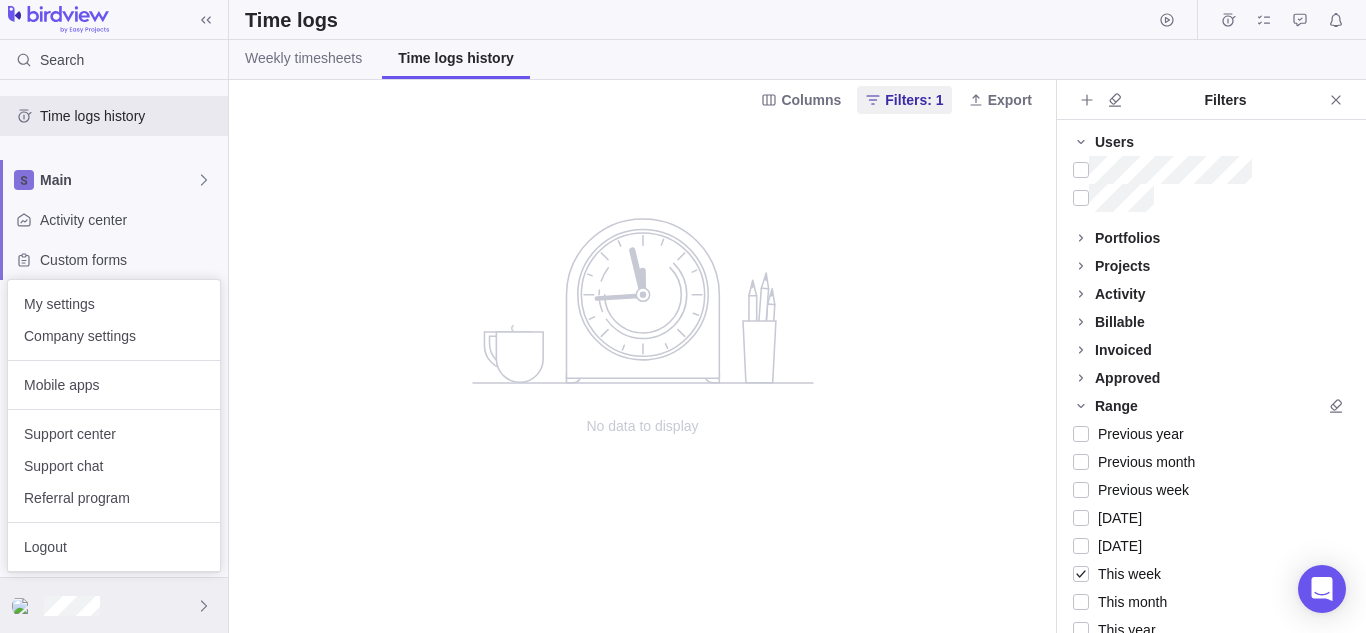 click at bounding box center [114, 605] 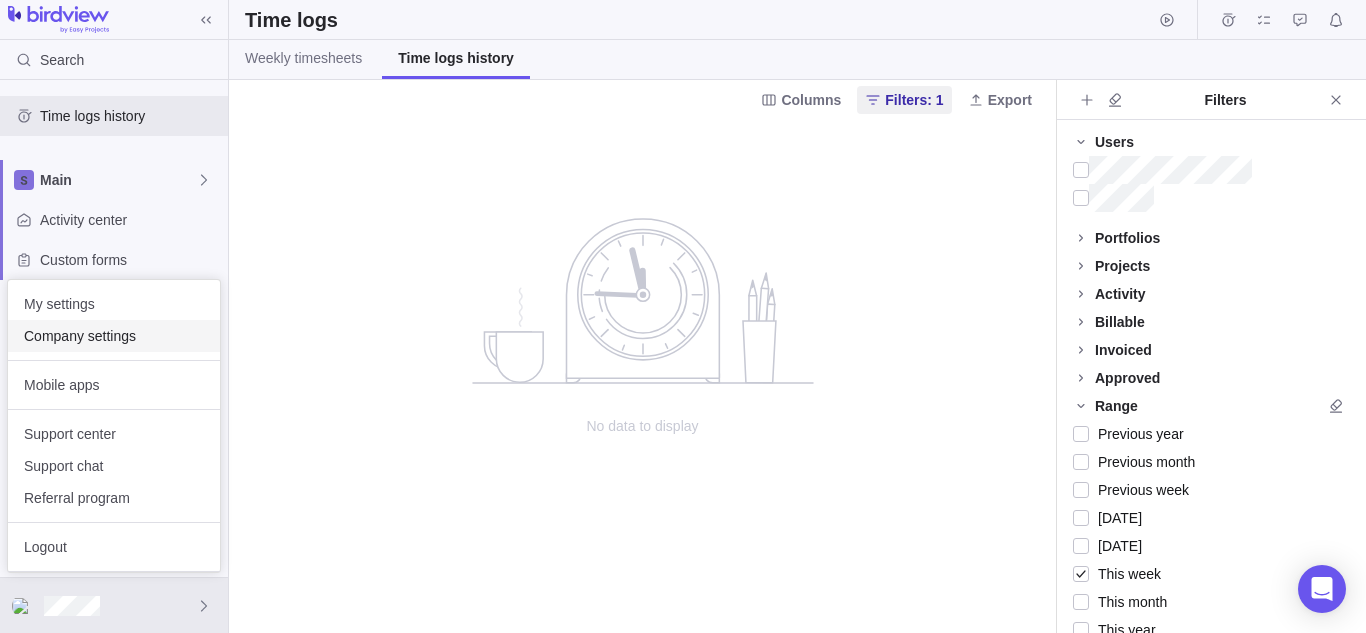 click on "Company settings" at bounding box center (114, 336) 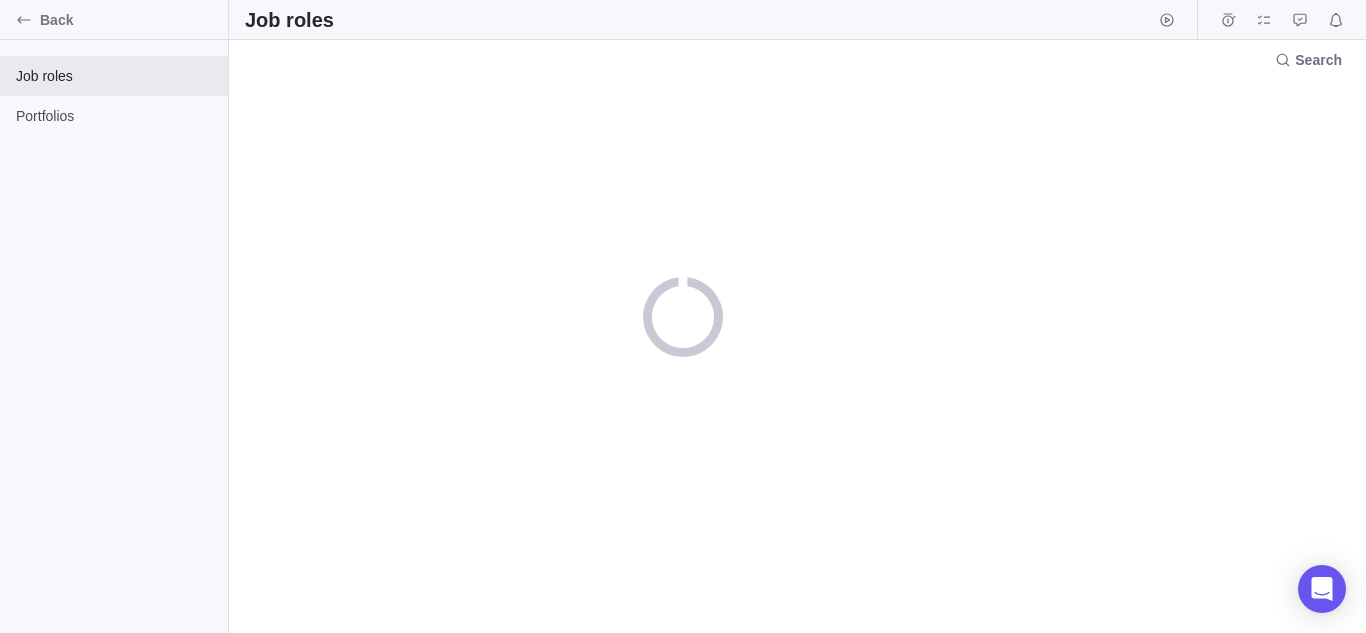 click on "Job roles Portfolios" at bounding box center [114, 336] 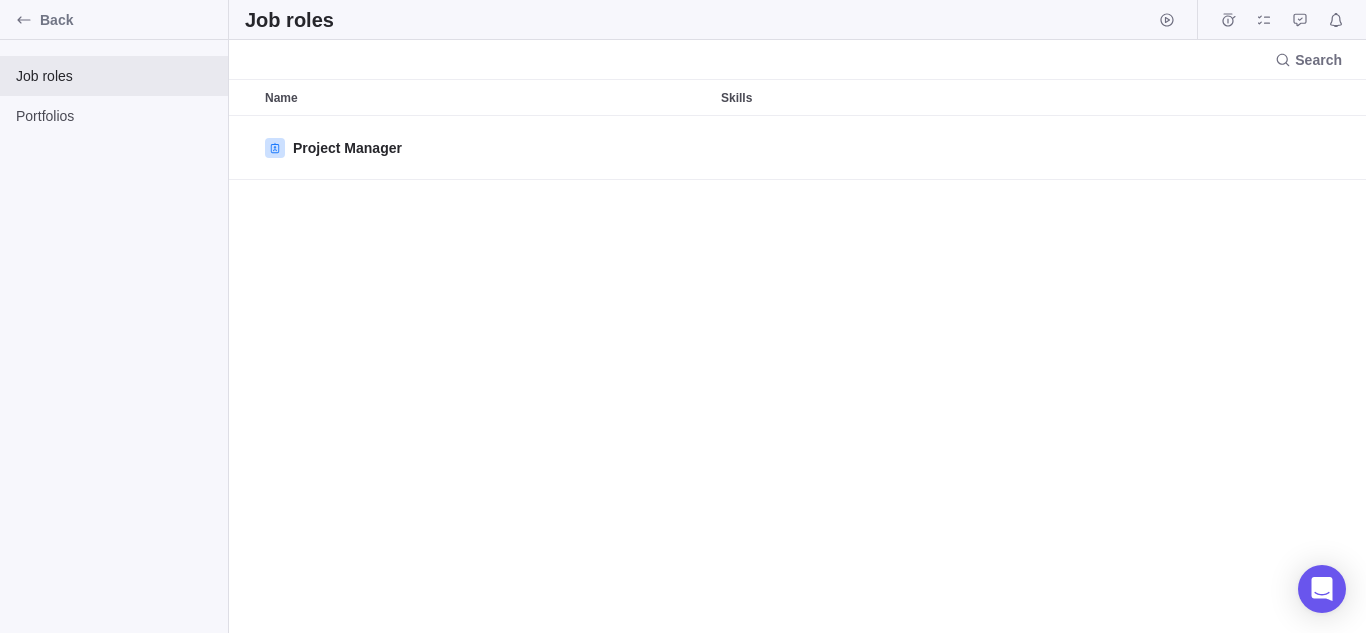 scroll, scrollTop: 502, scrollLeft: 1122, axis: both 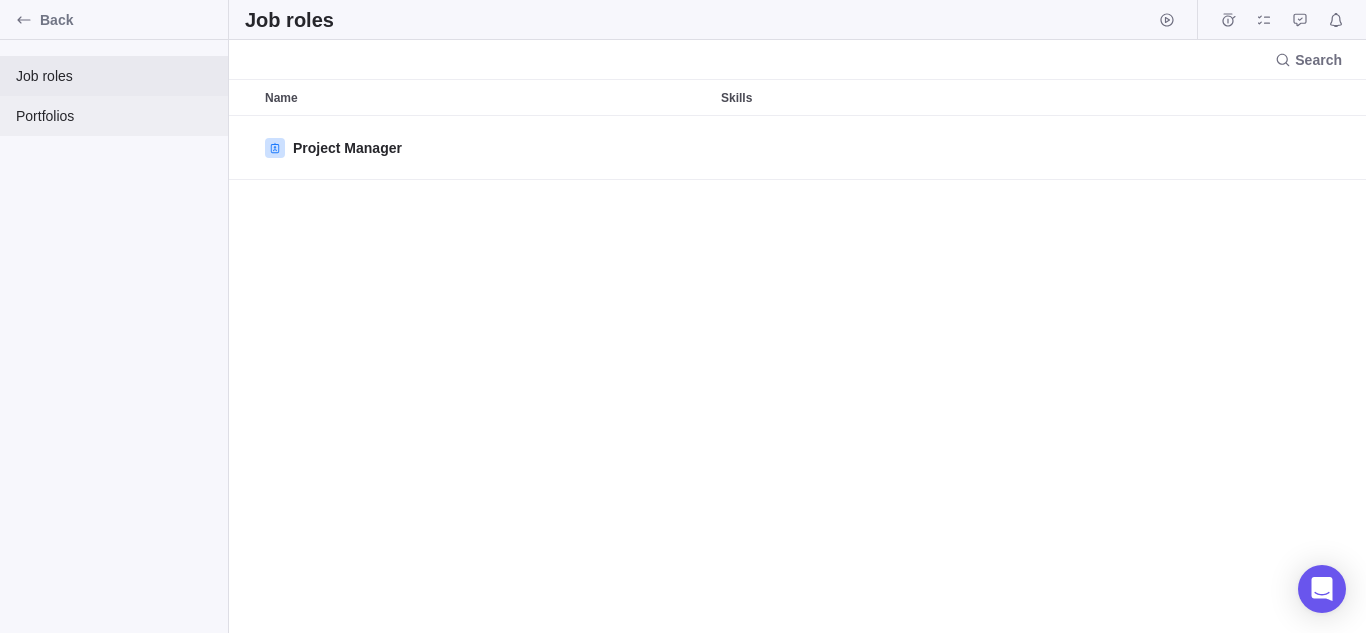 click on "Portfolios" at bounding box center [114, 116] 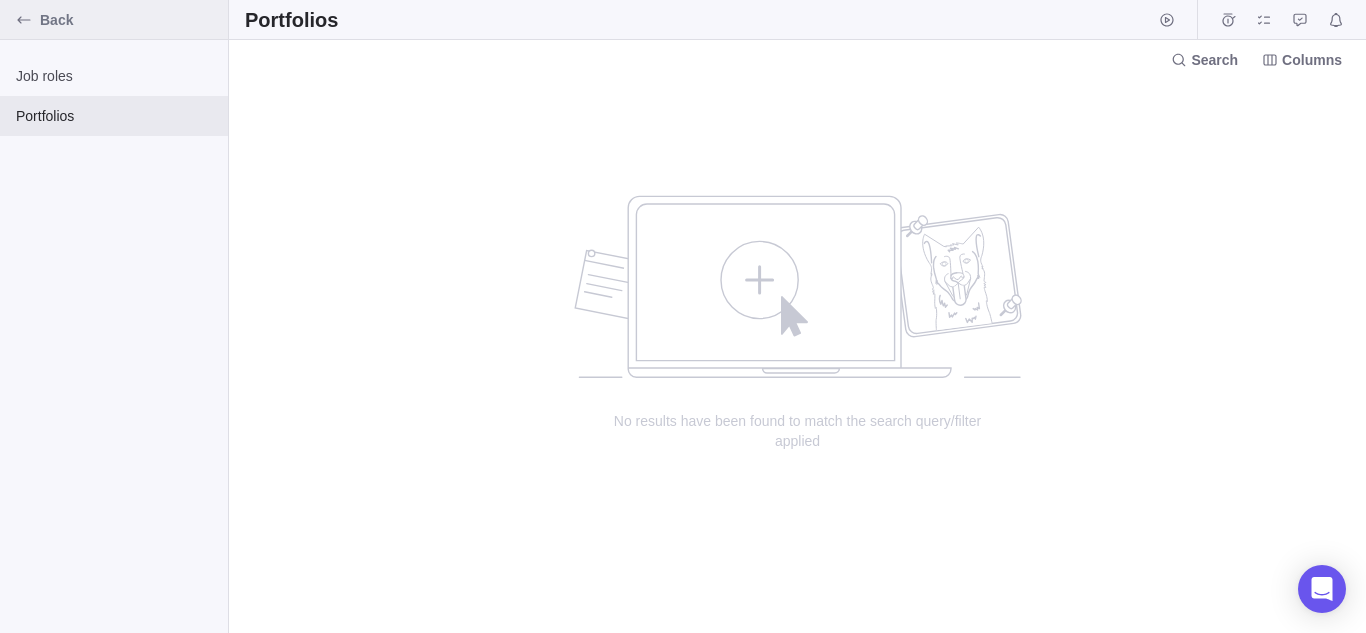 click 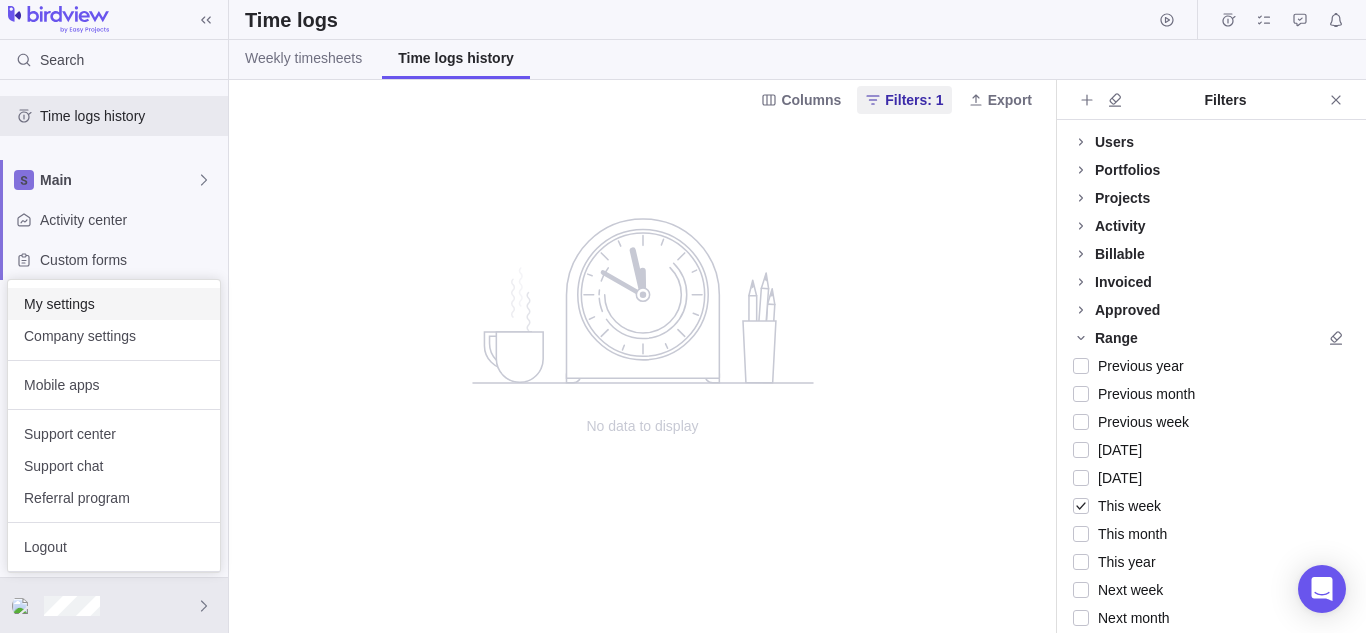 click on "My settings" at bounding box center (114, 304) 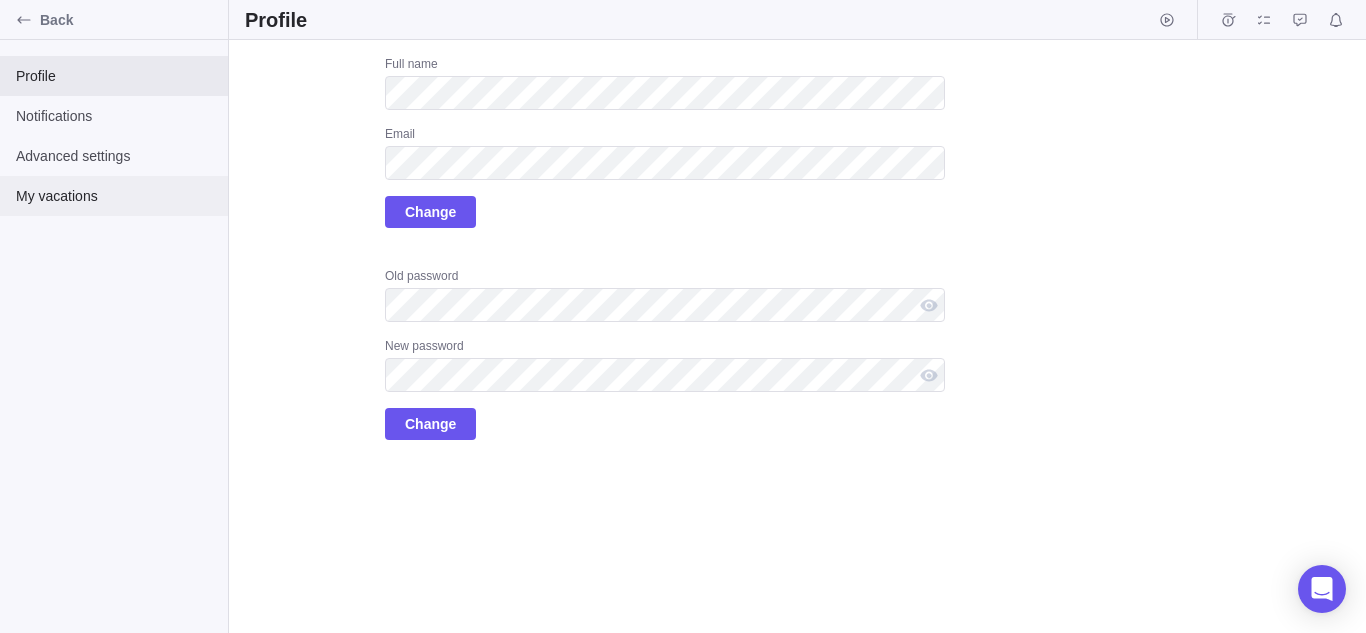 click on "My vacations" at bounding box center (114, 196) 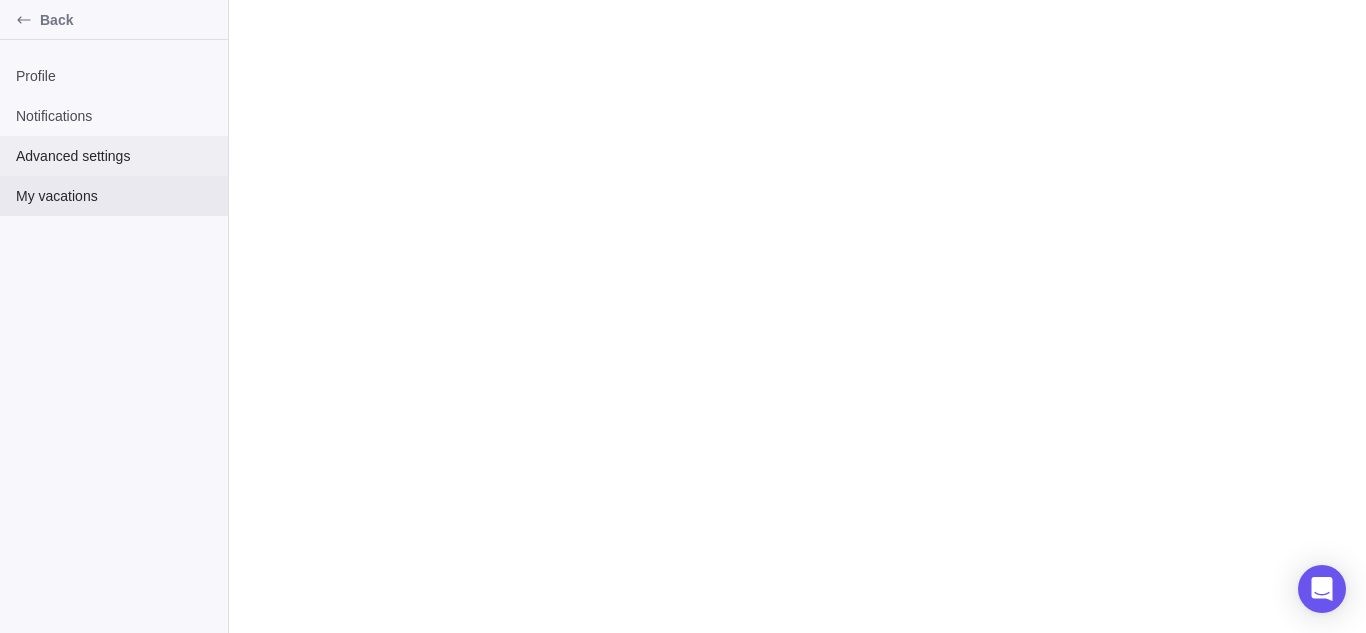 click on "Advanced settings" at bounding box center (114, 156) 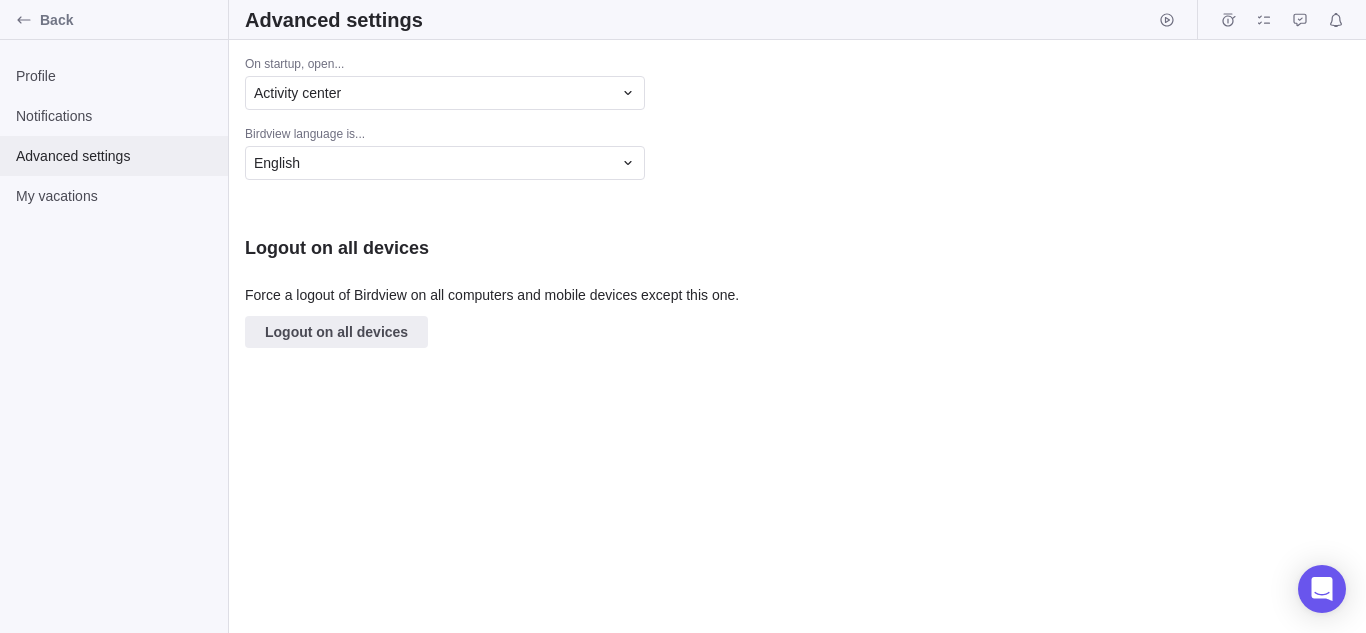 click on "Advanced settings" at bounding box center [114, 156] 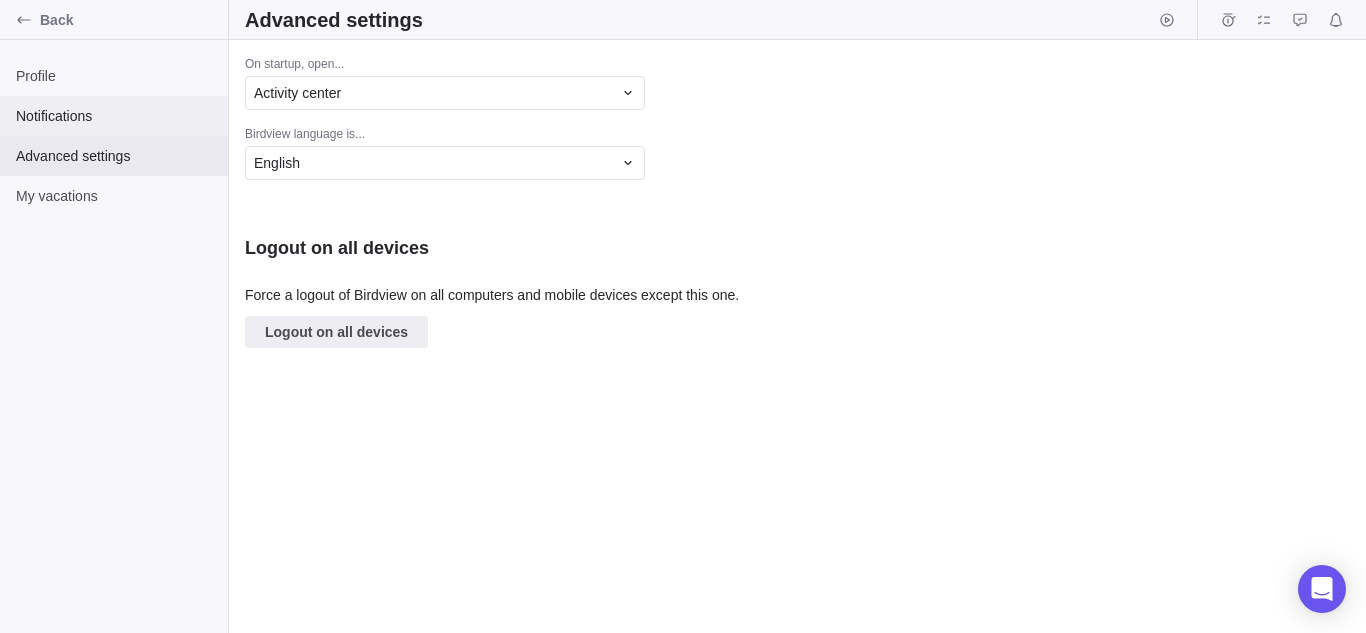 click on "Notifications" at bounding box center [114, 116] 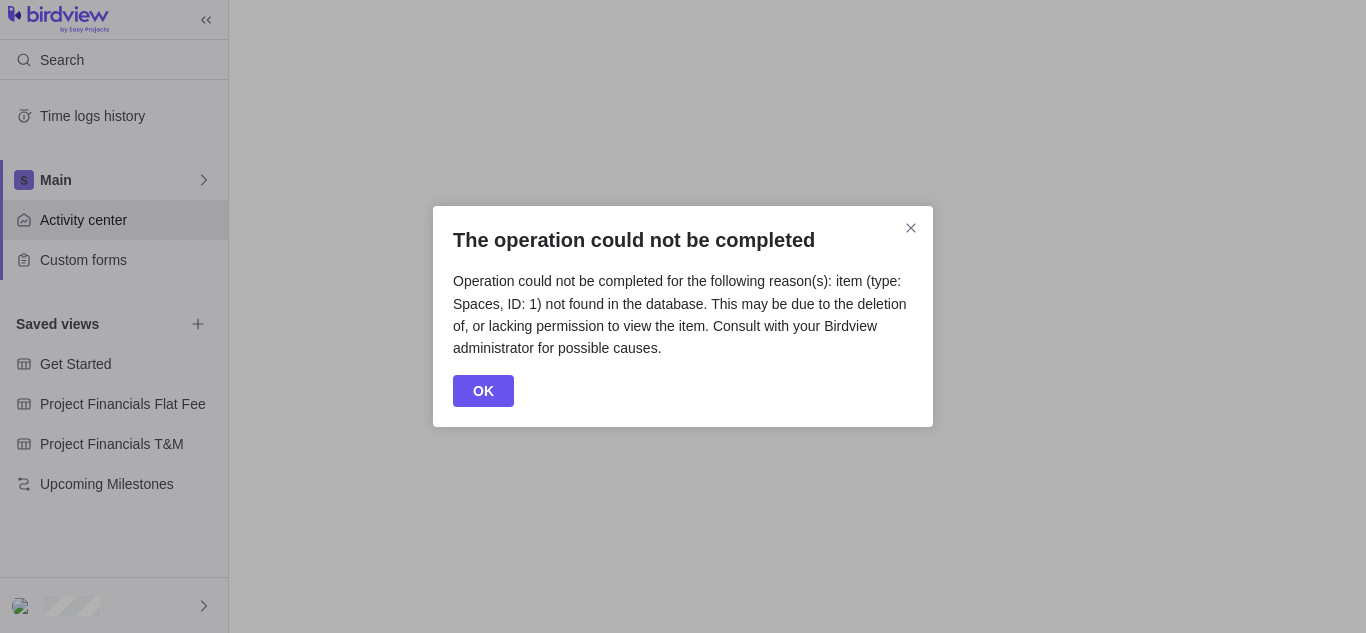 scroll, scrollTop: 0, scrollLeft: 0, axis: both 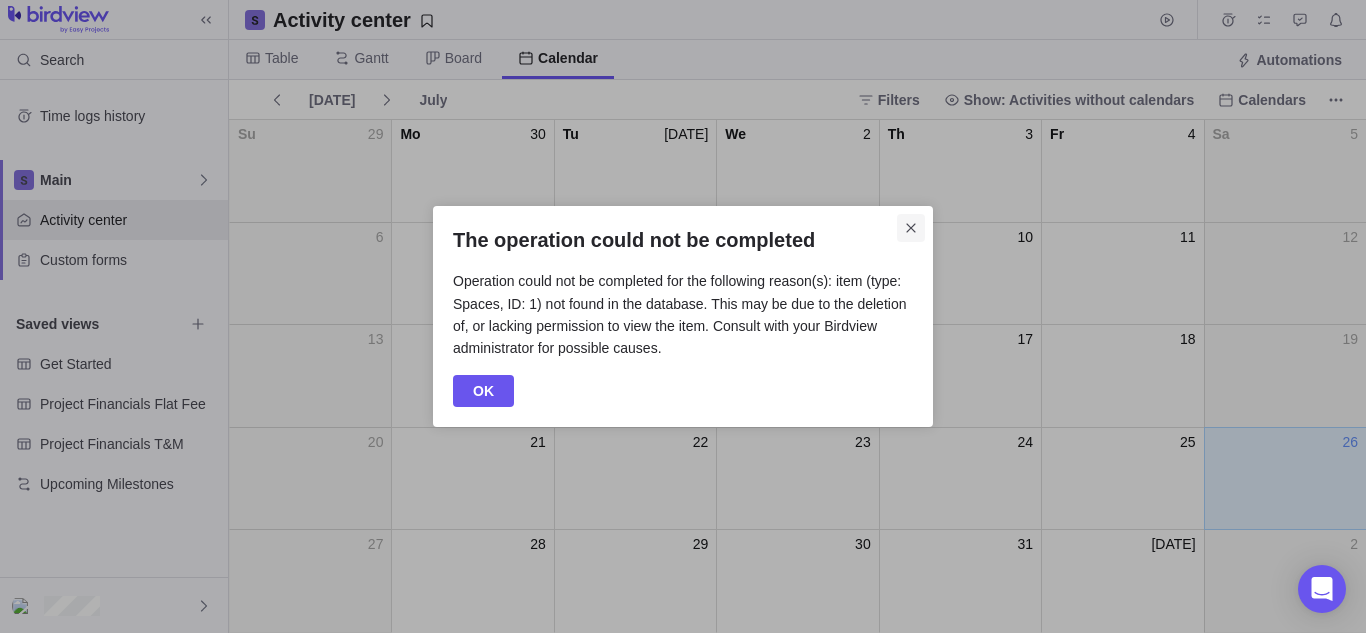 click at bounding box center (911, 228) 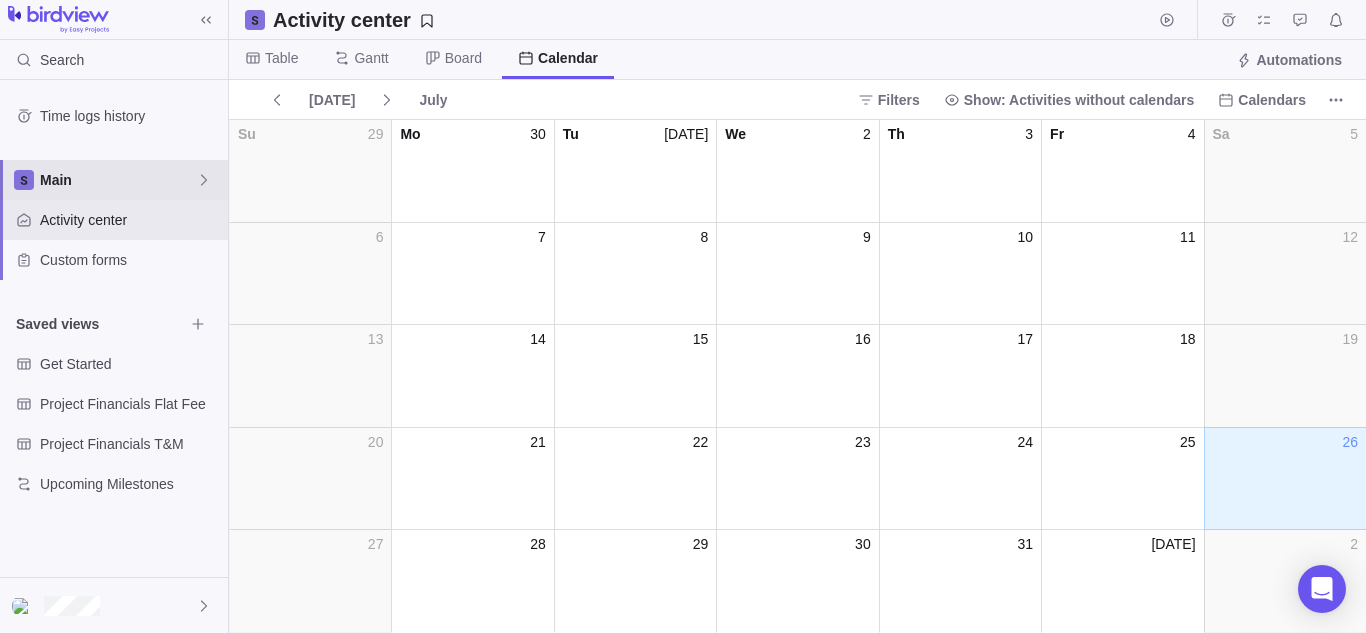 click on "Main" at bounding box center [118, 180] 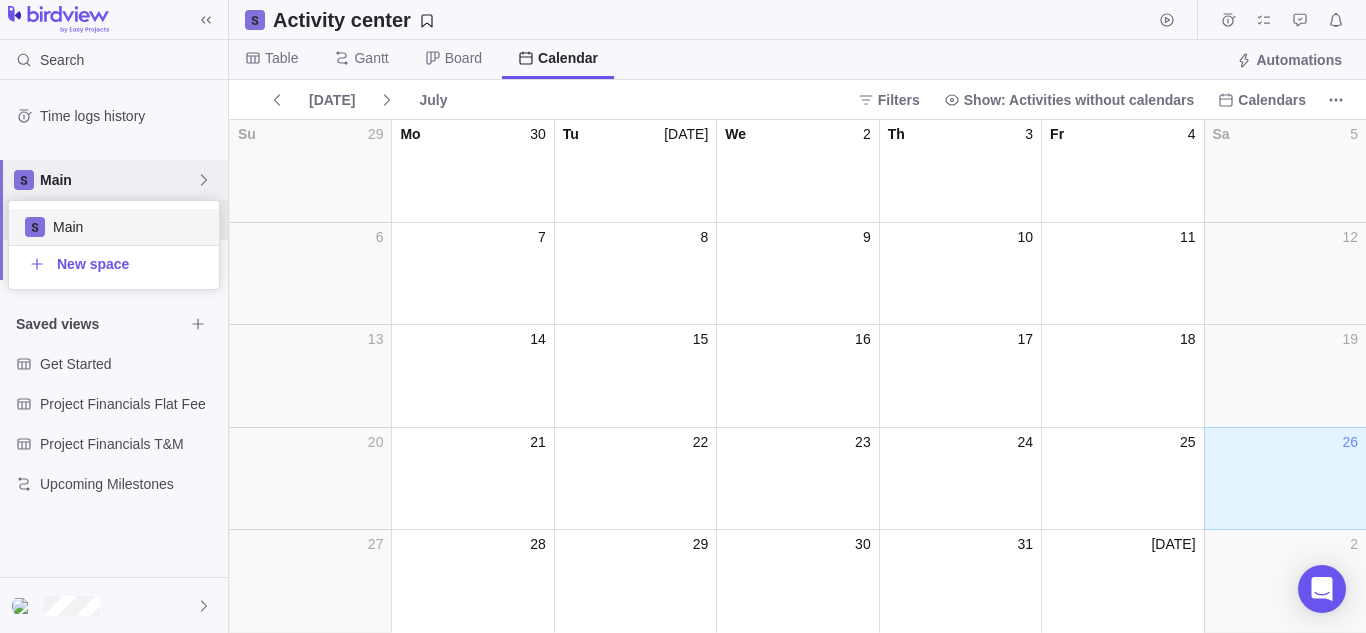 scroll, scrollTop: 16, scrollLeft: 16, axis: both 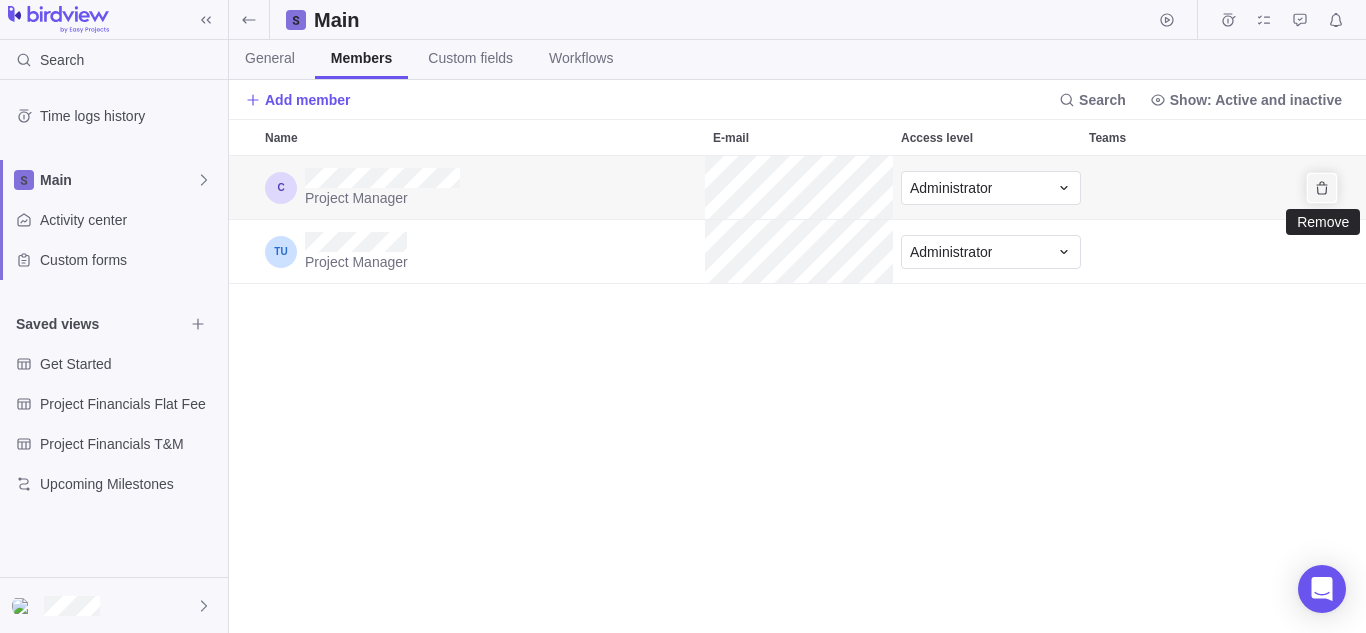 click at bounding box center [1322, 188] 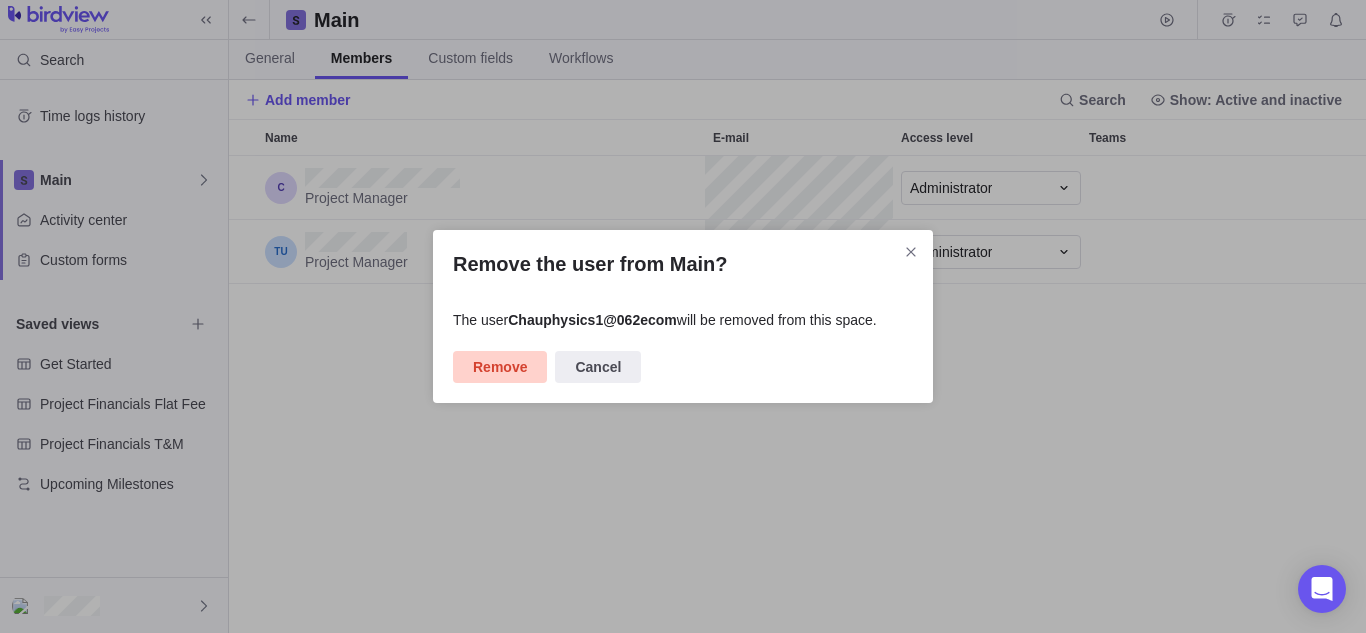 click on "Remove" at bounding box center [500, 367] 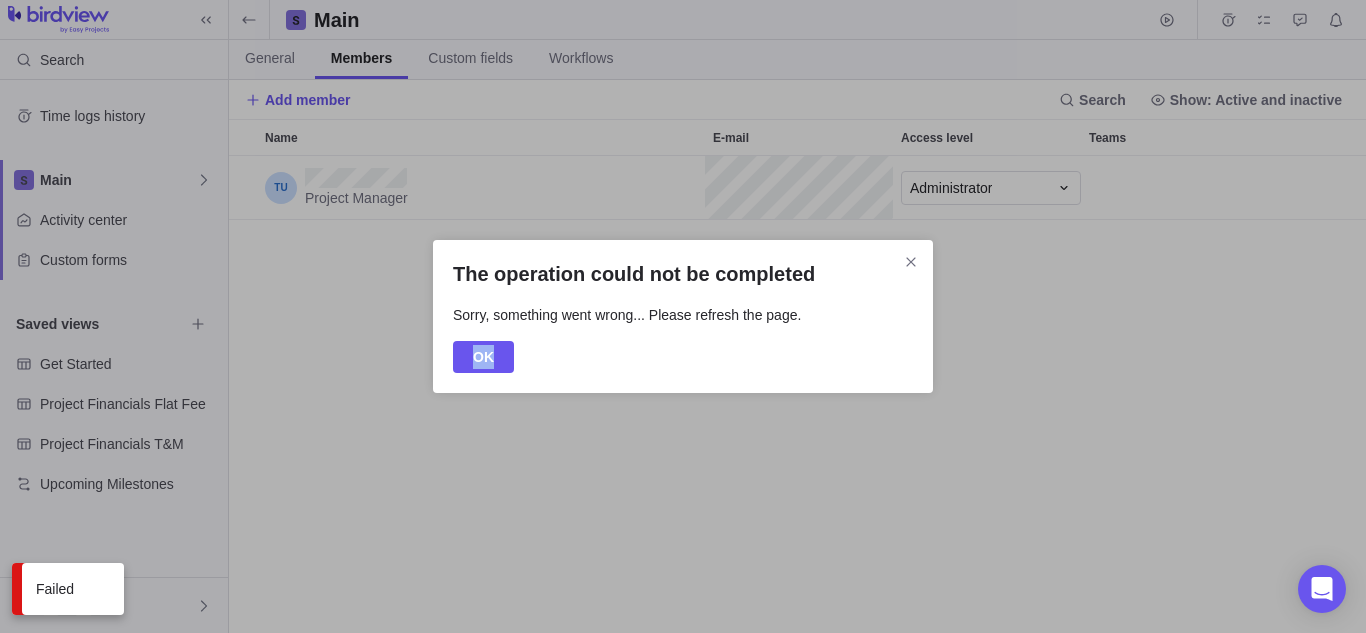 drag, startPoint x: 495, startPoint y: 361, endPoint x: 823, endPoint y: 308, distance: 332.25443 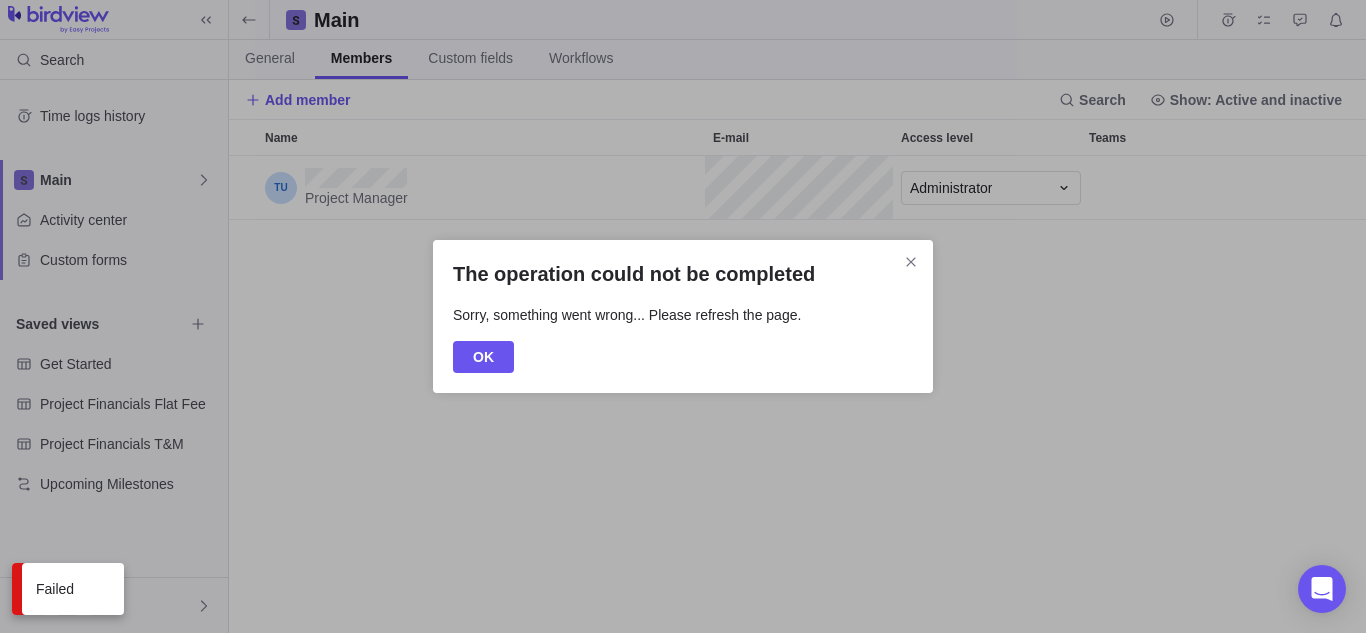 click on "The operation could not be completed Sorry, something went wrong... Please refresh the page. OK" at bounding box center (683, 316) 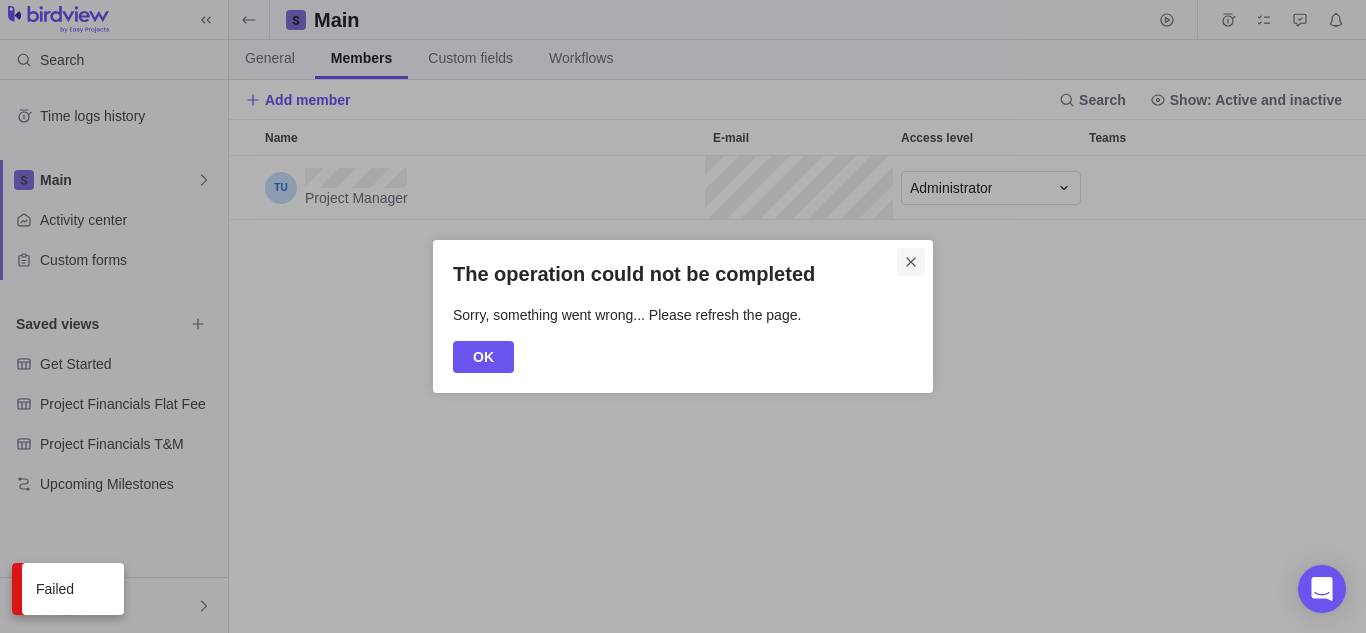 click at bounding box center [911, 262] 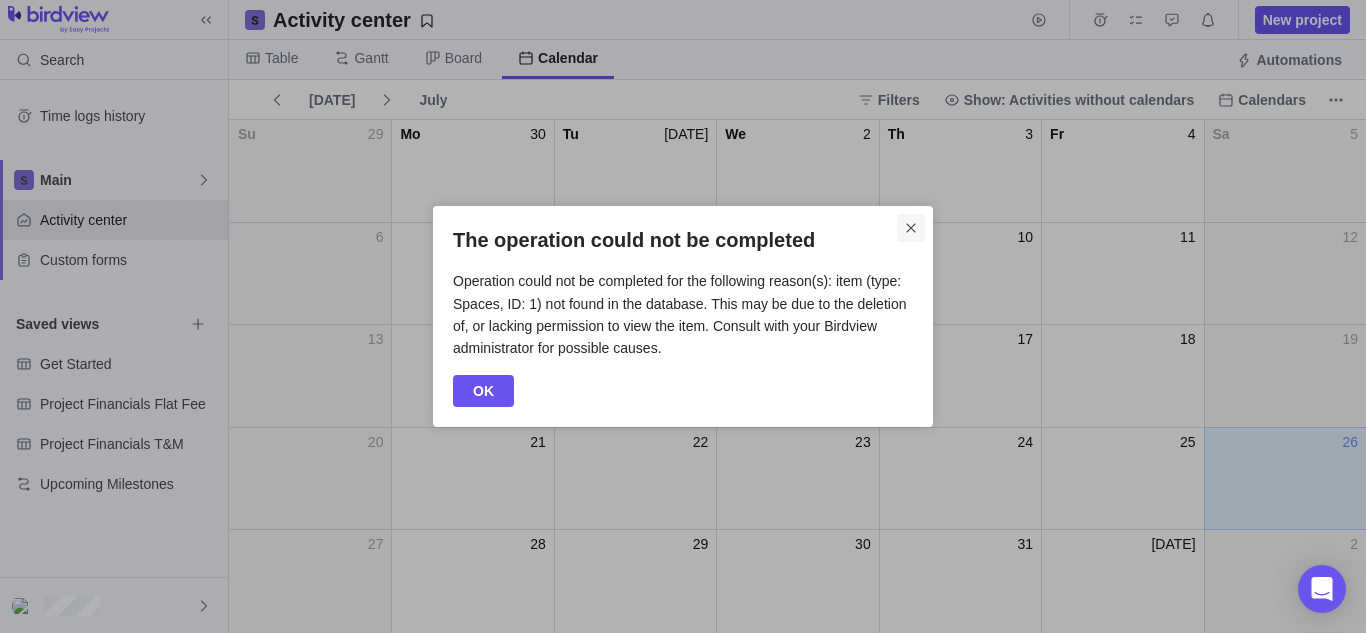 click 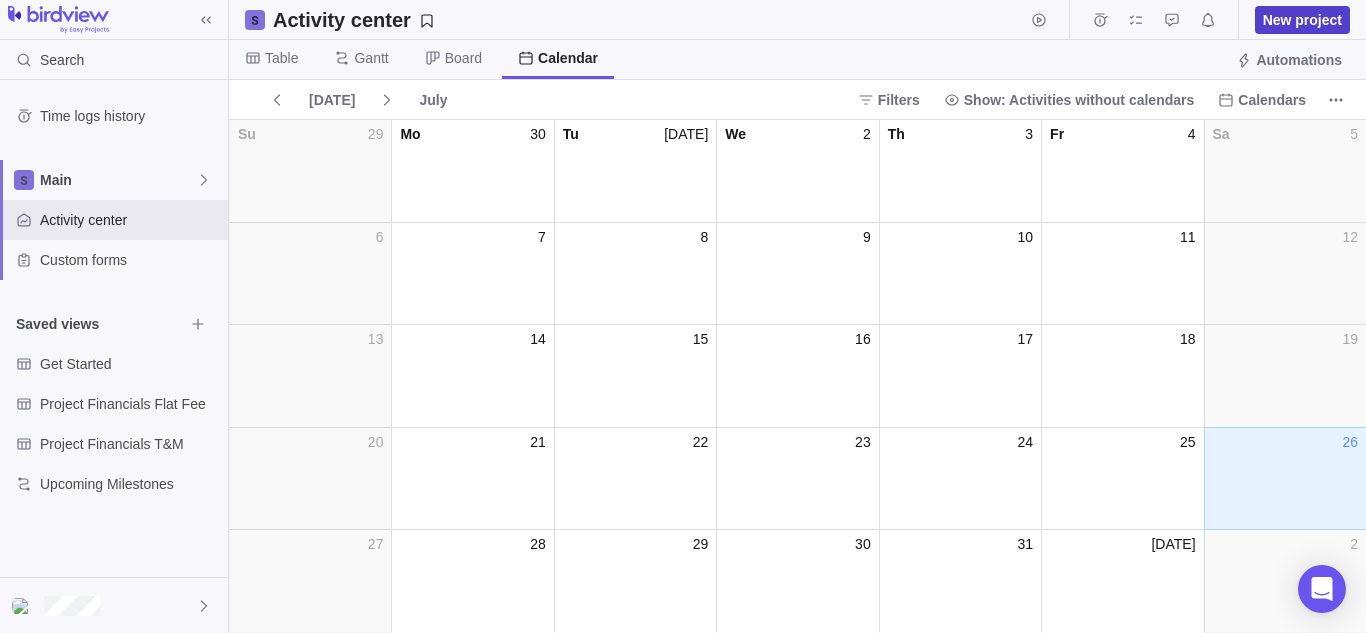 click on "New project" at bounding box center (1302, 20) 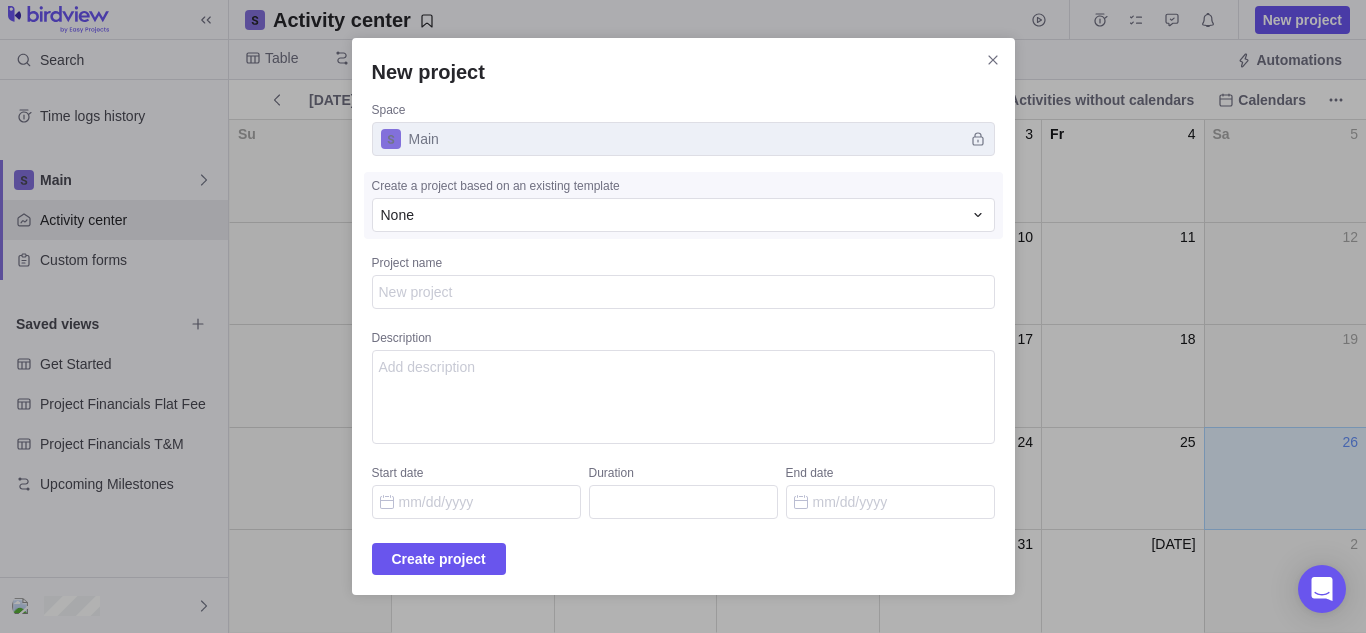 click on "New project Space Main Create a project based on an existing template None Project name Description Start date Duration End date Create project" at bounding box center (683, 316) 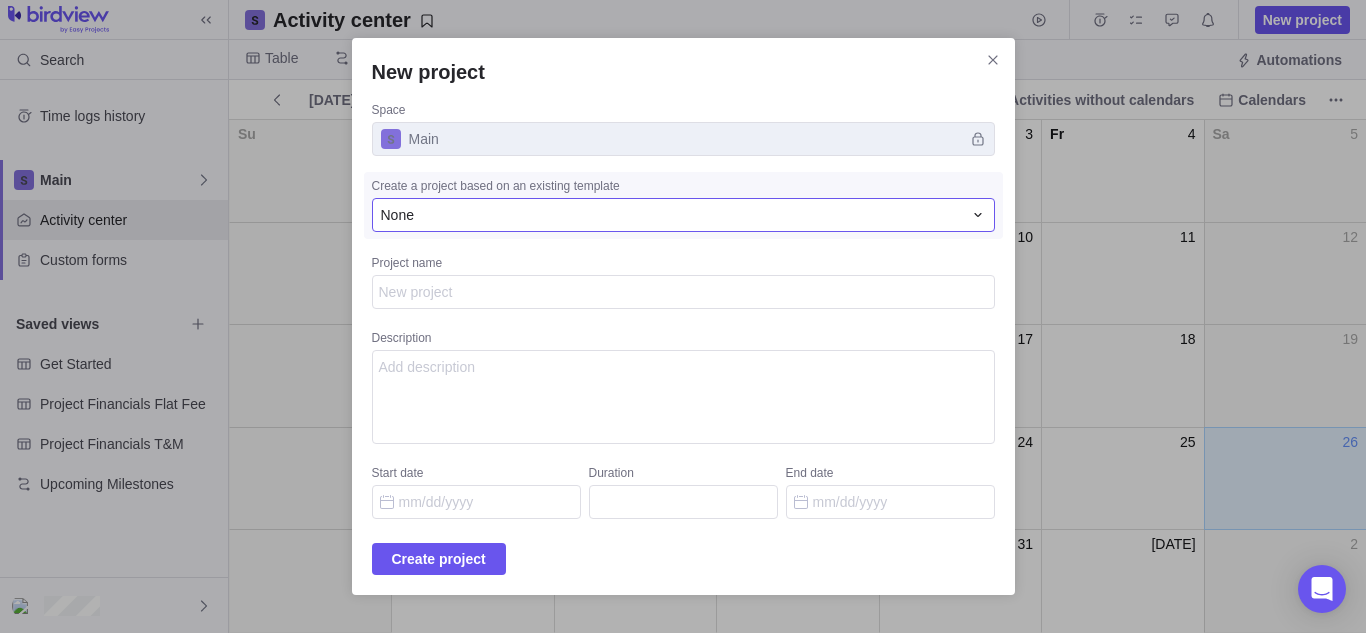 drag, startPoint x: 840, startPoint y: 199, endPoint x: 848, endPoint y: 220, distance: 22.472204 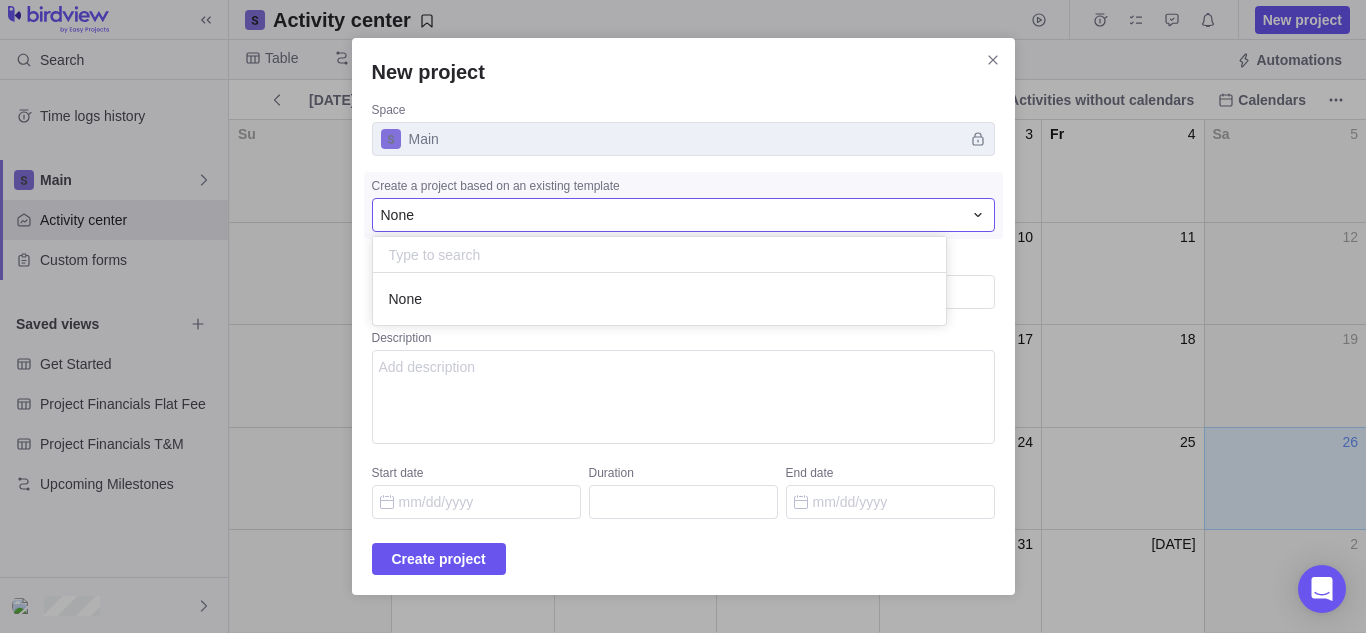 click on "None" at bounding box center [671, 215] 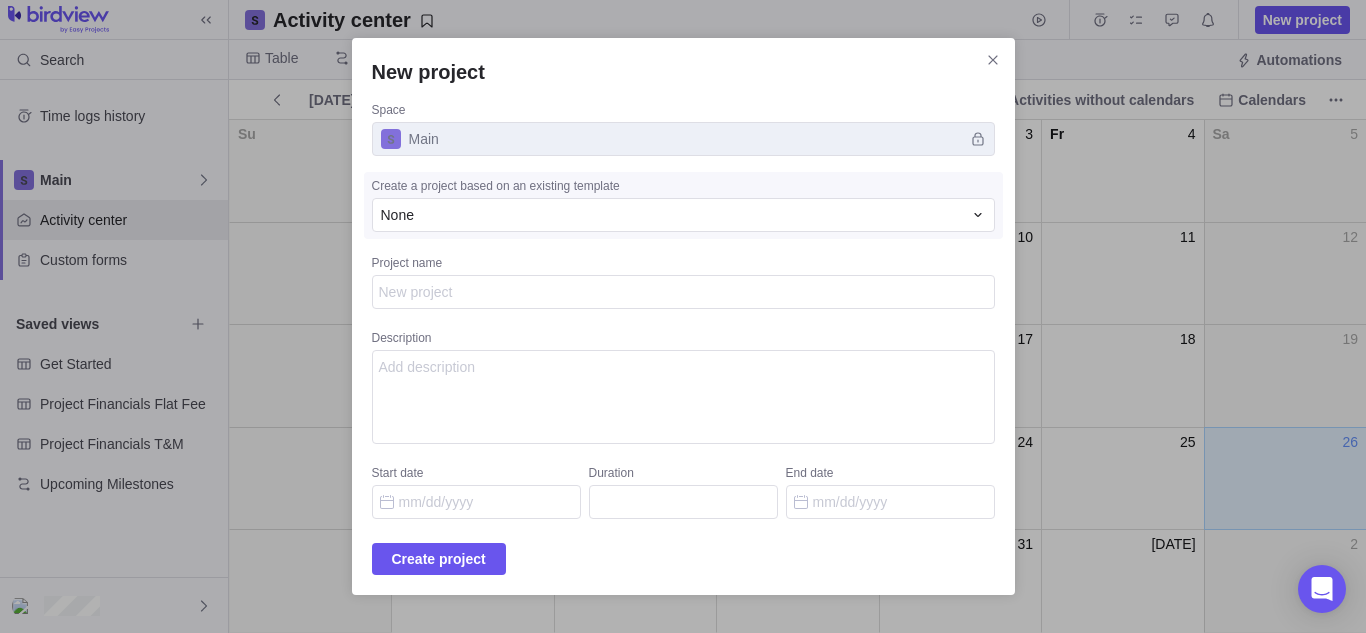 click on "Main" at bounding box center (683, 139) 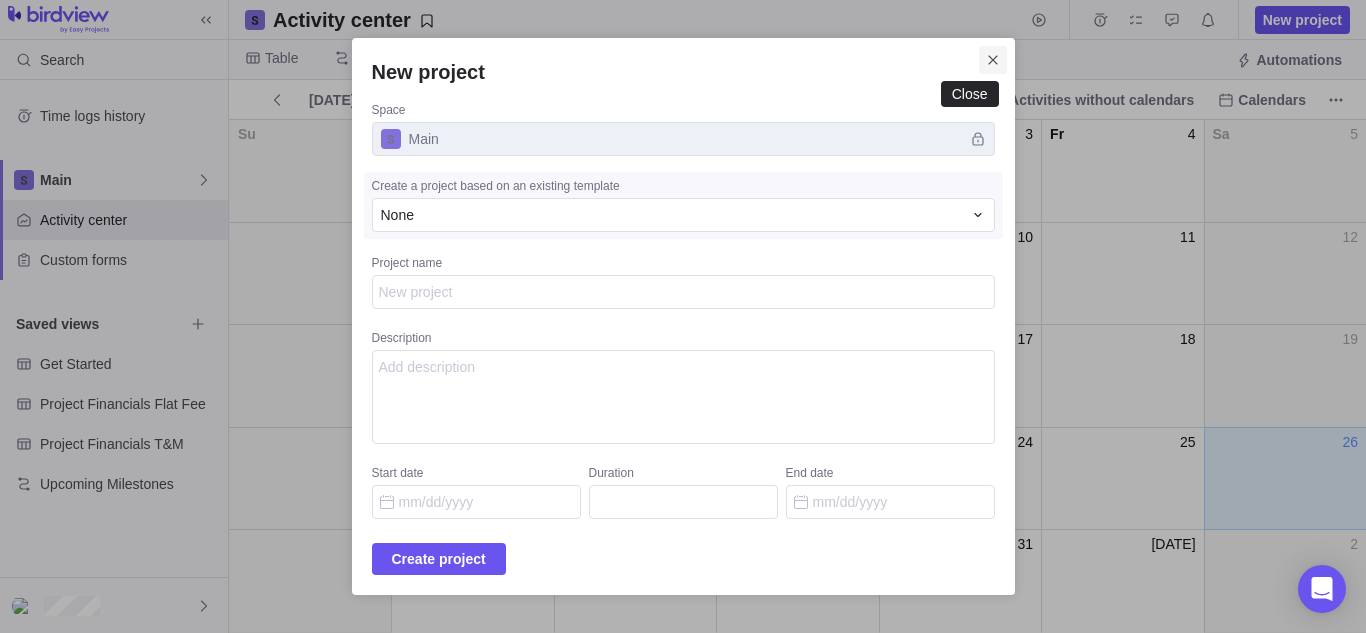 click 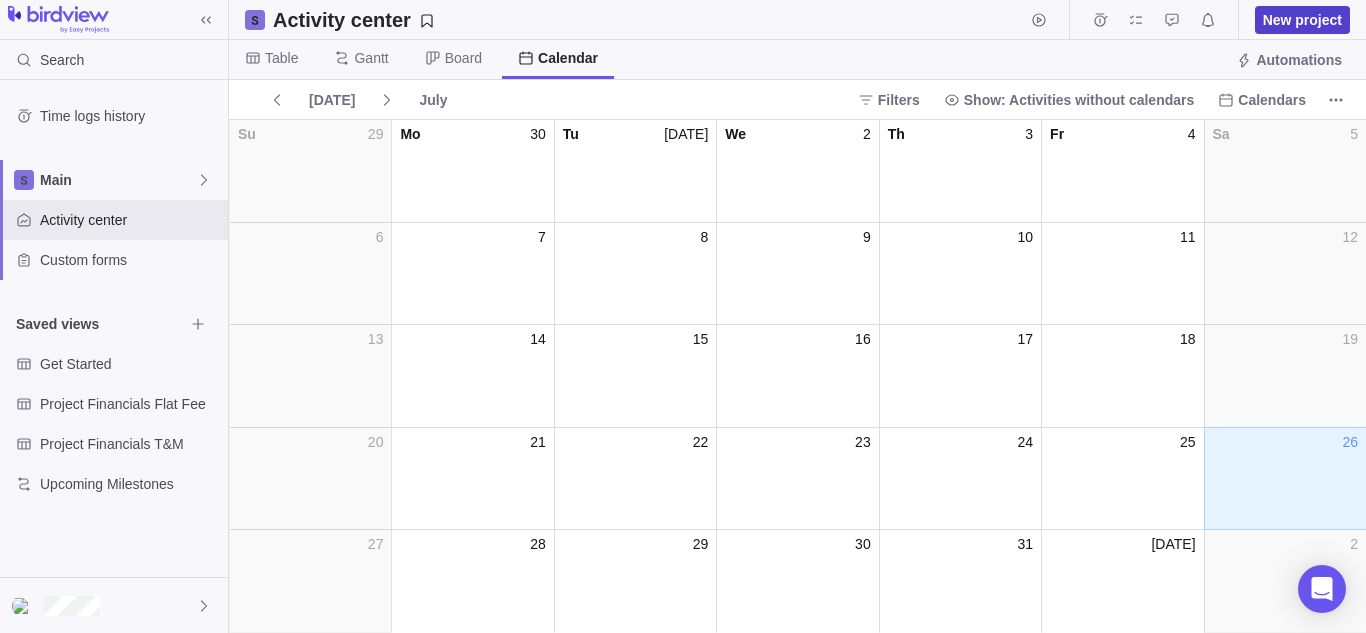 click on "New project" at bounding box center (1302, 20) 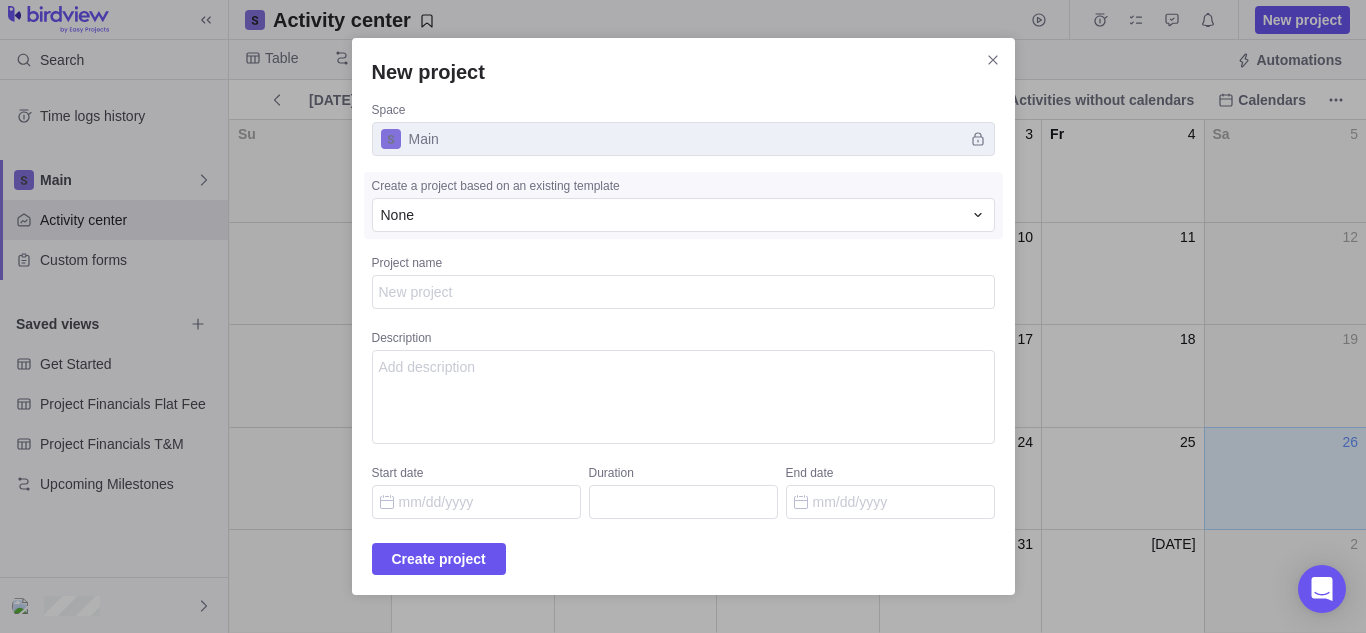 click on "Project name" at bounding box center (683, 292) 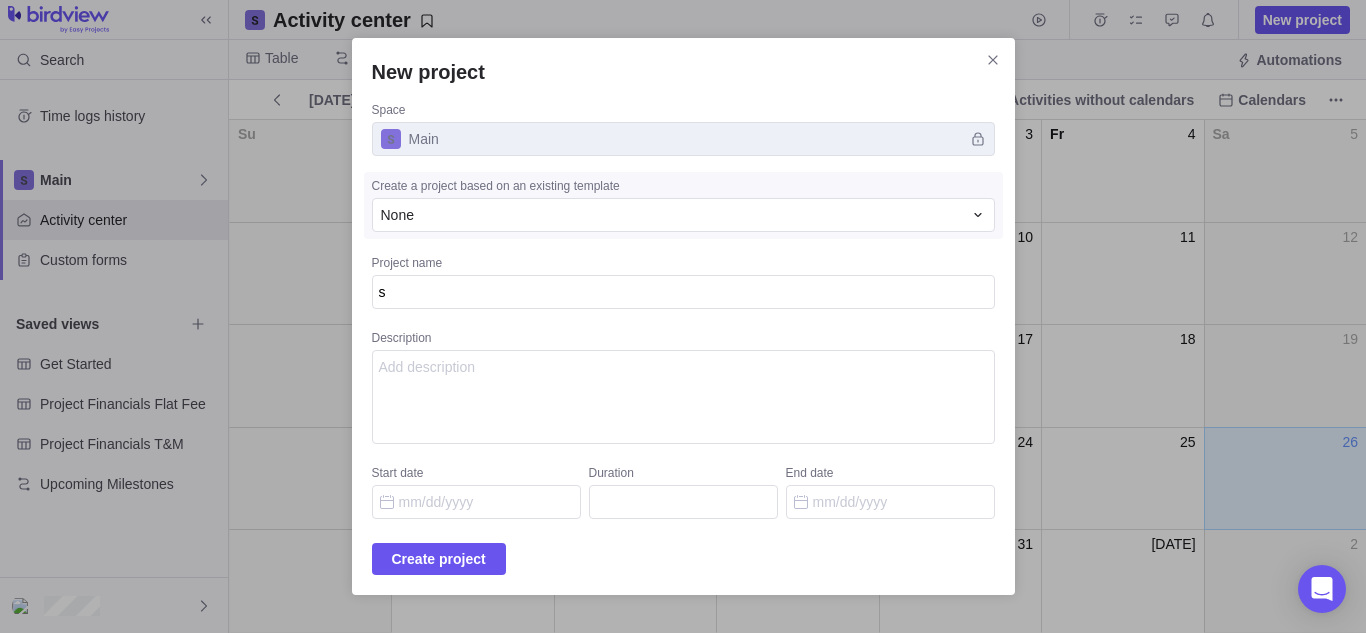type on "sd" 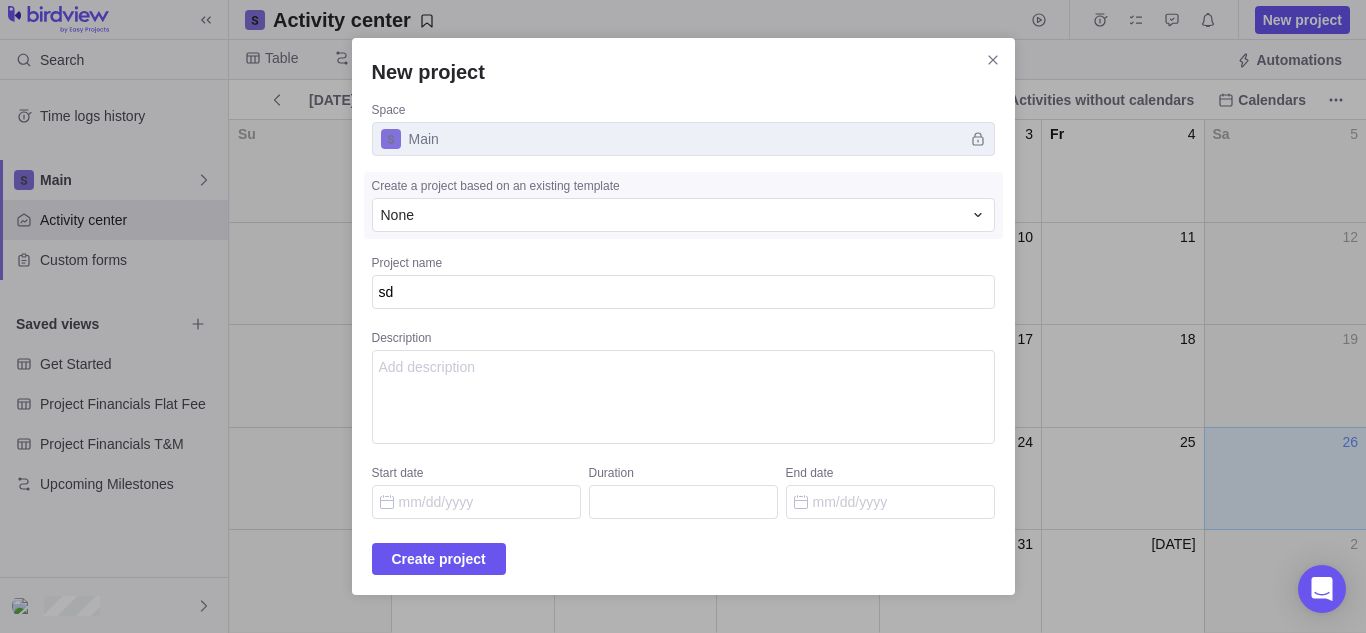 type on "x" 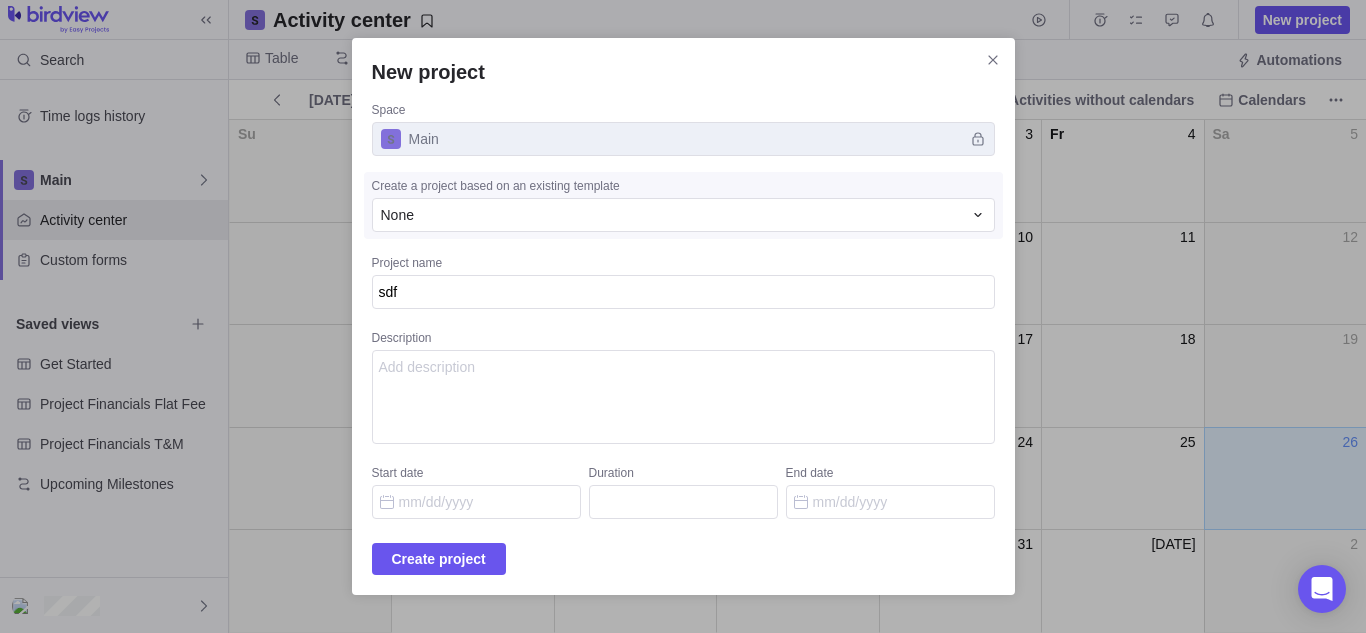 type on "x" 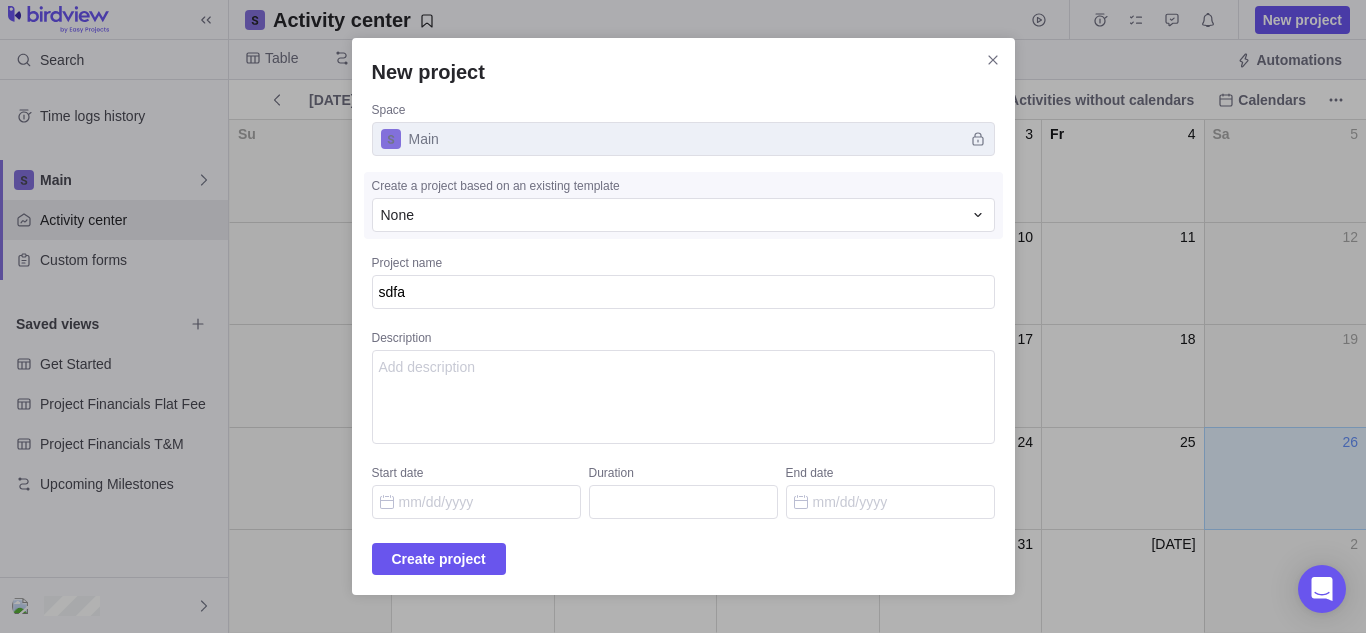 type on "sdfa" 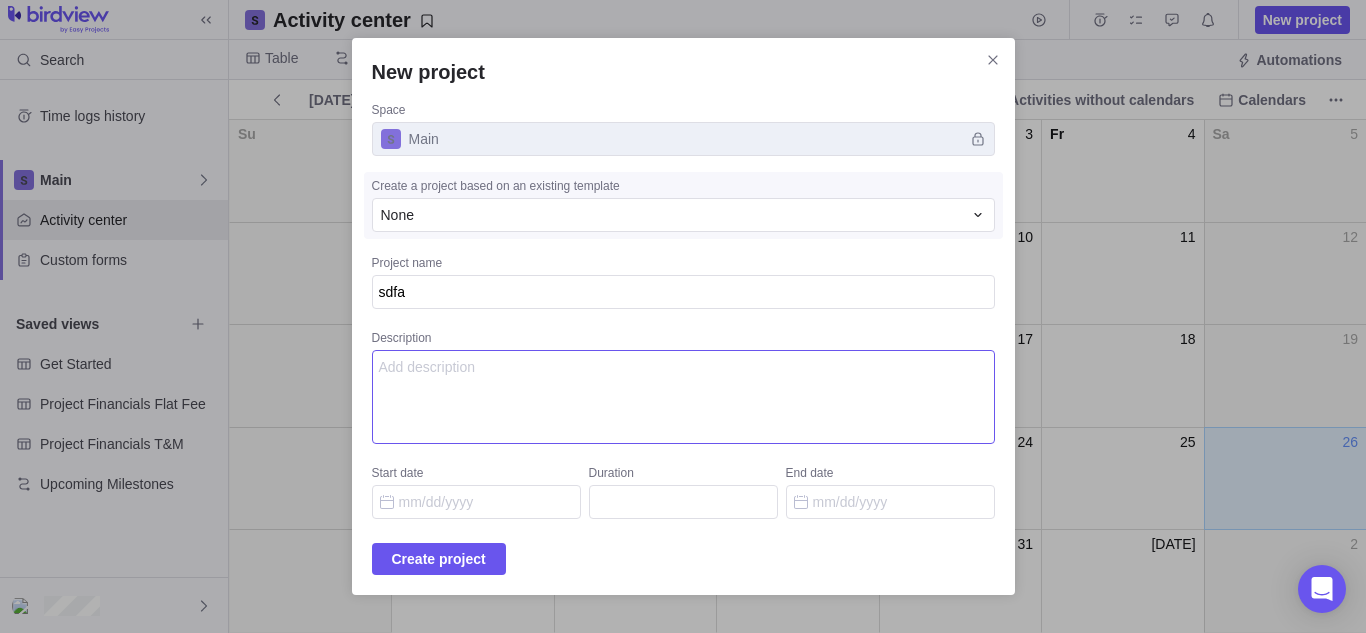 type on "x" 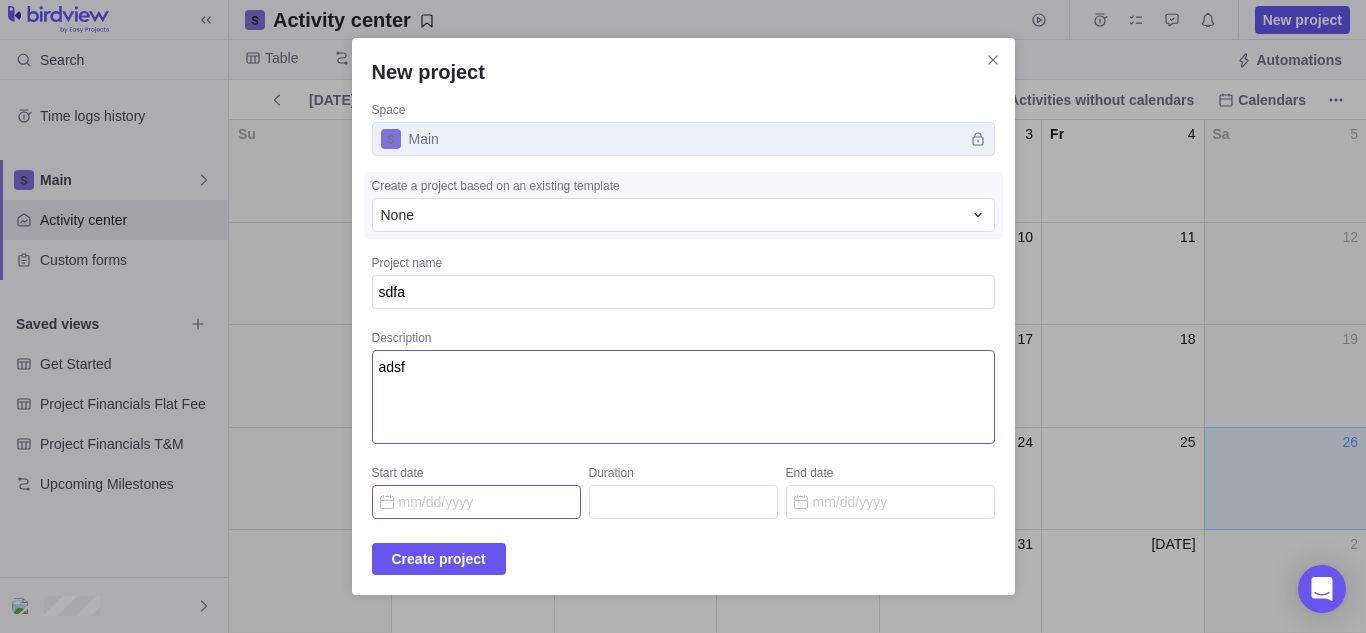 type on "adsf" 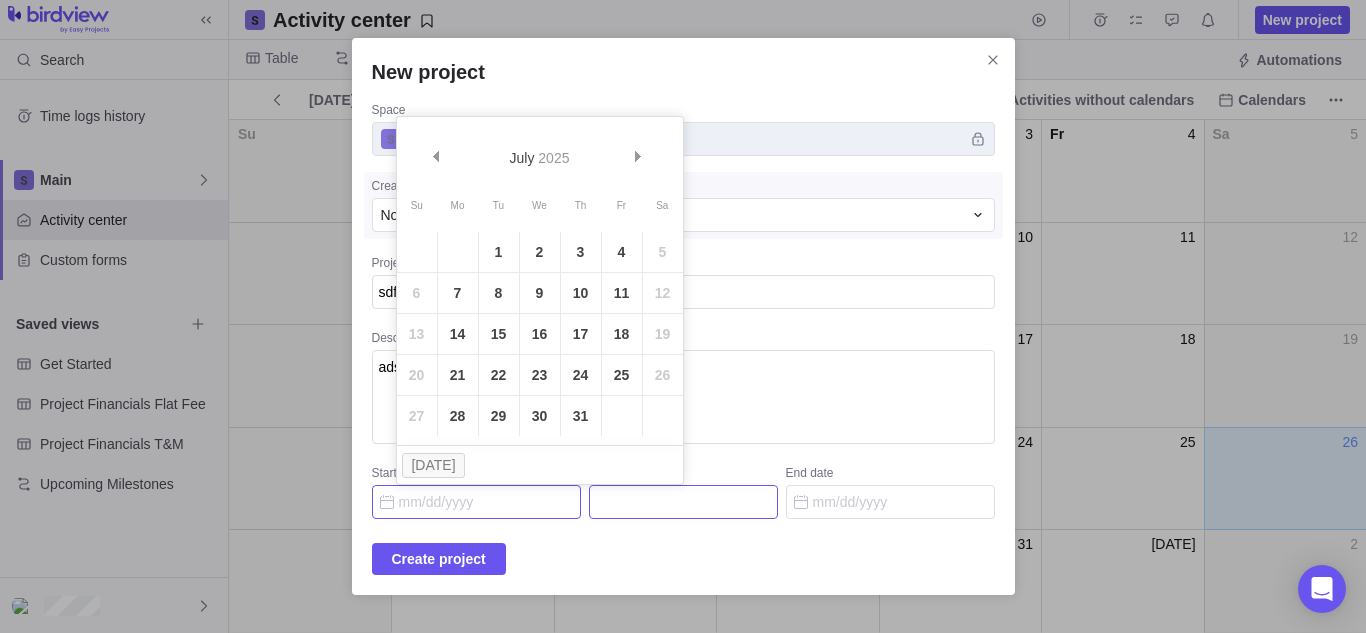 drag, startPoint x: 577, startPoint y: 493, endPoint x: 718, endPoint y: 494, distance: 141.00354 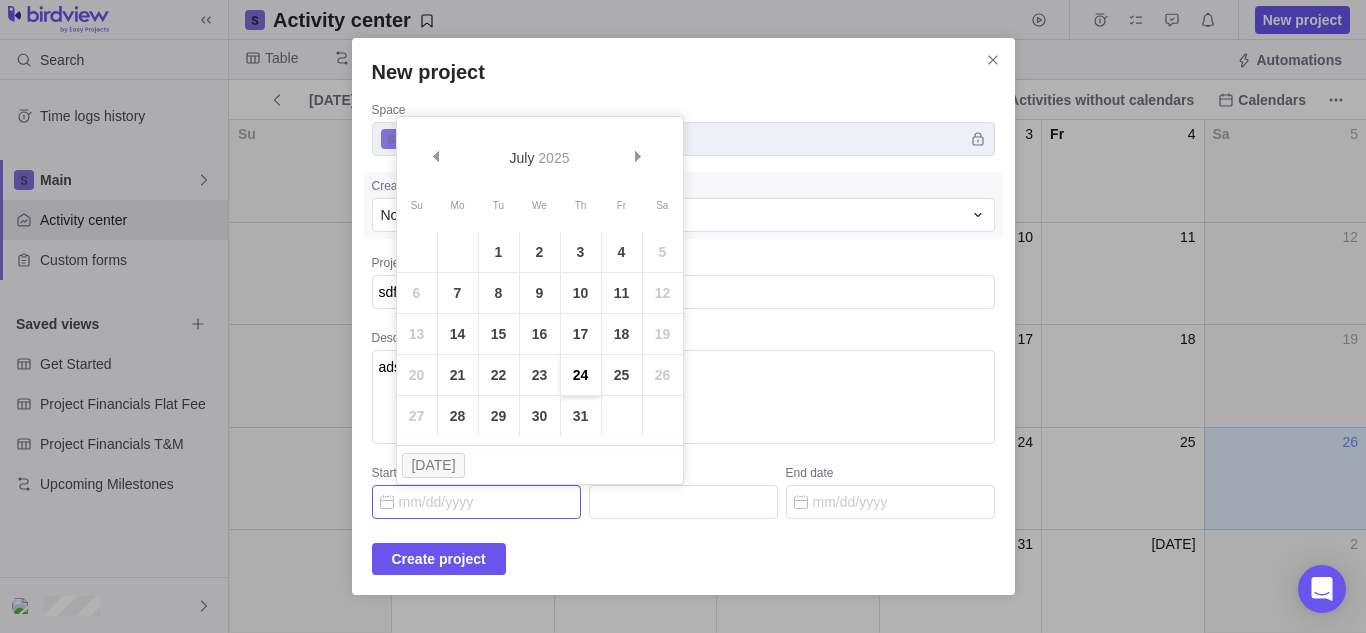 click on "24" at bounding box center (581, 375) 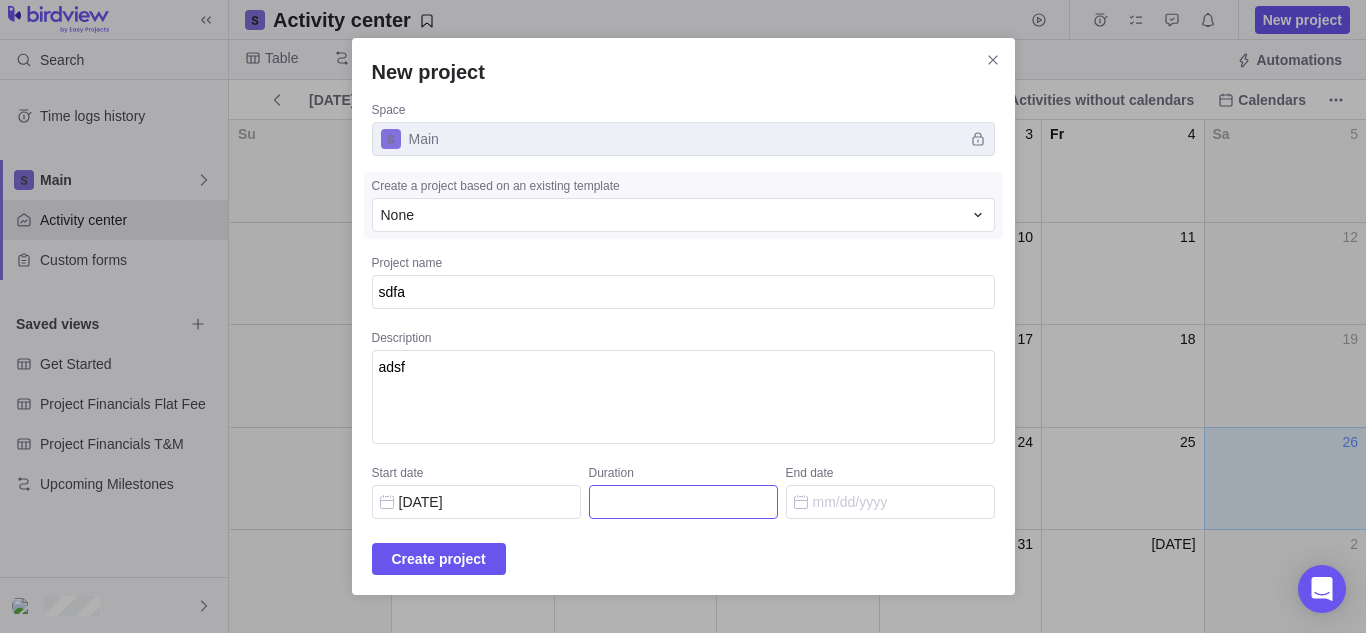 click on "Duration" at bounding box center (683, 502) 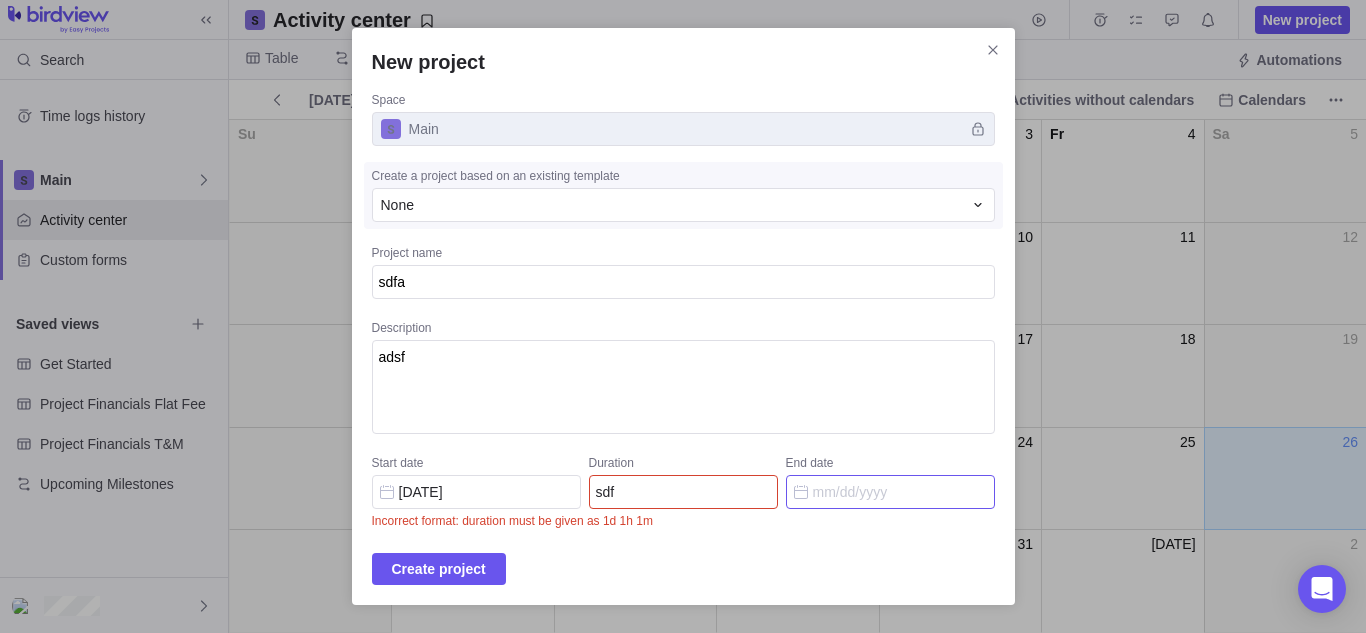 type on "sdf" 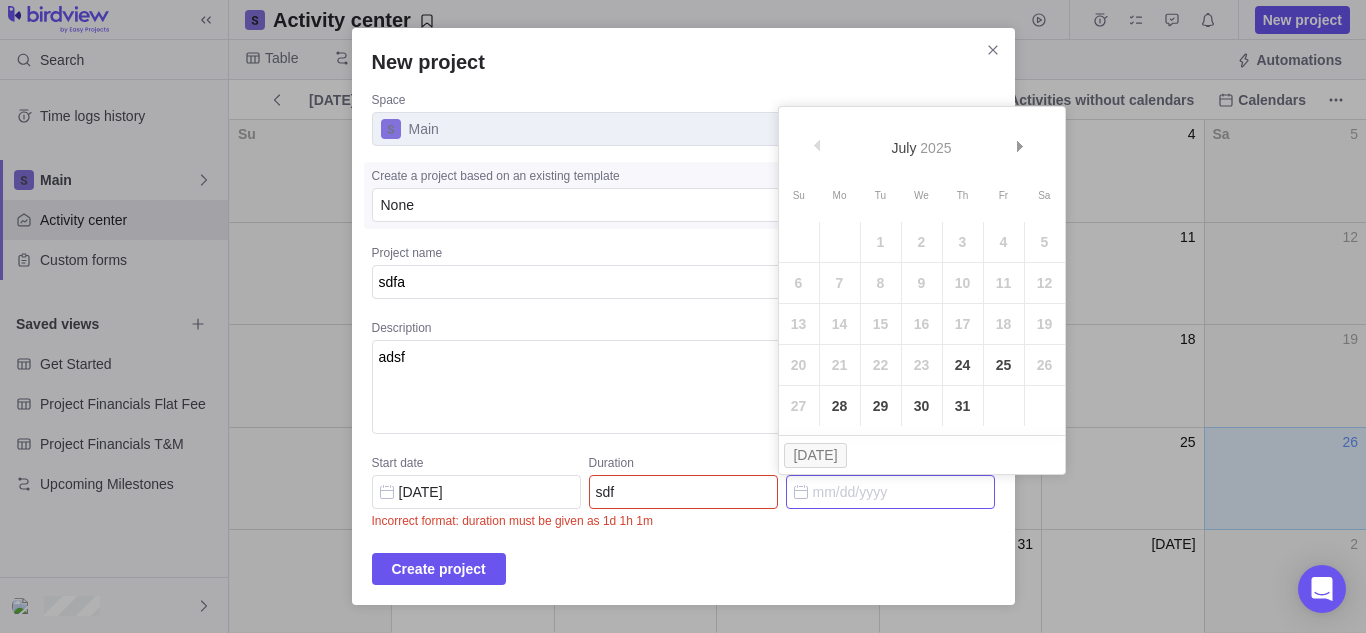 click on "End date" at bounding box center [890, 492] 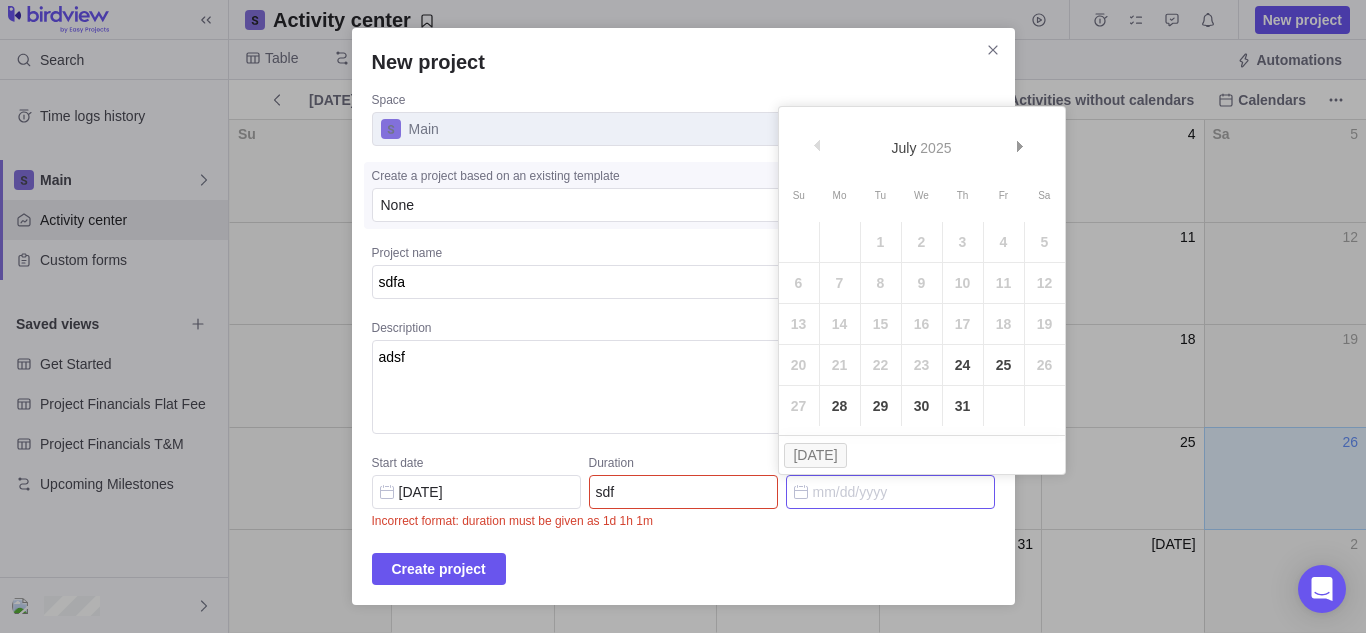 click on "Su Mo Tu We Th Fr Sa     1 2 3 4 5 6 7 8 9 10 11 12 13 14 15 16 17 18 19 20 21 22 23 24 25 26 27 28 29 30 31" at bounding box center [922, 302] 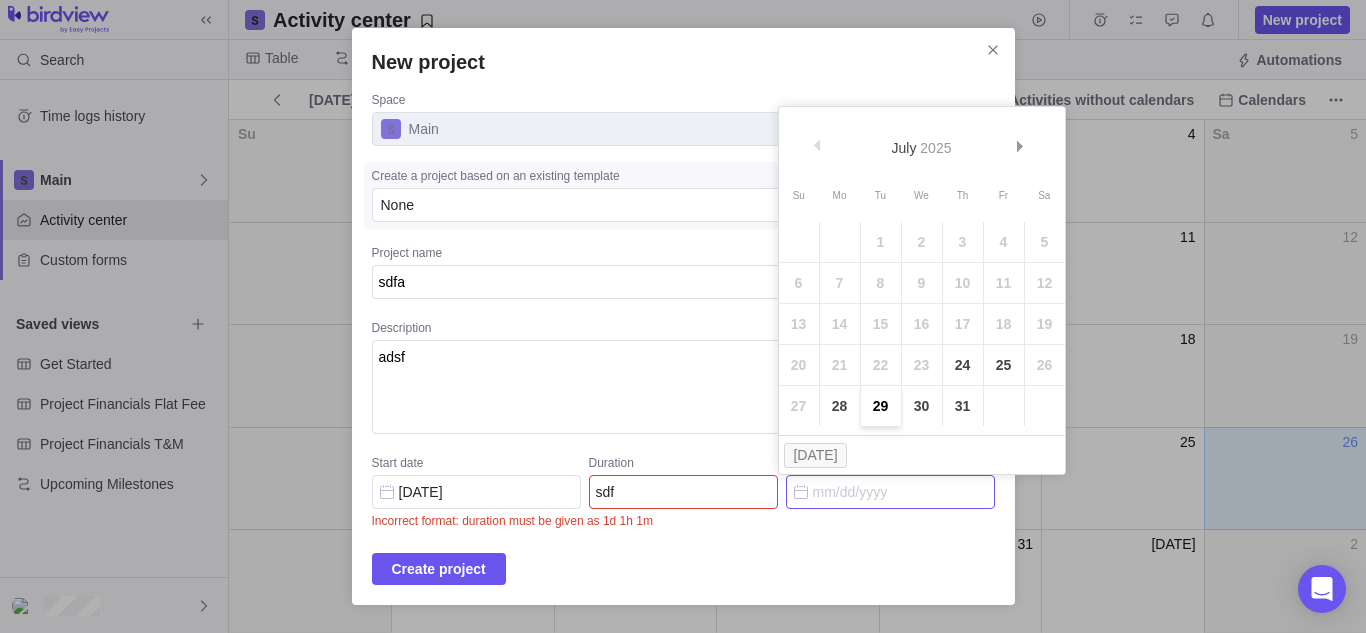 click on "29" at bounding box center [881, 406] 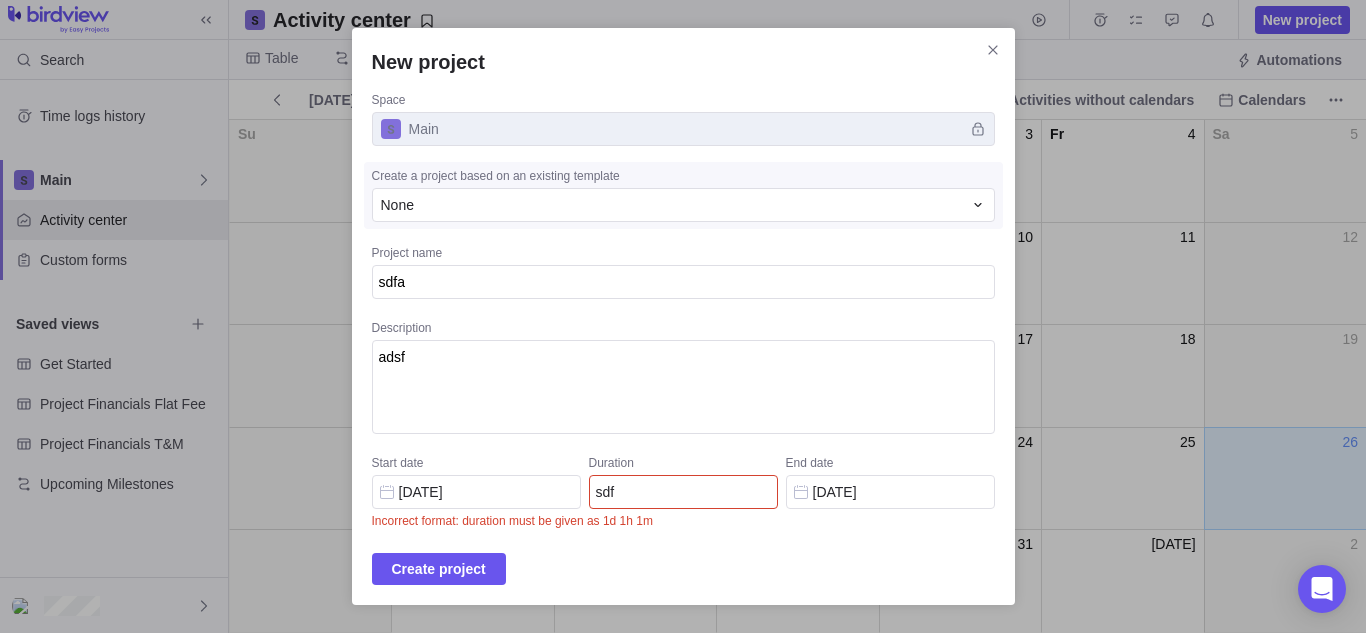 drag, startPoint x: 712, startPoint y: 488, endPoint x: 518, endPoint y: 473, distance: 194.57903 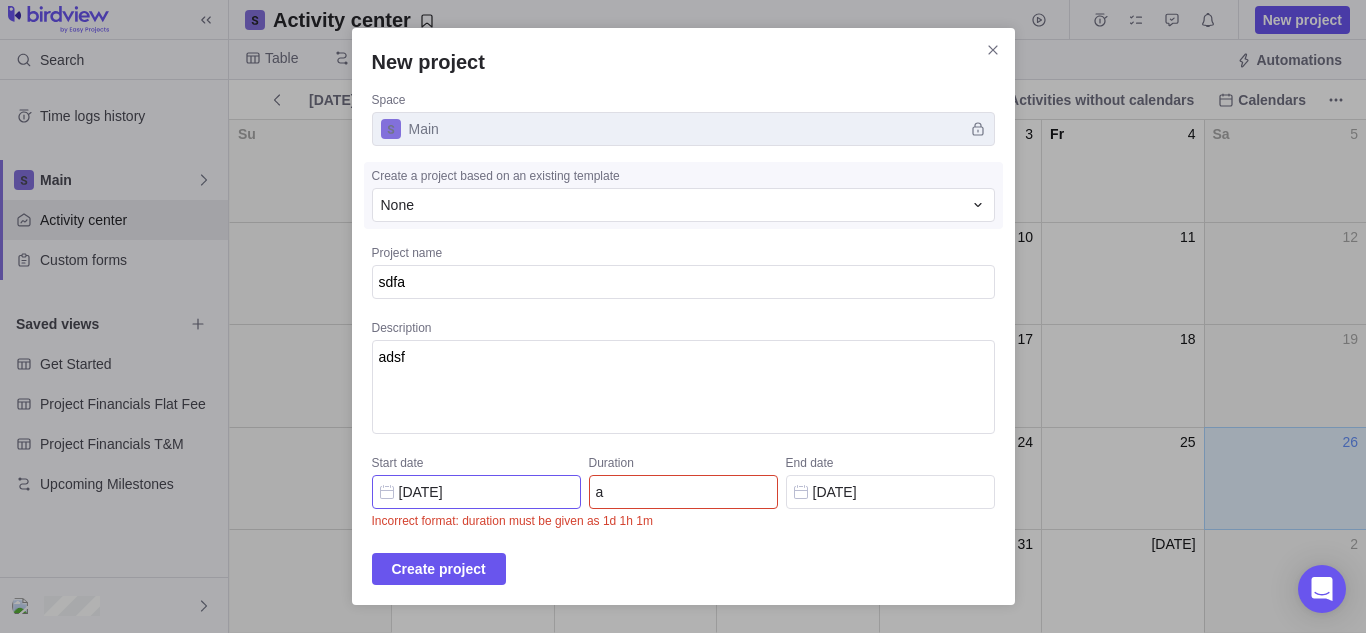 type on "as" 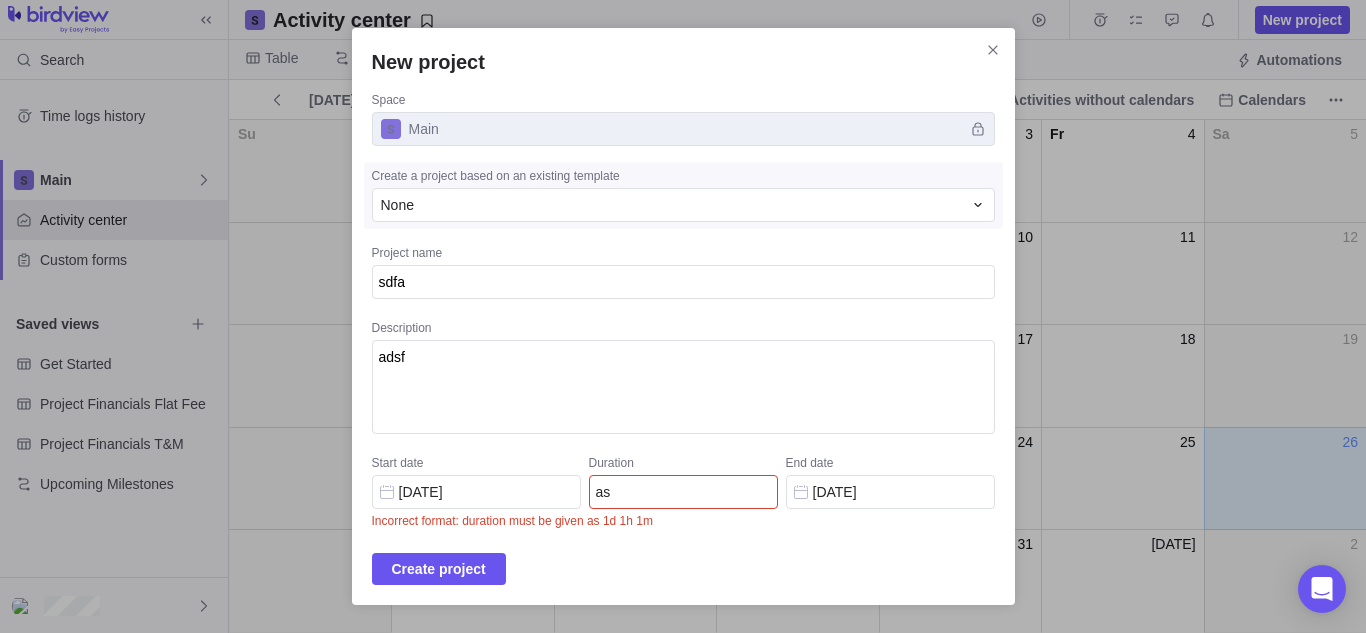 type 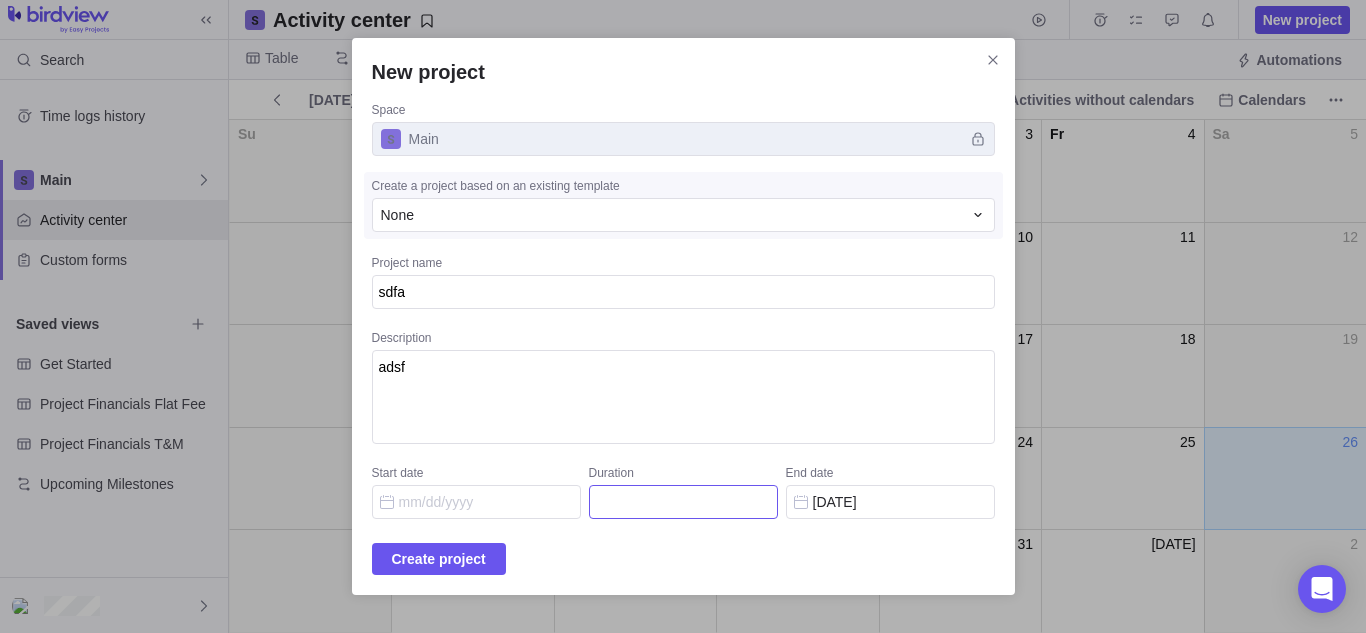 type on "[DATE]" 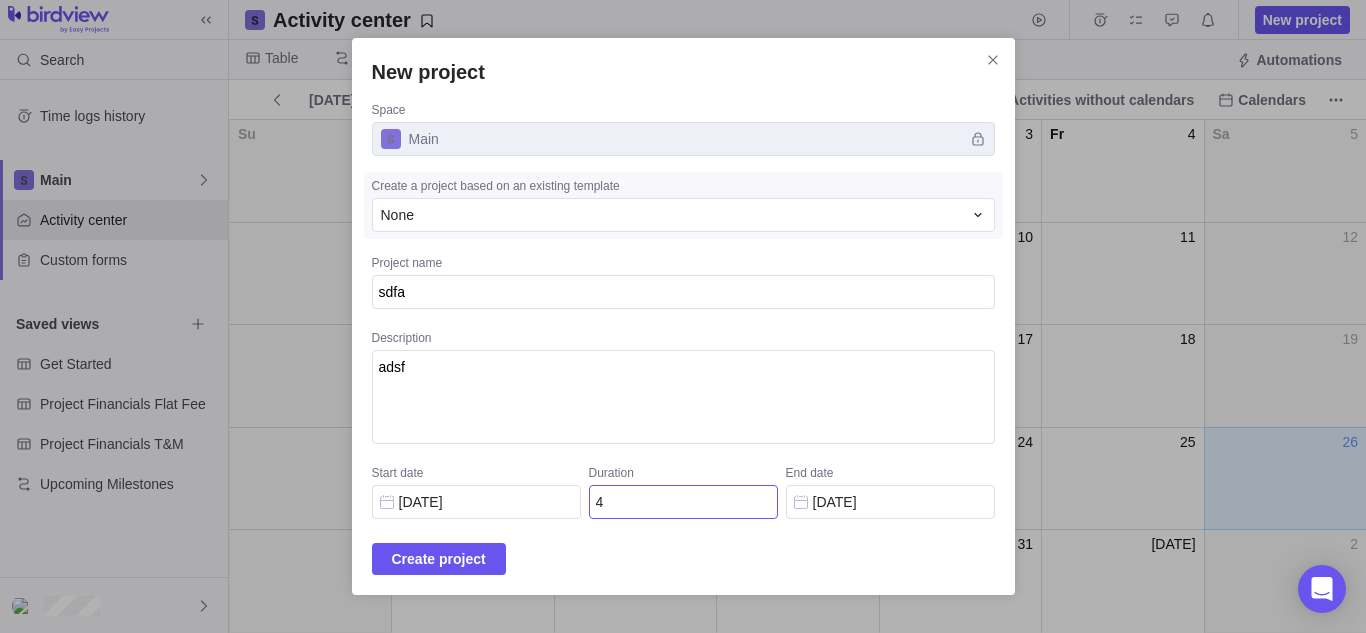 type on "[DATE]" 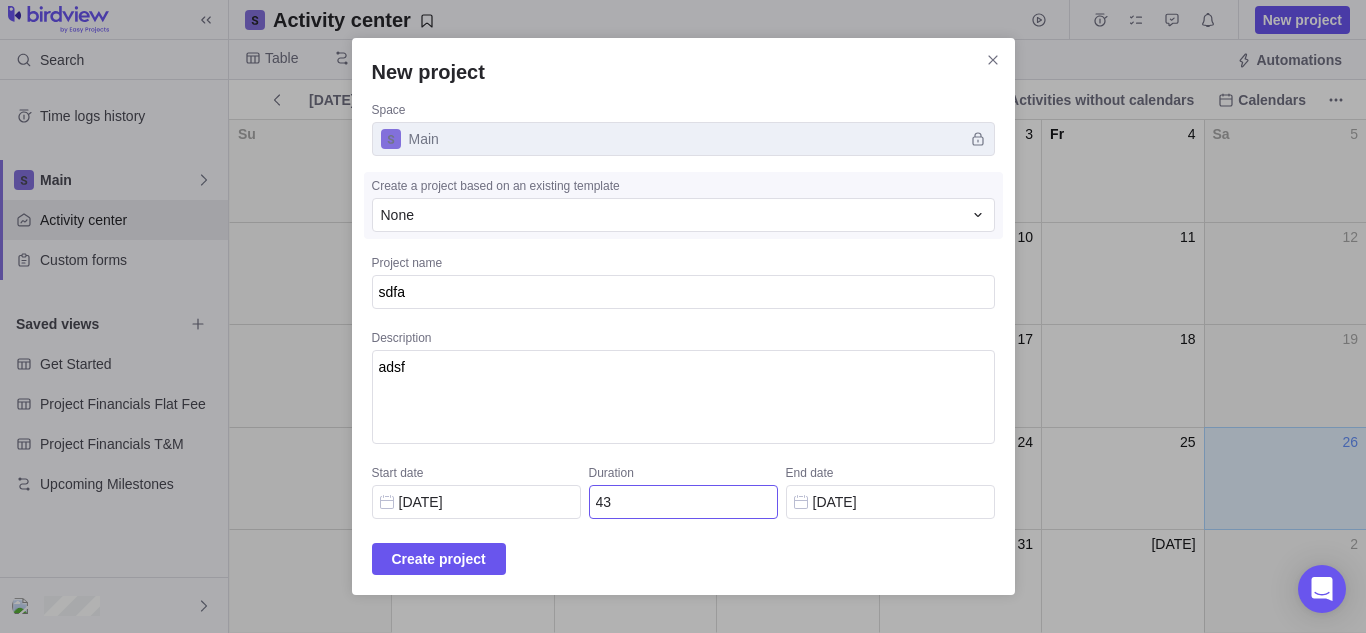 type on "43" 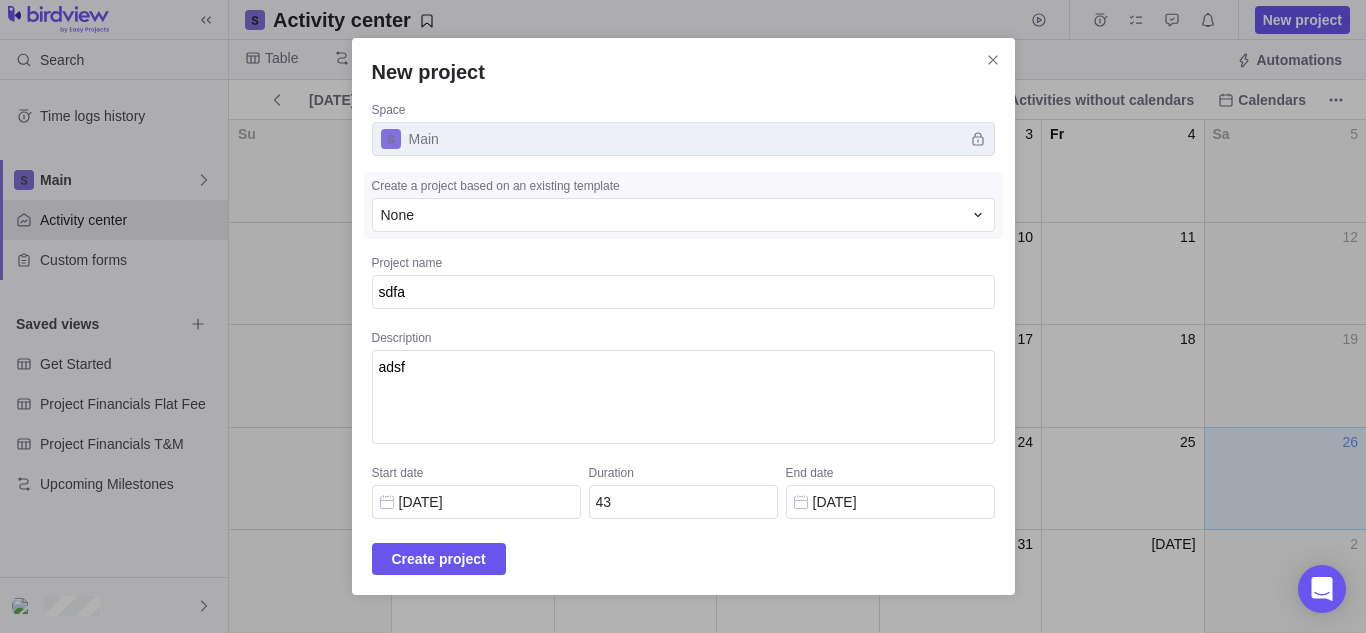 click on "New project Space Main Create a project based on an existing template None Project name sdfa Description adsf Start date [DATE] Duration 43 End date [DATE] Create project" at bounding box center [683, 316] 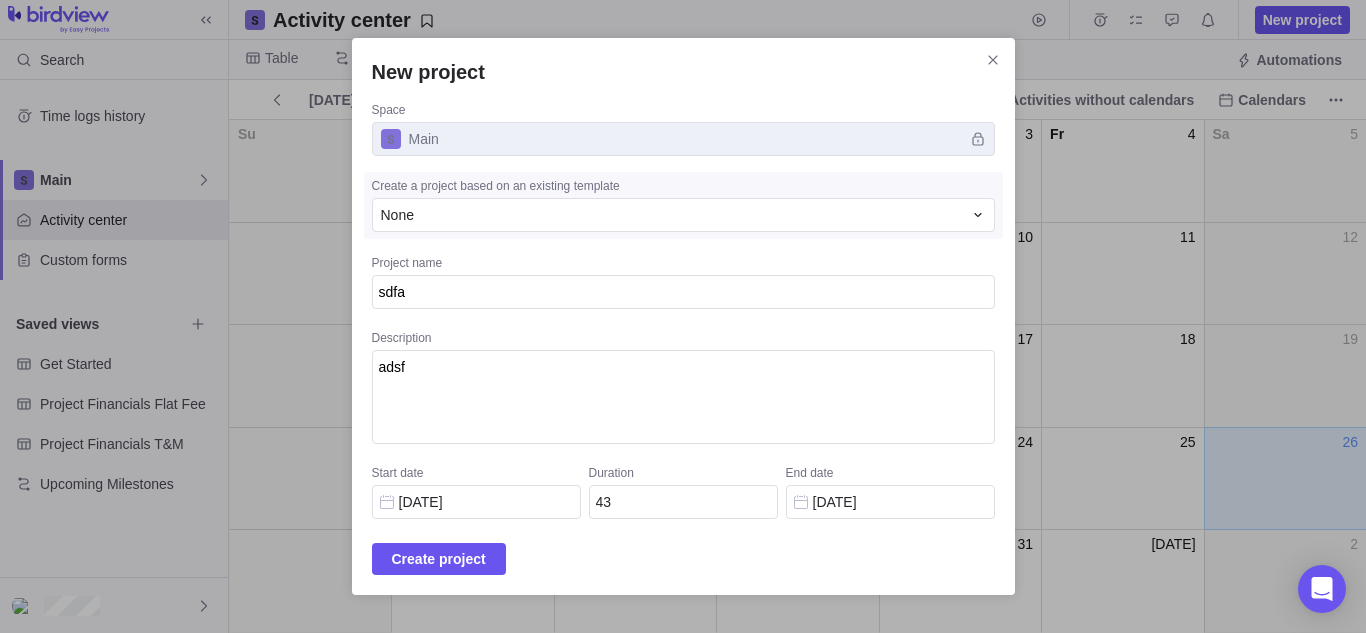 drag, startPoint x: 504, startPoint y: 554, endPoint x: 577, endPoint y: 554, distance: 73 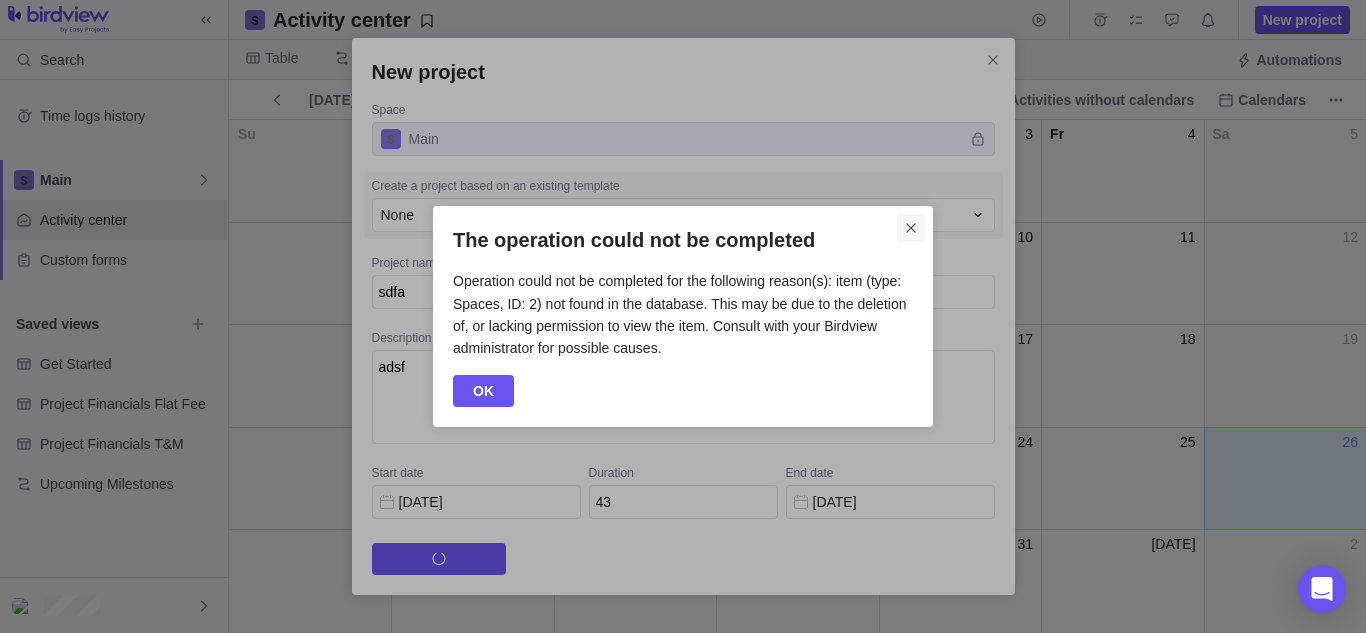 click 